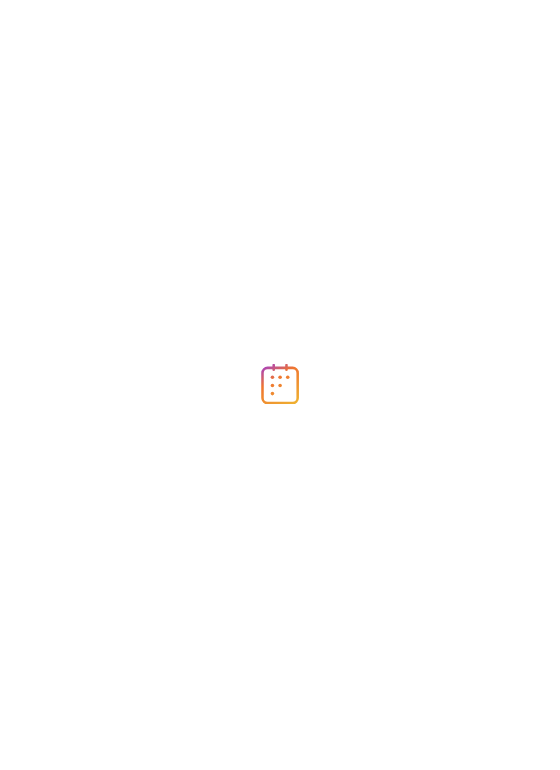scroll, scrollTop: 0, scrollLeft: 0, axis: both 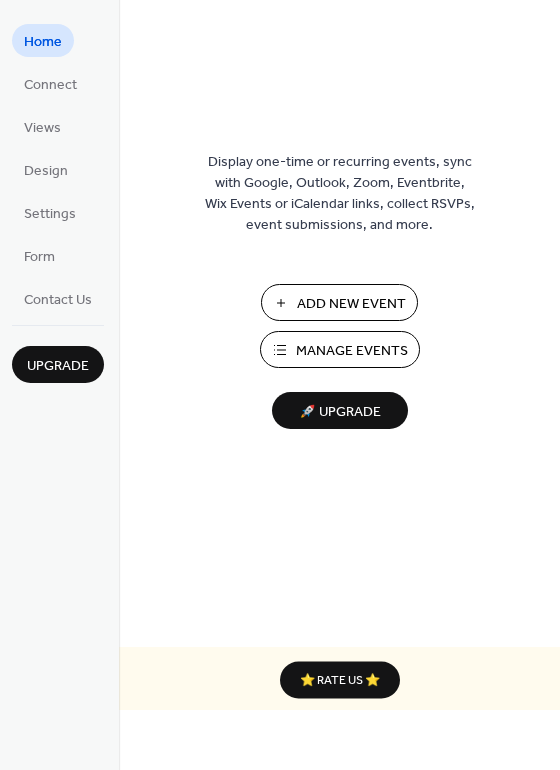 click on "Manage Events" at bounding box center [352, 351] 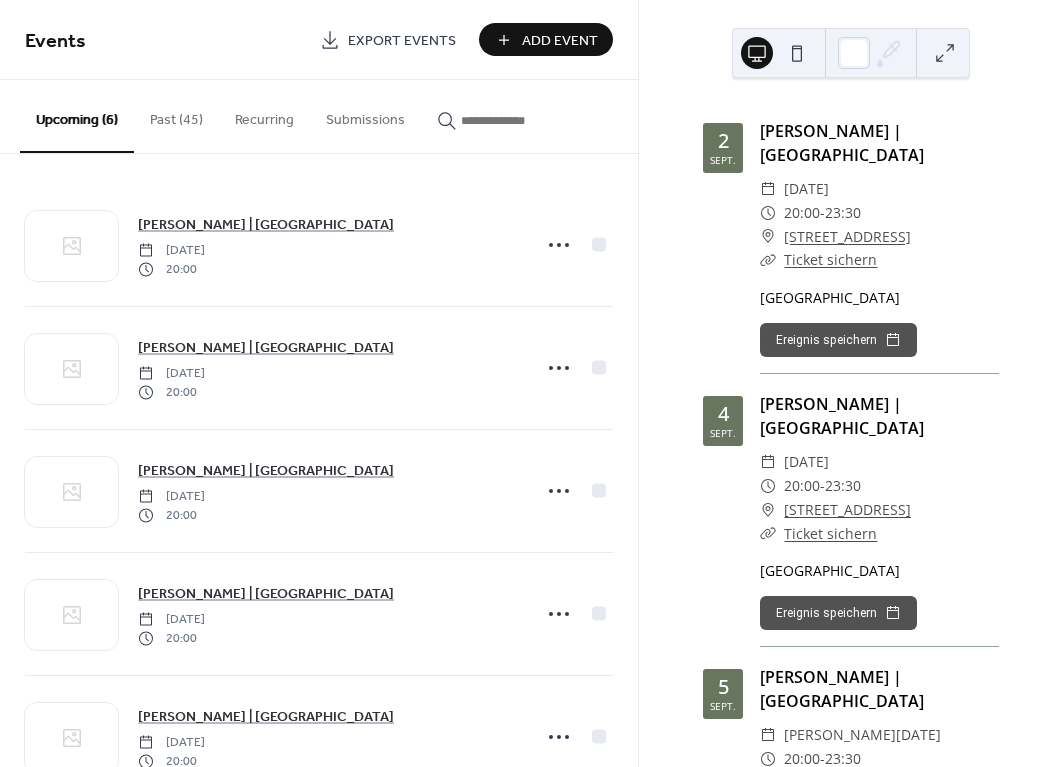 scroll, scrollTop: 0, scrollLeft: 0, axis: both 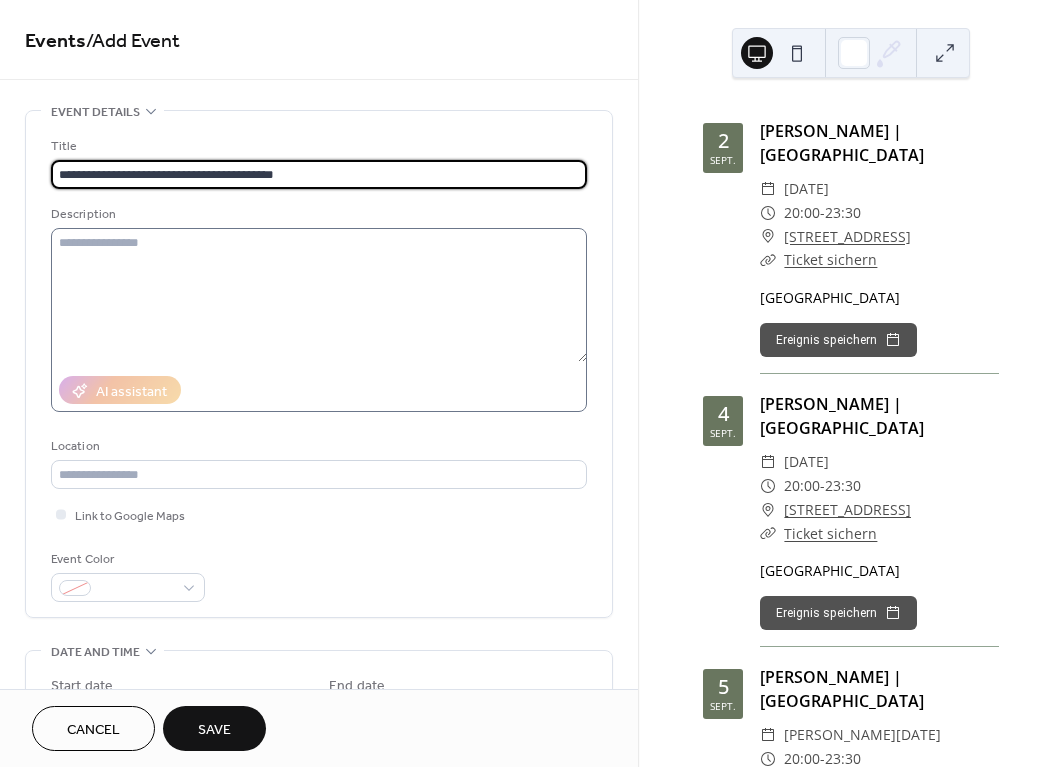 type on "**********" 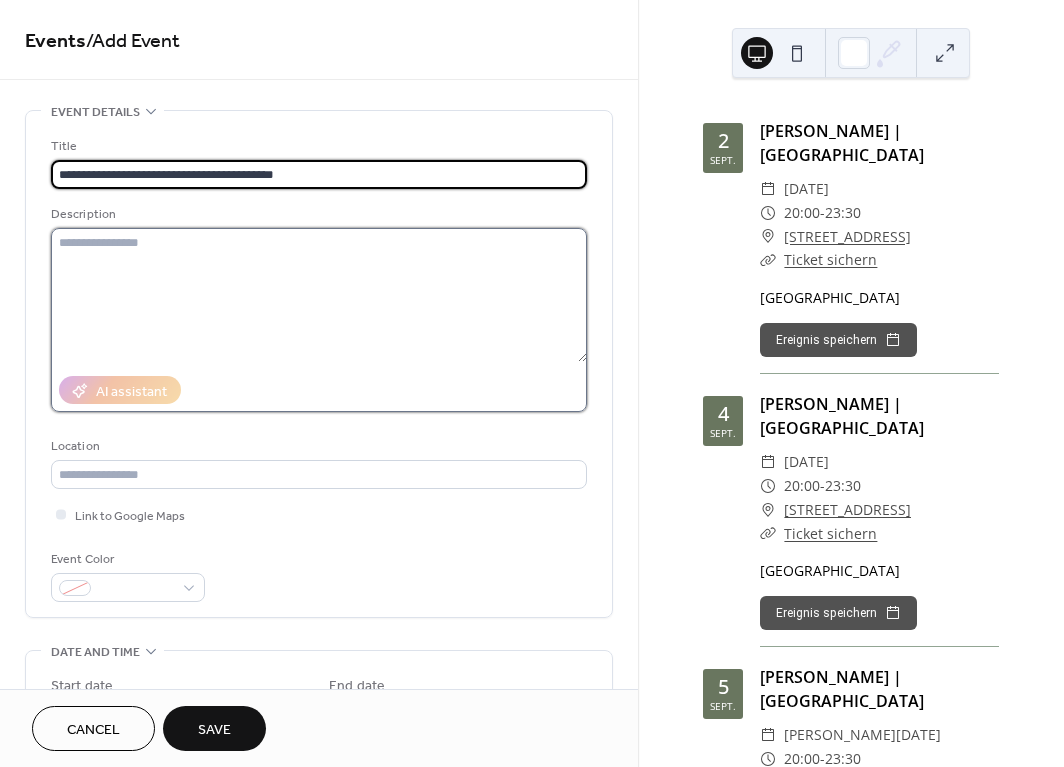 click at bounding box center (319, 295) 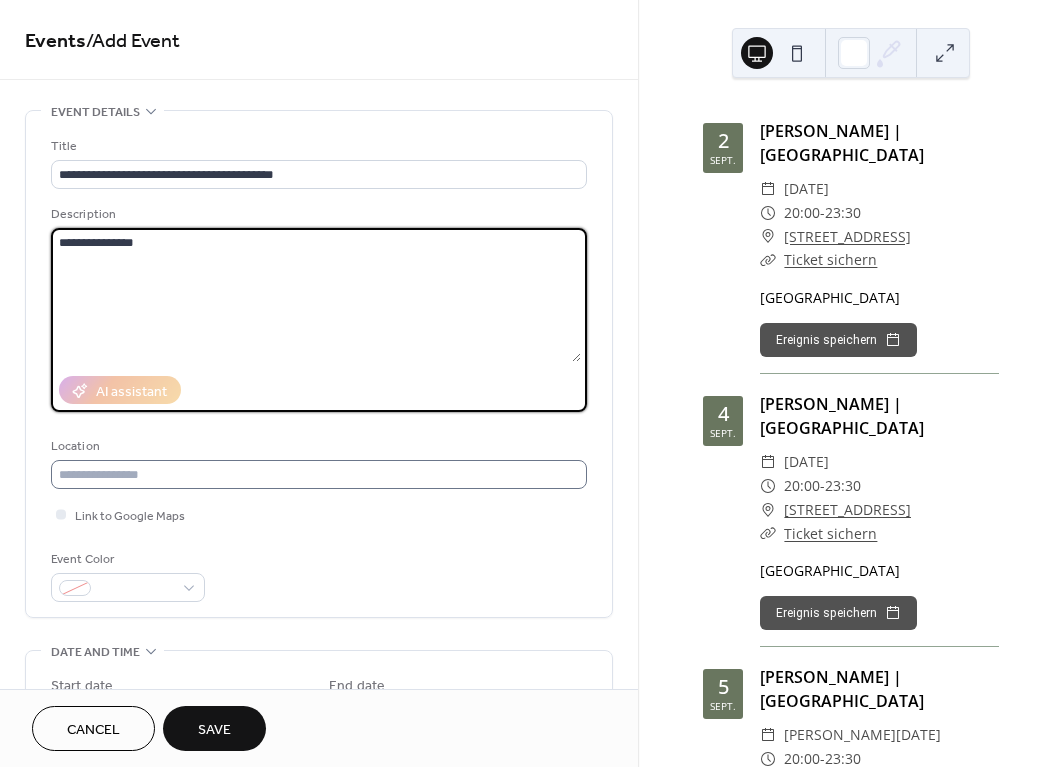 type on "**********" 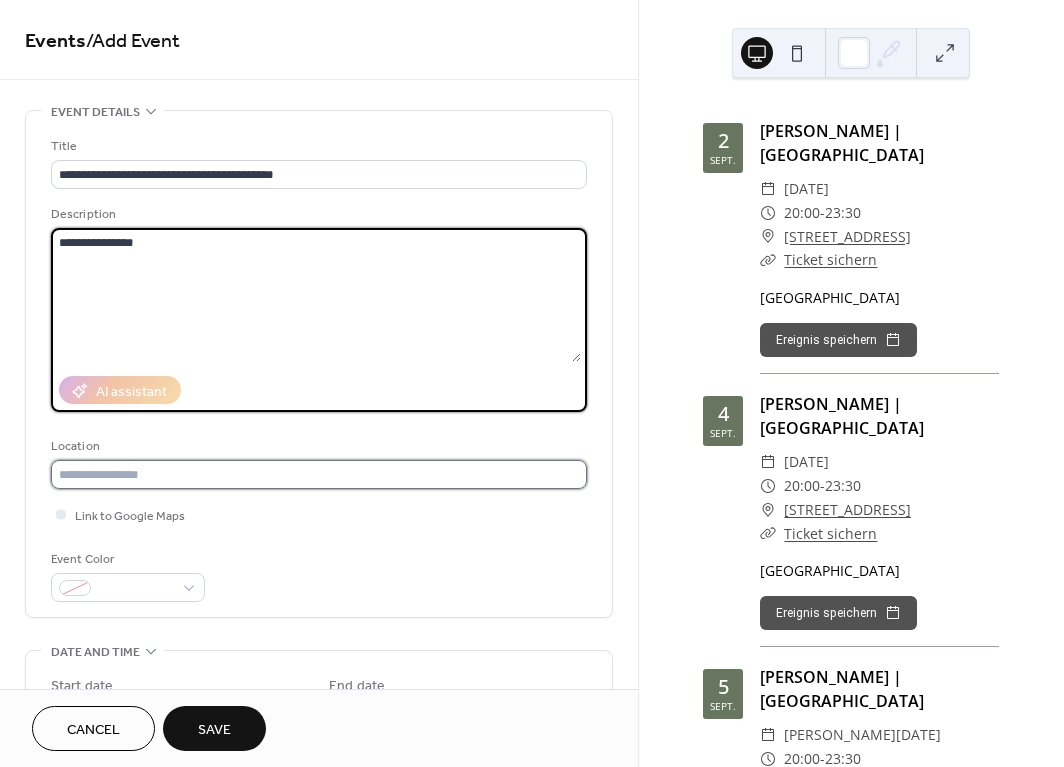 click at bounding box center (319, 474) 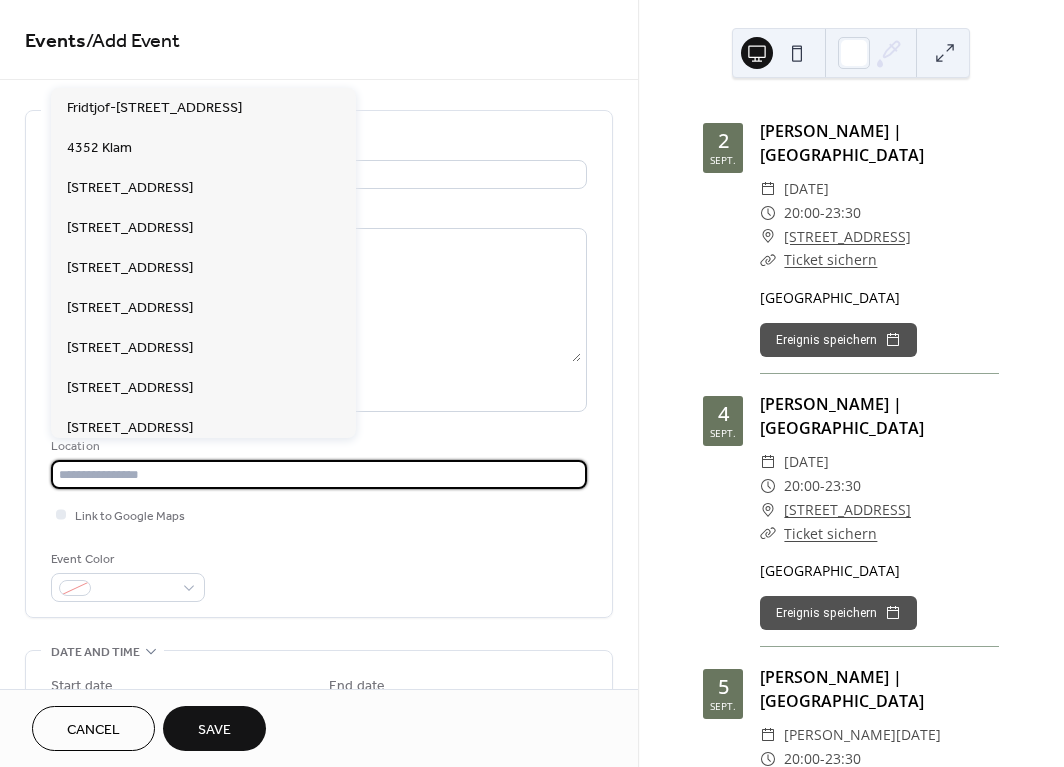 click at bounding box center (319, 474) 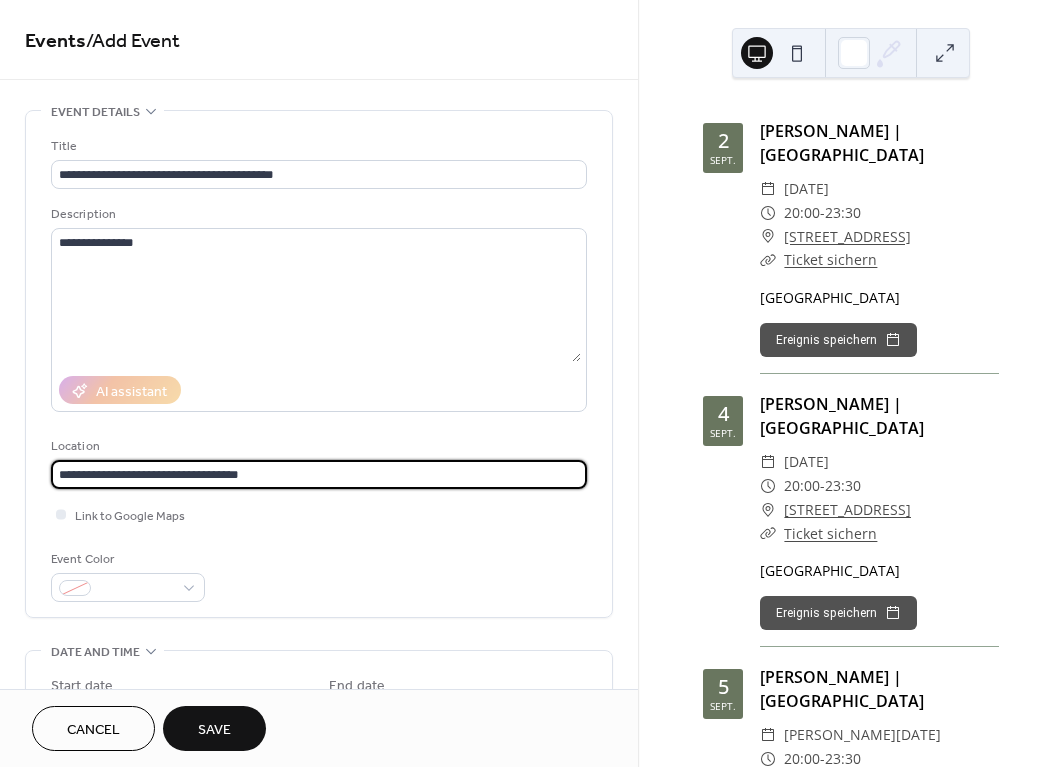 click on "Link to Google Maps" at bounding box center (319, 514) 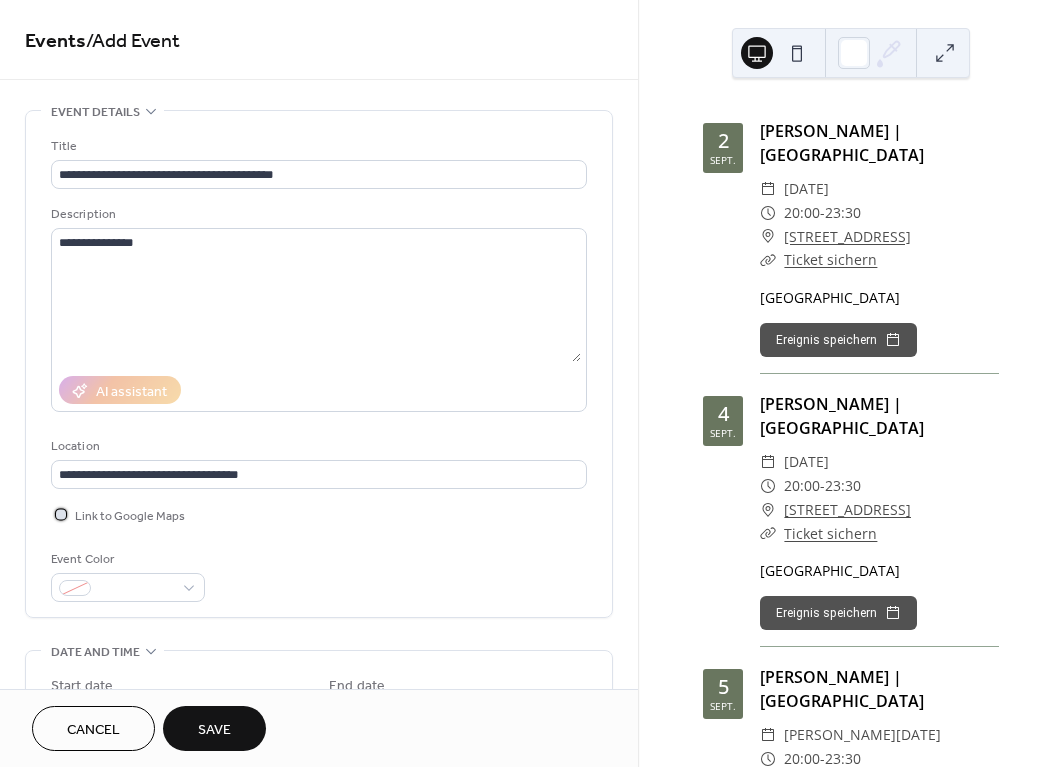 click at bounding box center [61, 514] 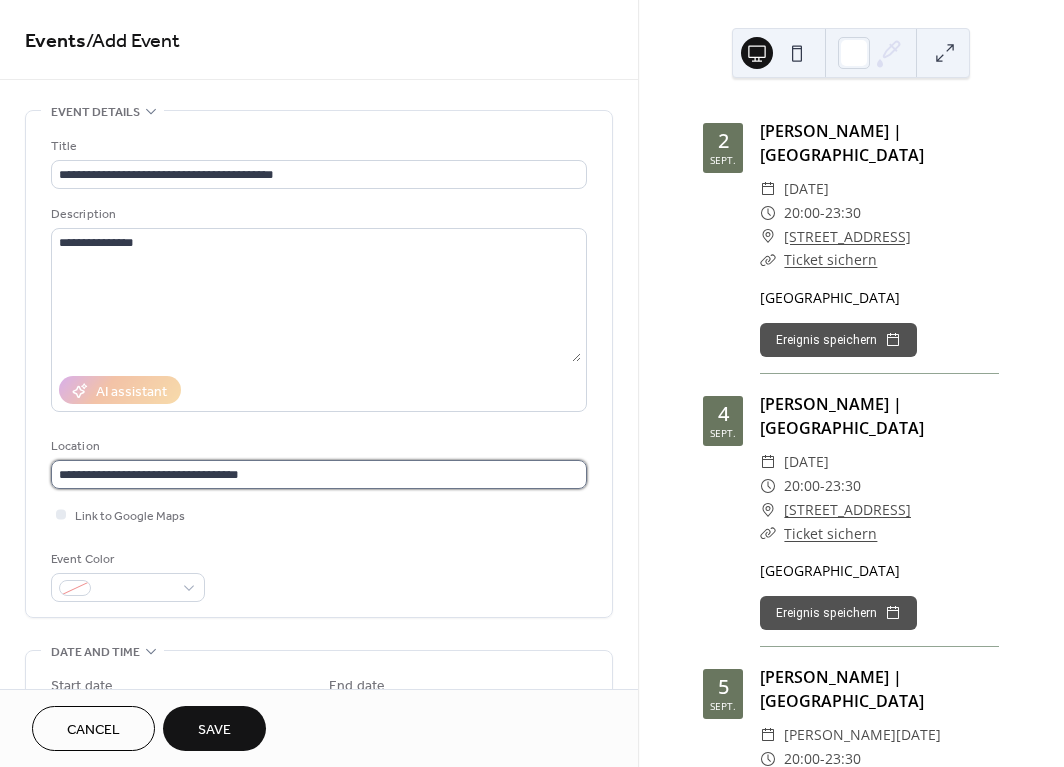 click on "**********" at bounding box center (319, 474) 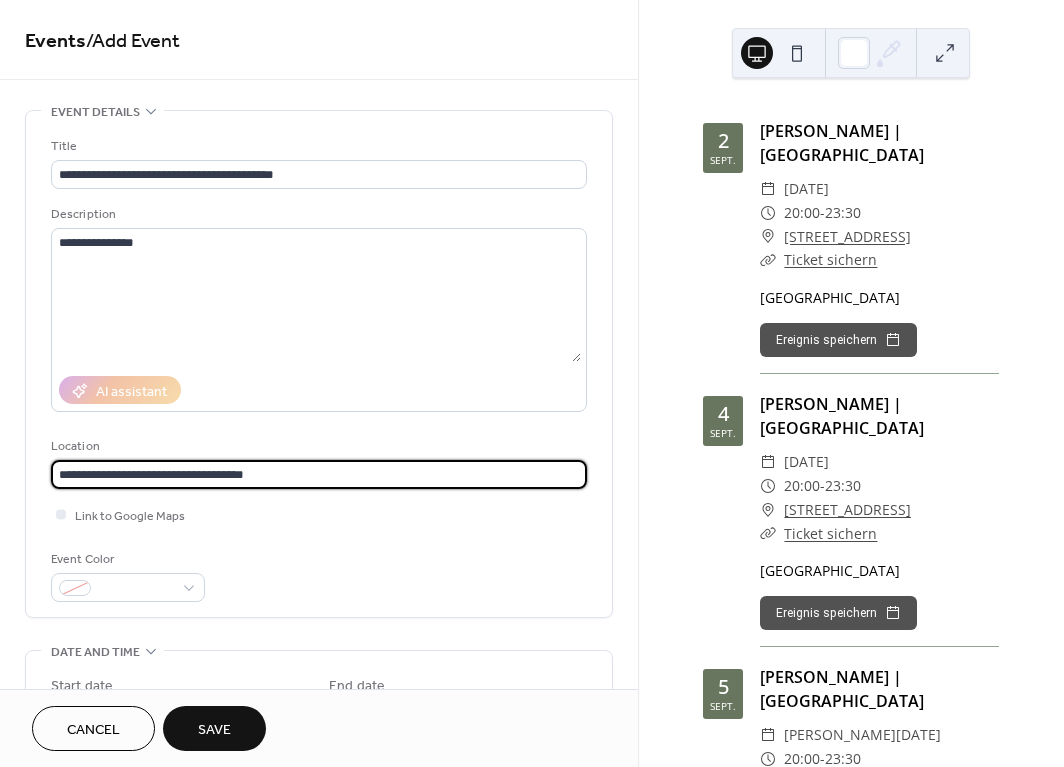 type on "**********" 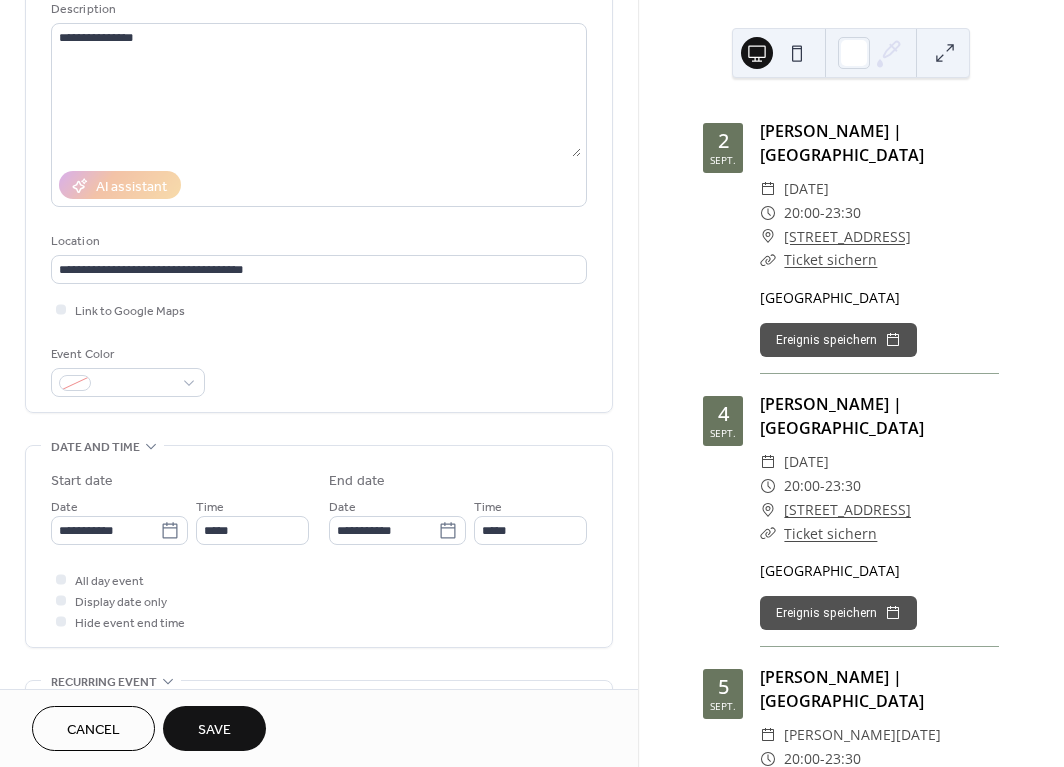 scroll, scrollTop: 218, scrollLeft: 0, axis: vertical 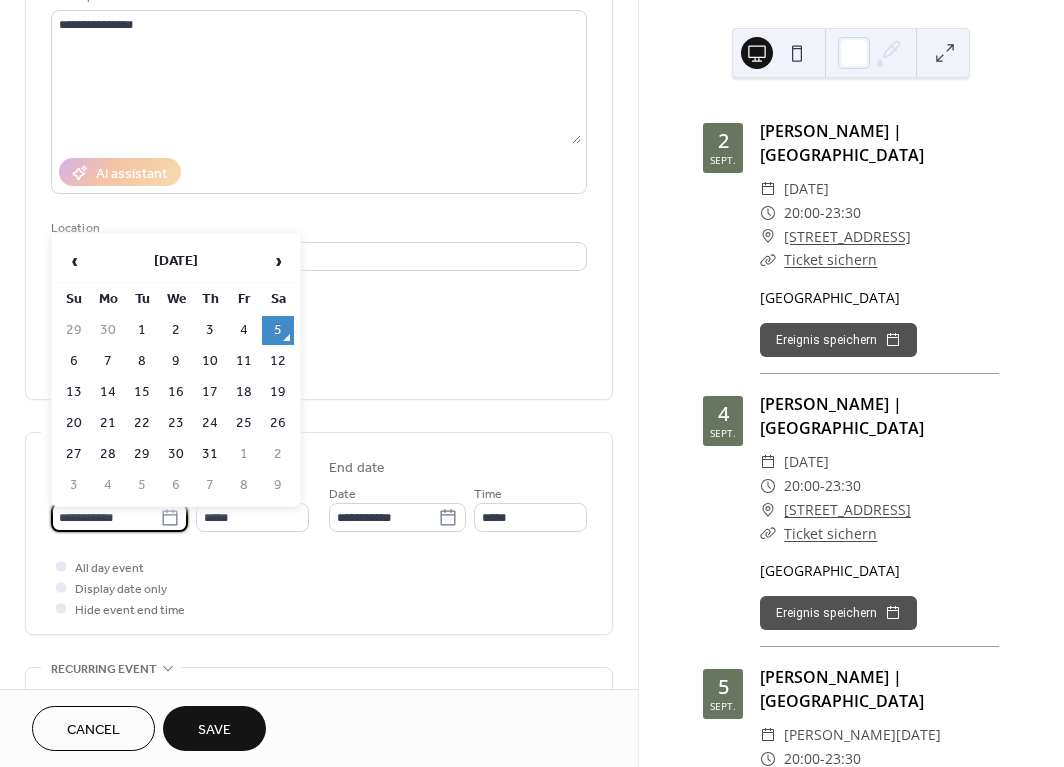 click on "**********" at bounding box center [105, 517] 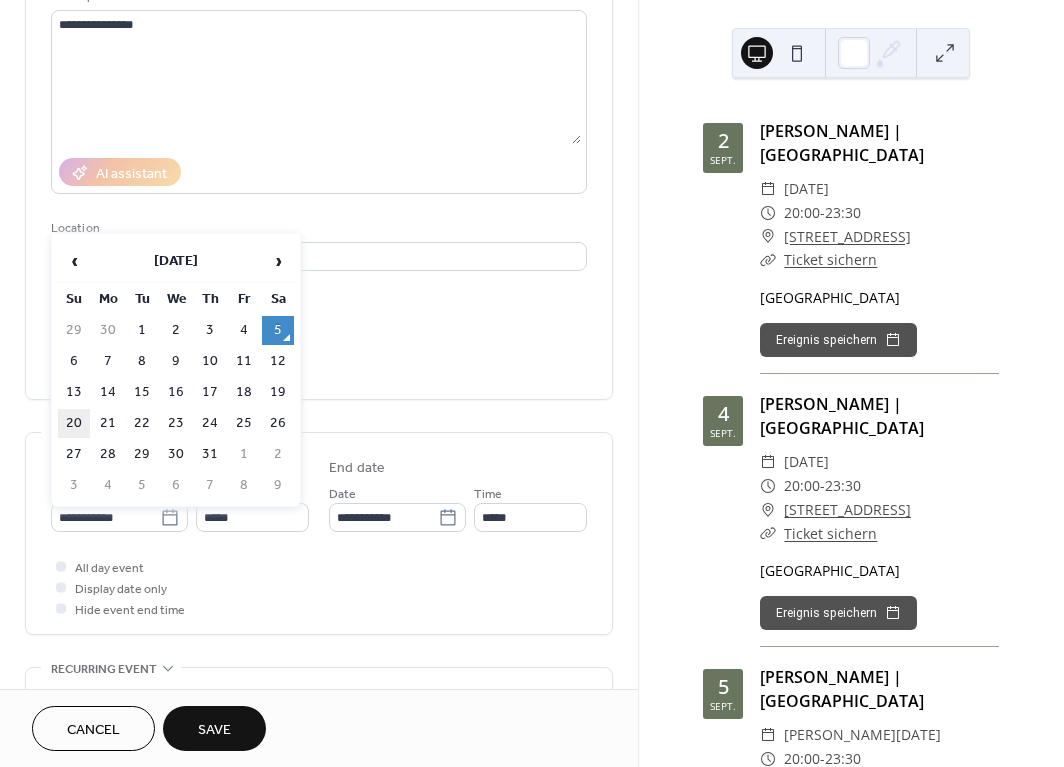 click on "20" at bounding box center (74, 423) 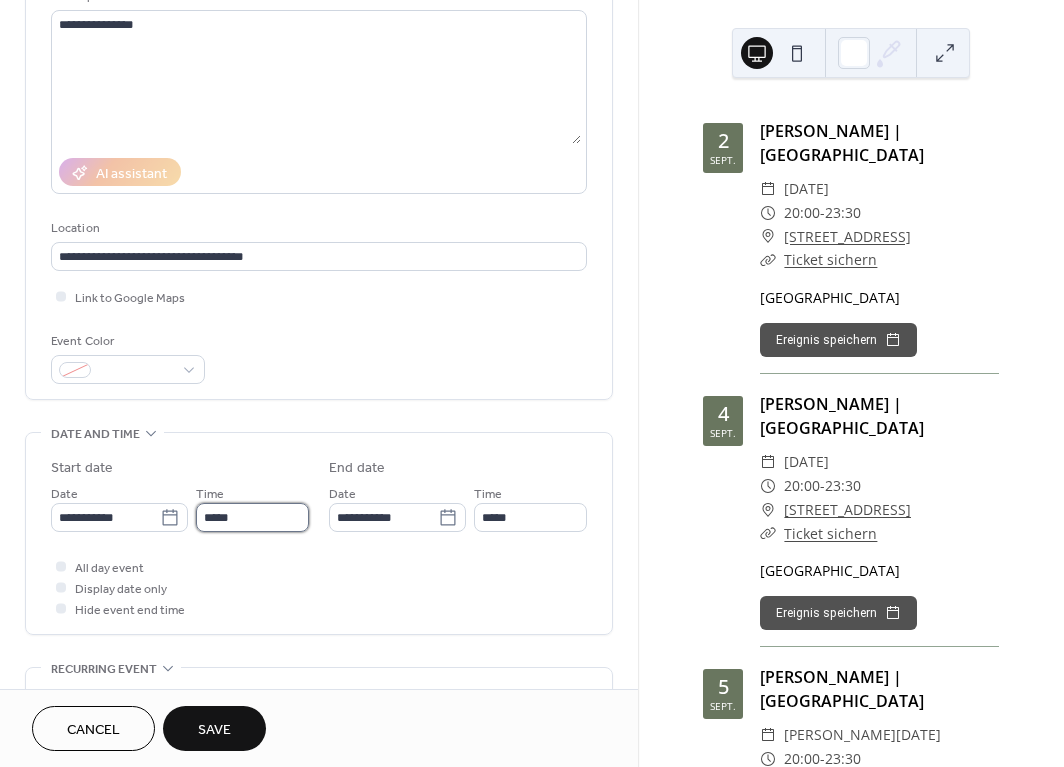 click on "*****" at bounding box center (253, 517) 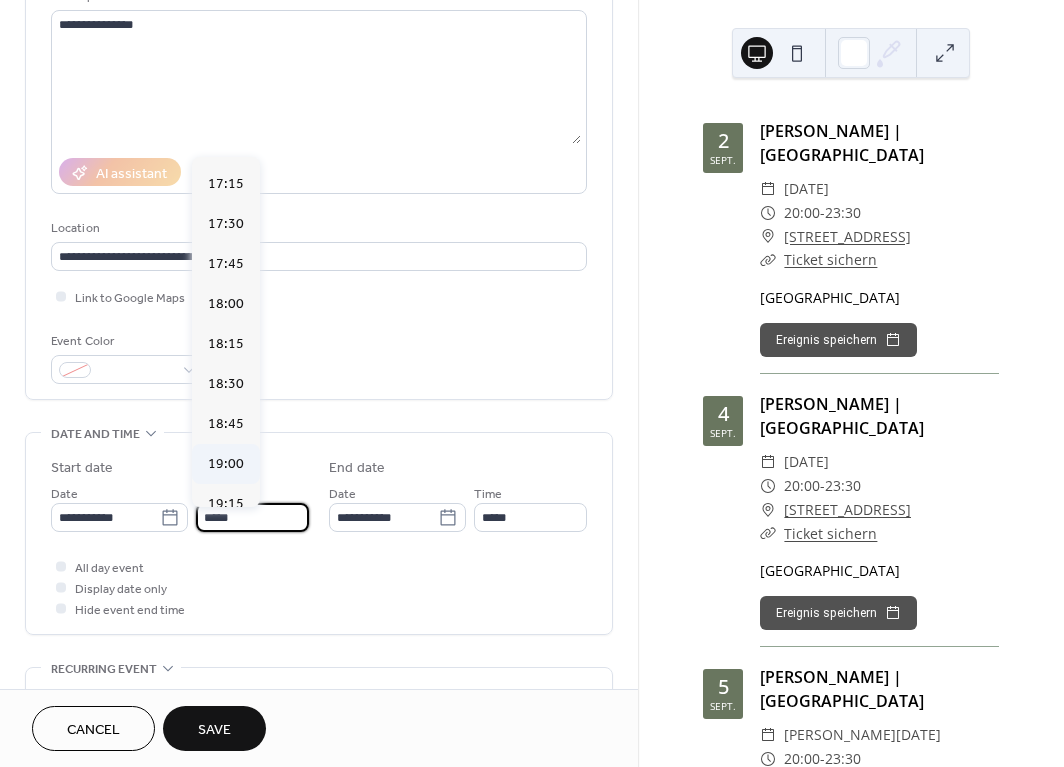 scroll, scrollTop: 2754, scrollLeft: 0, axis: vertical 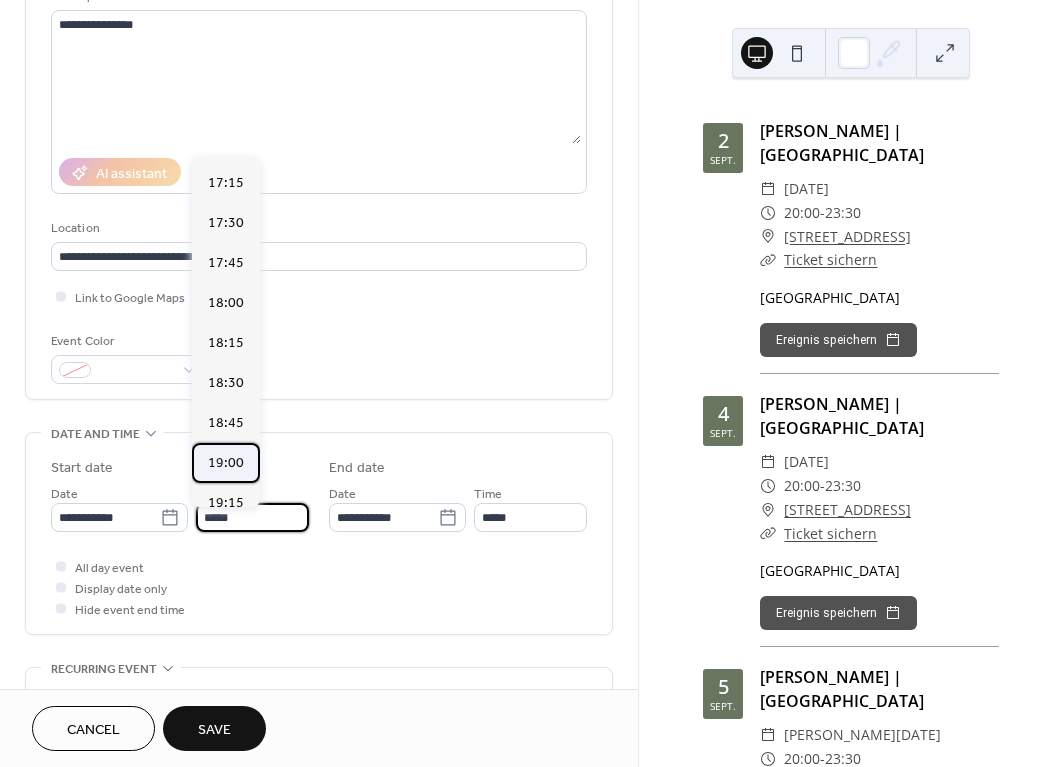 click on "19:00" at bounding box center [226, 463] 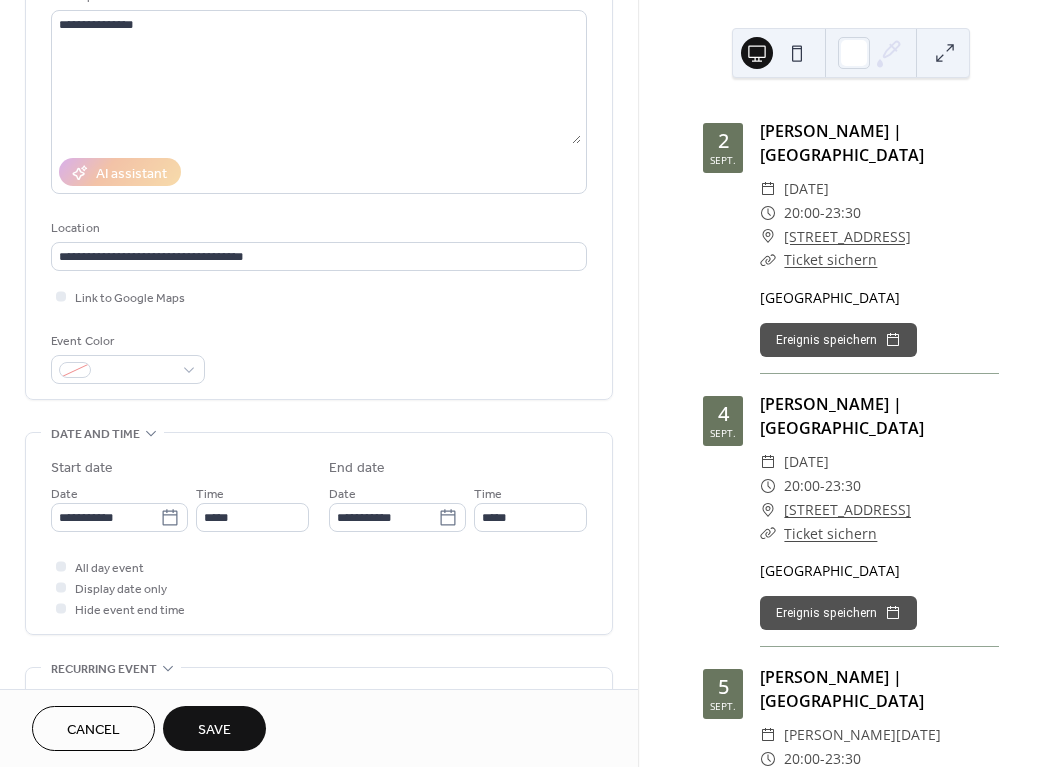 type on "*****" 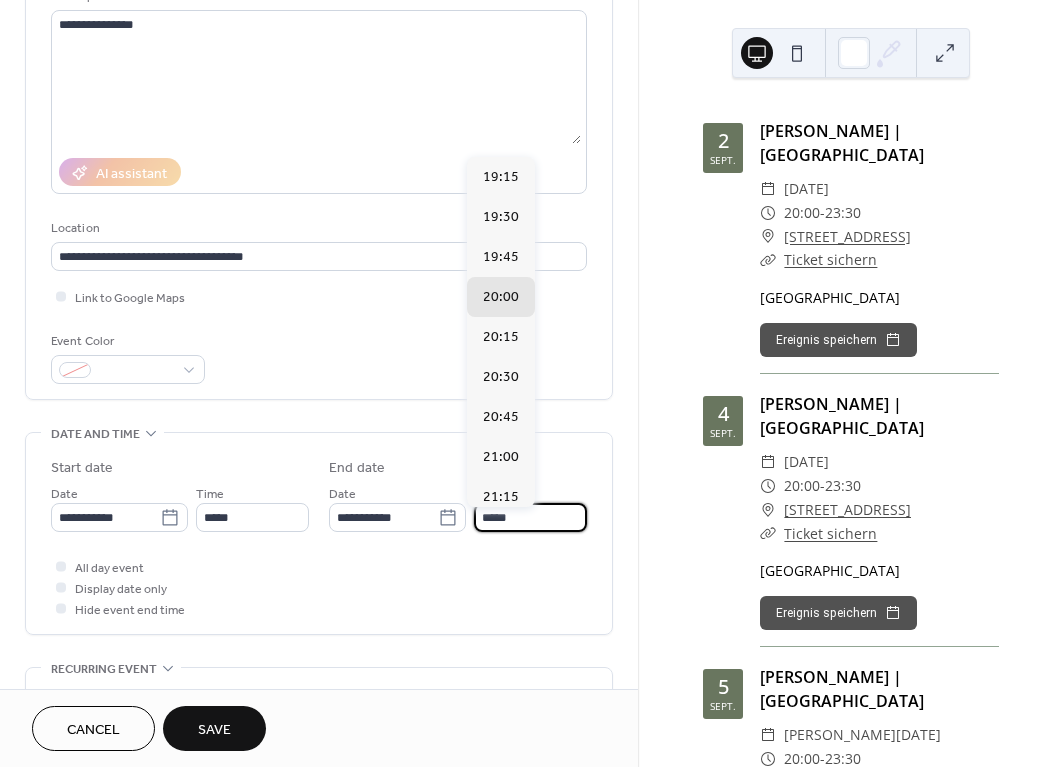click on "*****" at bounding box center (531, 517) 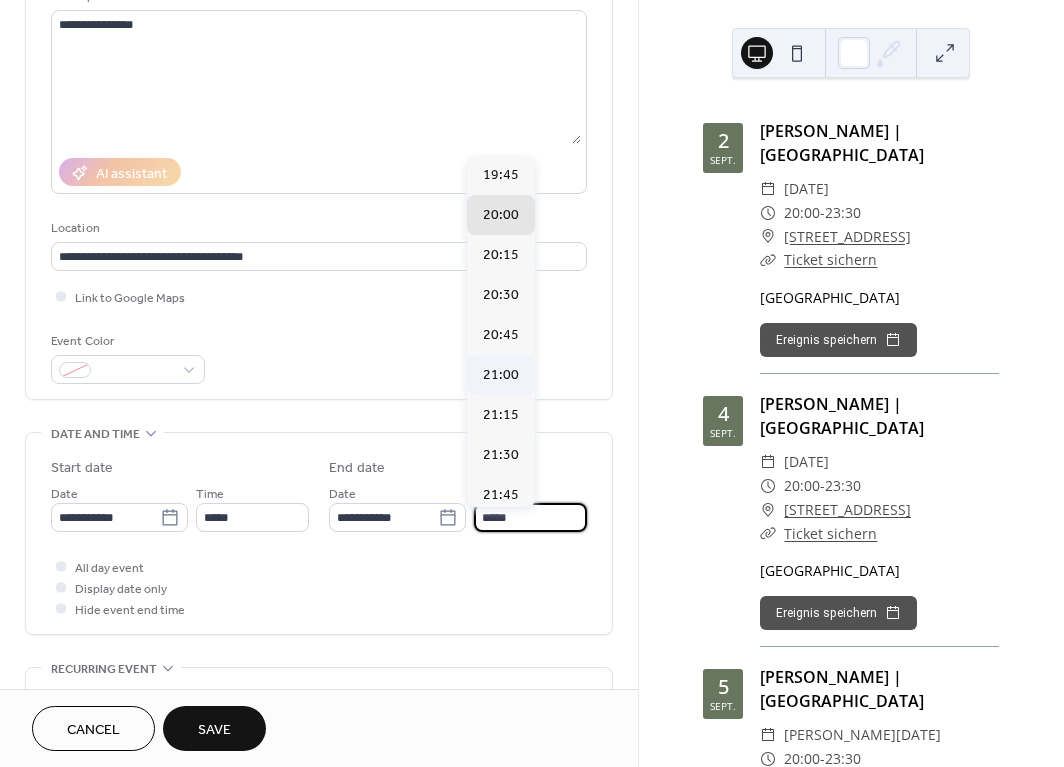 scroll, scrollTop: 97, scrollLeft: 0, axis: vertical 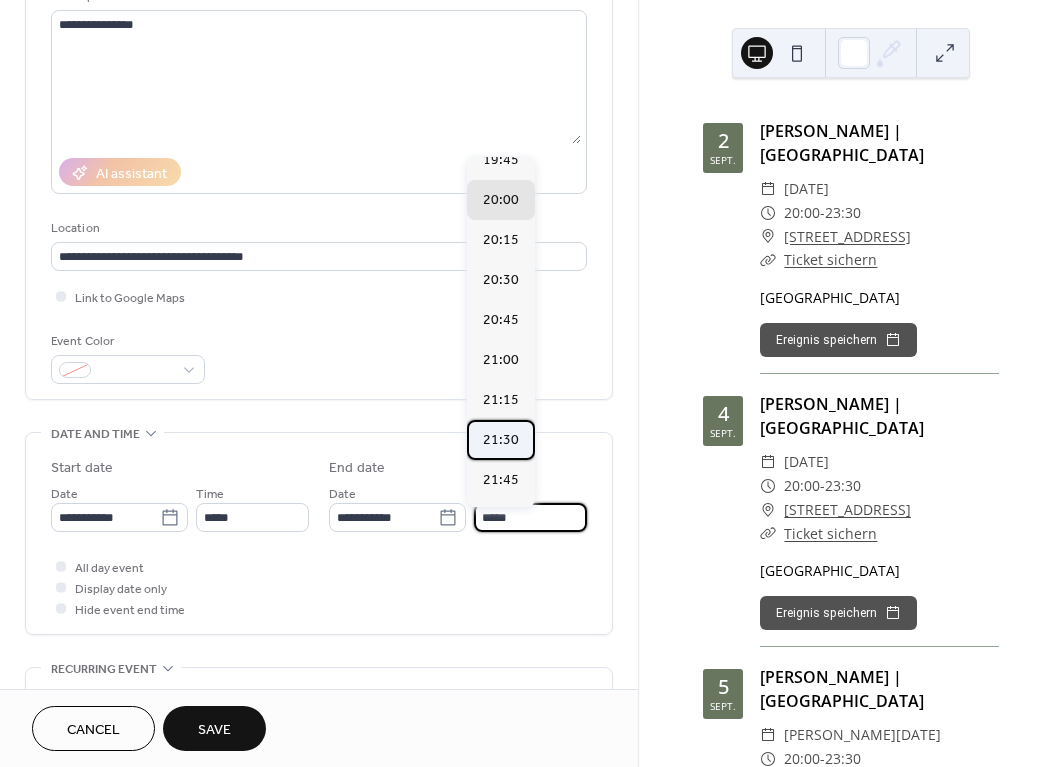 click on "21:30" at bounding box center [501, 440] 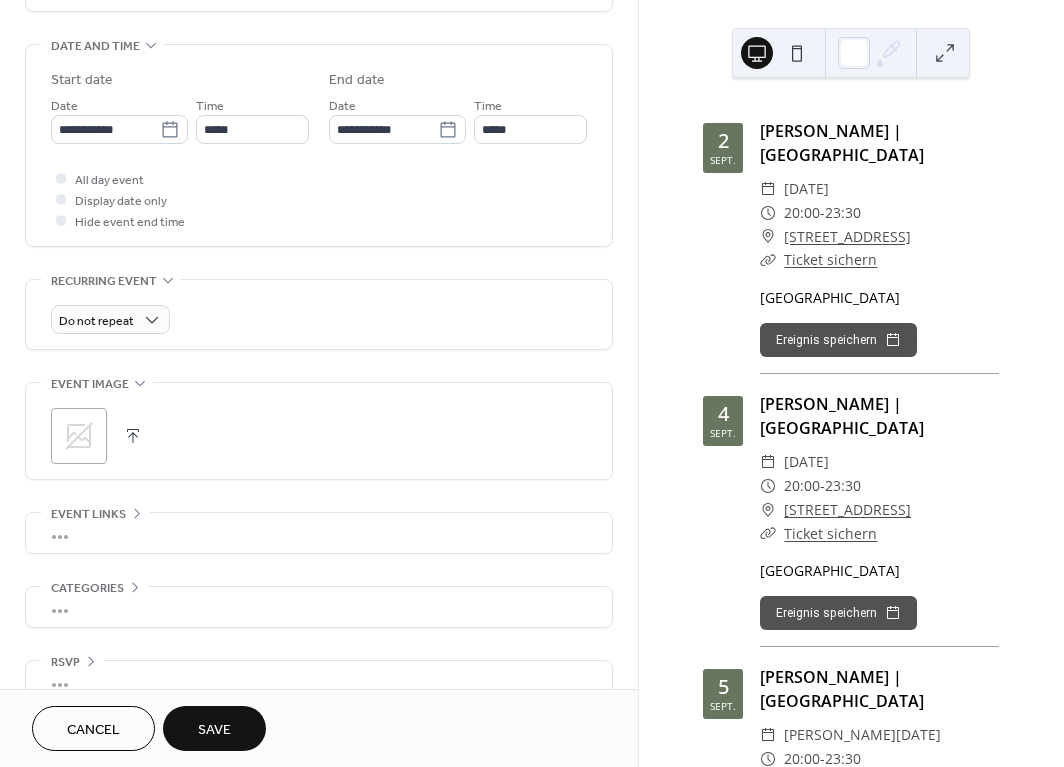 scroll, scrollTop: 607, scrollLeft: 0, axis: vertical 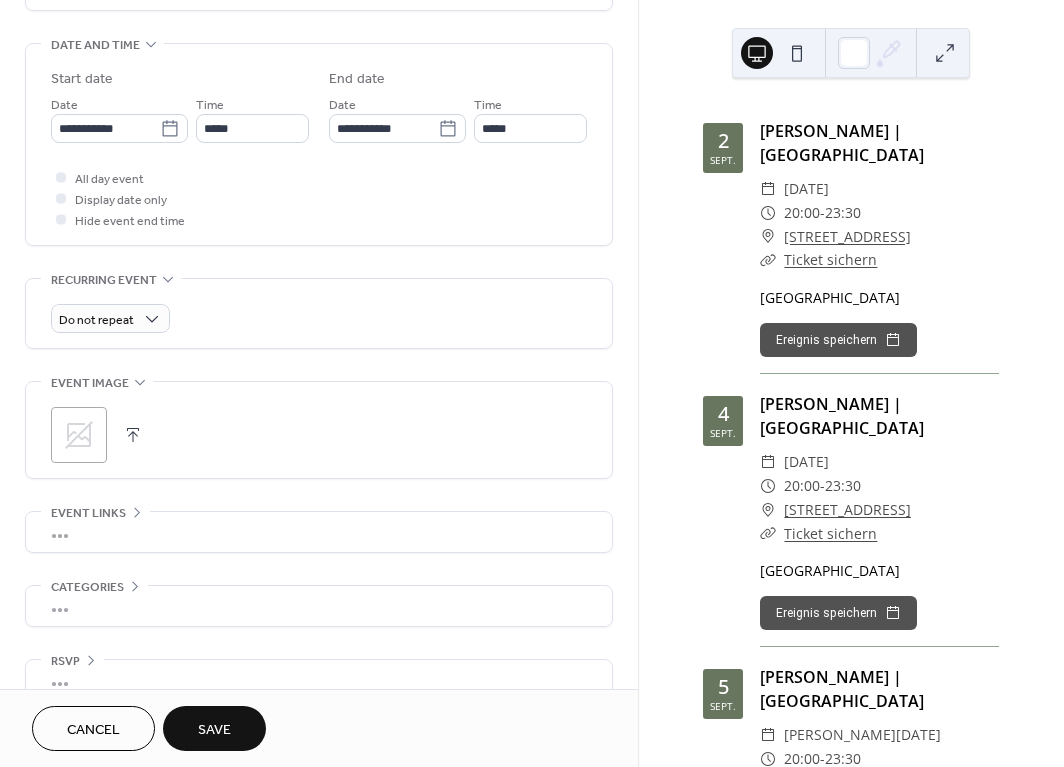 click on "•••" at bounding box center [319, 532] 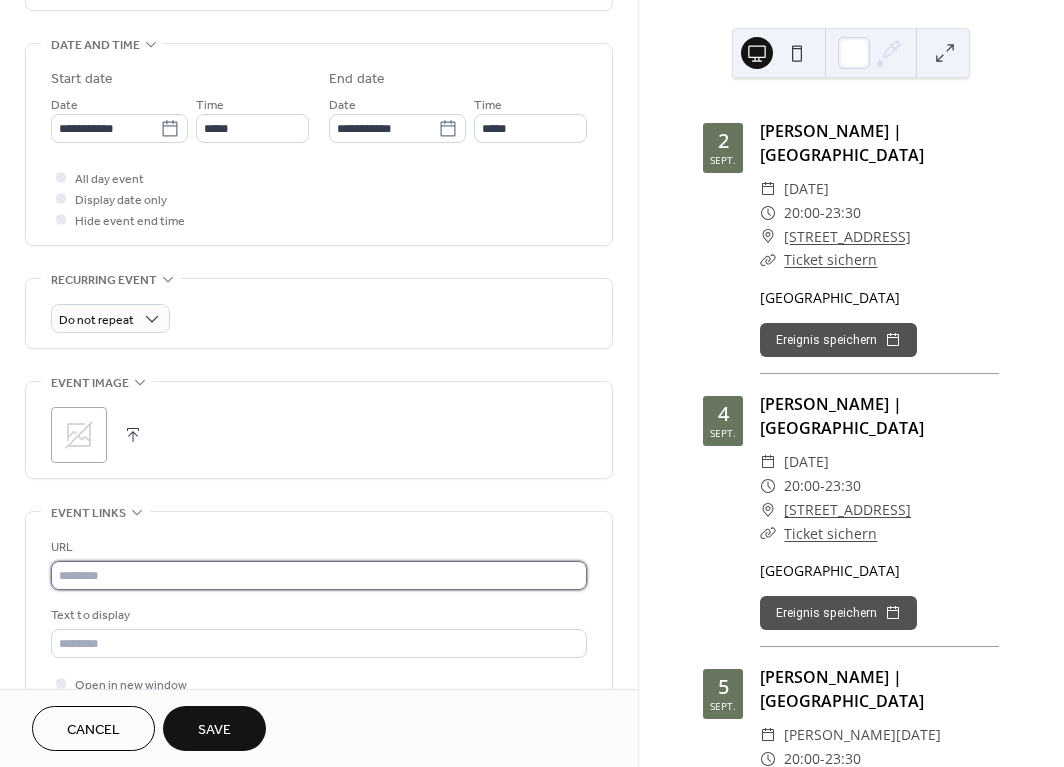 click at bounding box center [319, 575] 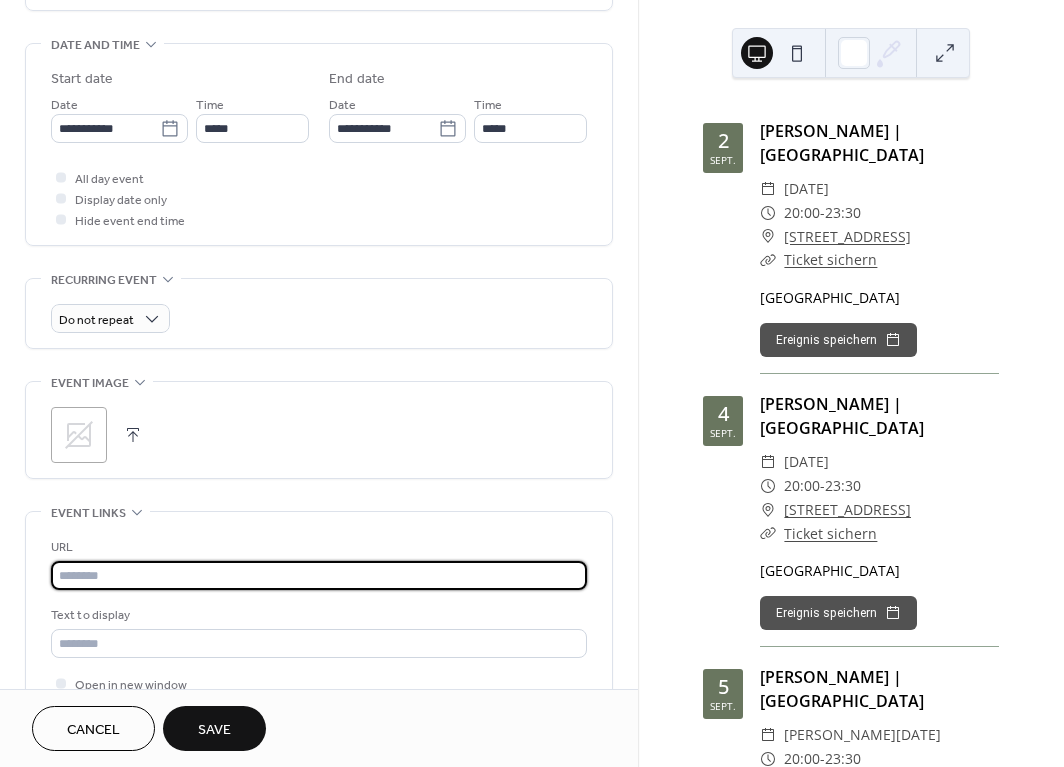 paste on "**********" 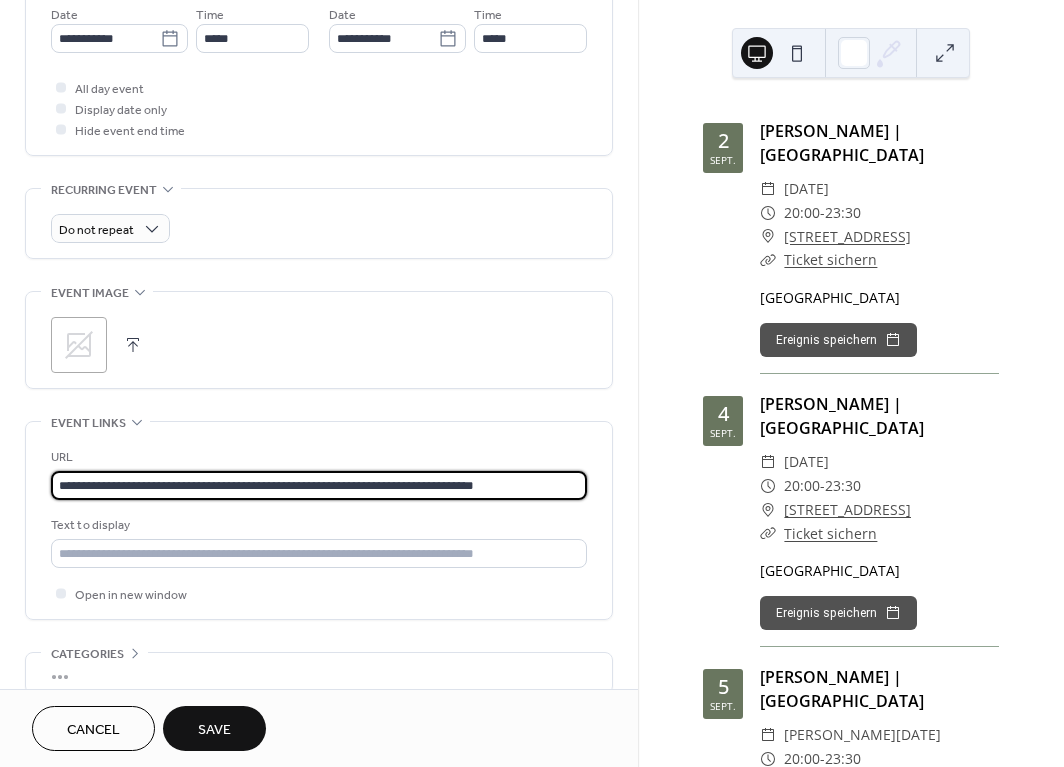 scroll, scrollTop: 714, scrollLeft: 0, axis: vertical 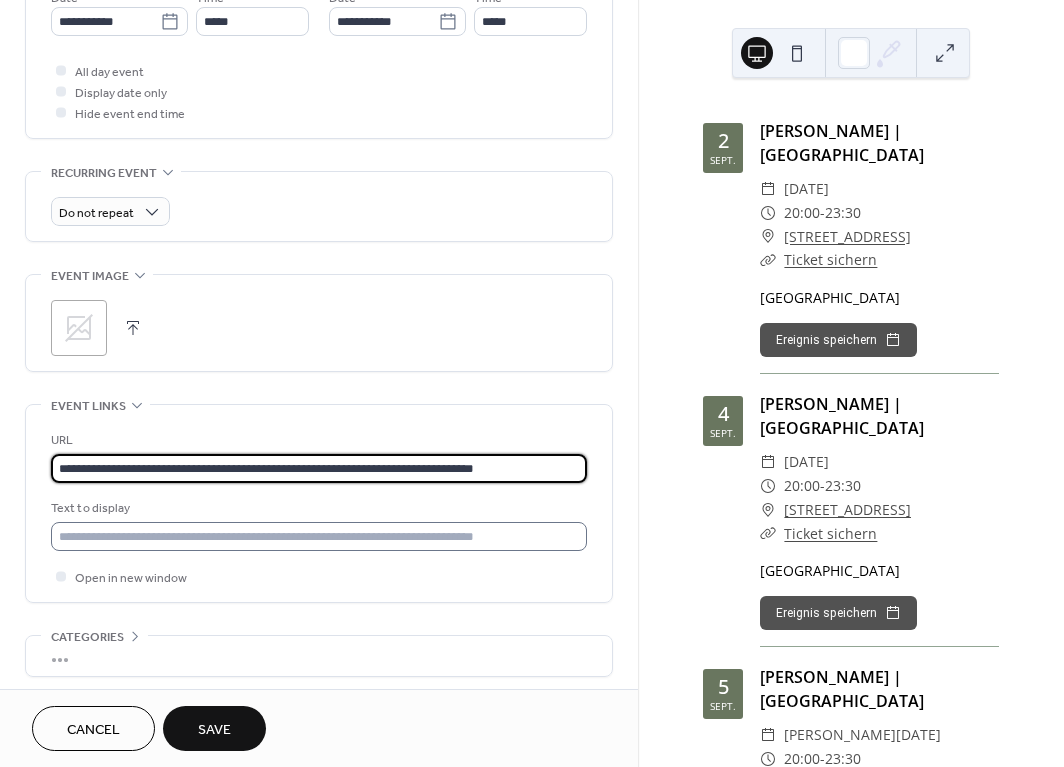 type on "**********" 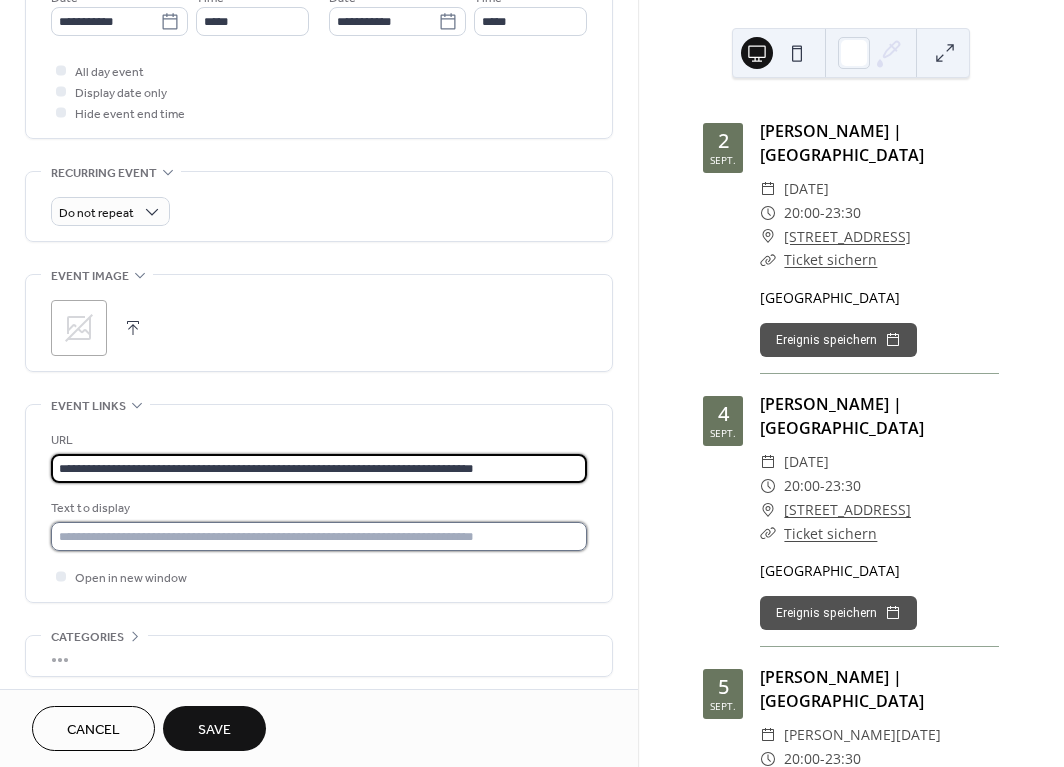 click at bounding box center (319, 536) 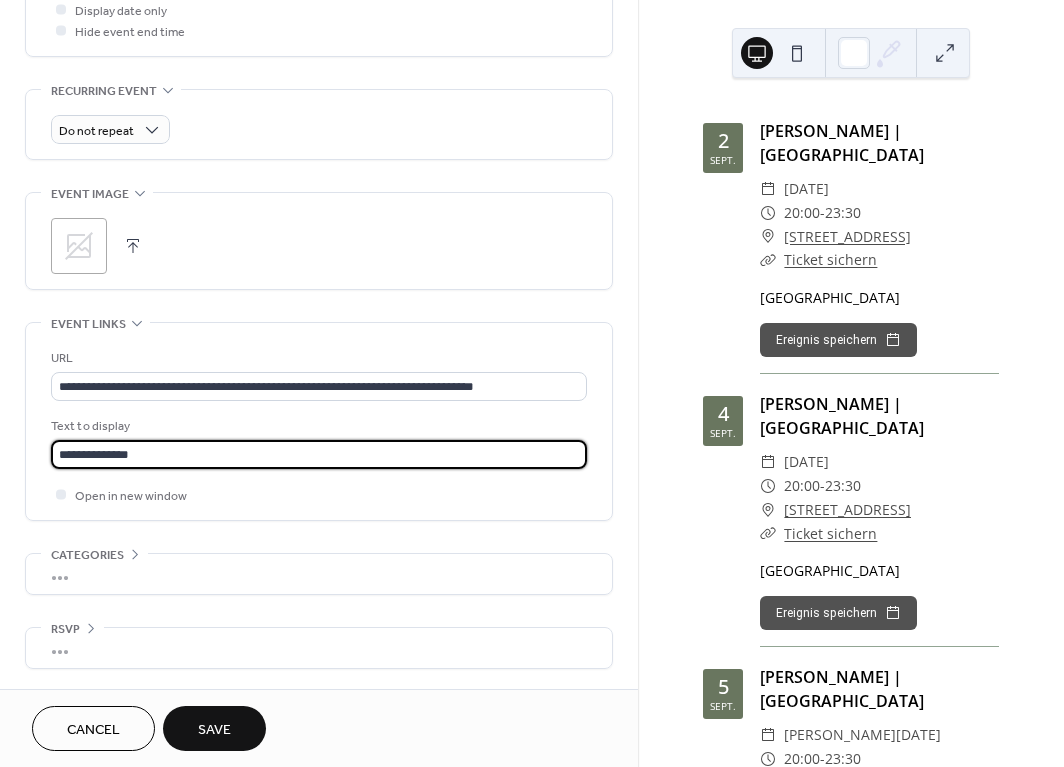 scroll, scrollTop: 806, scrollLeft: 0, axis: vertical 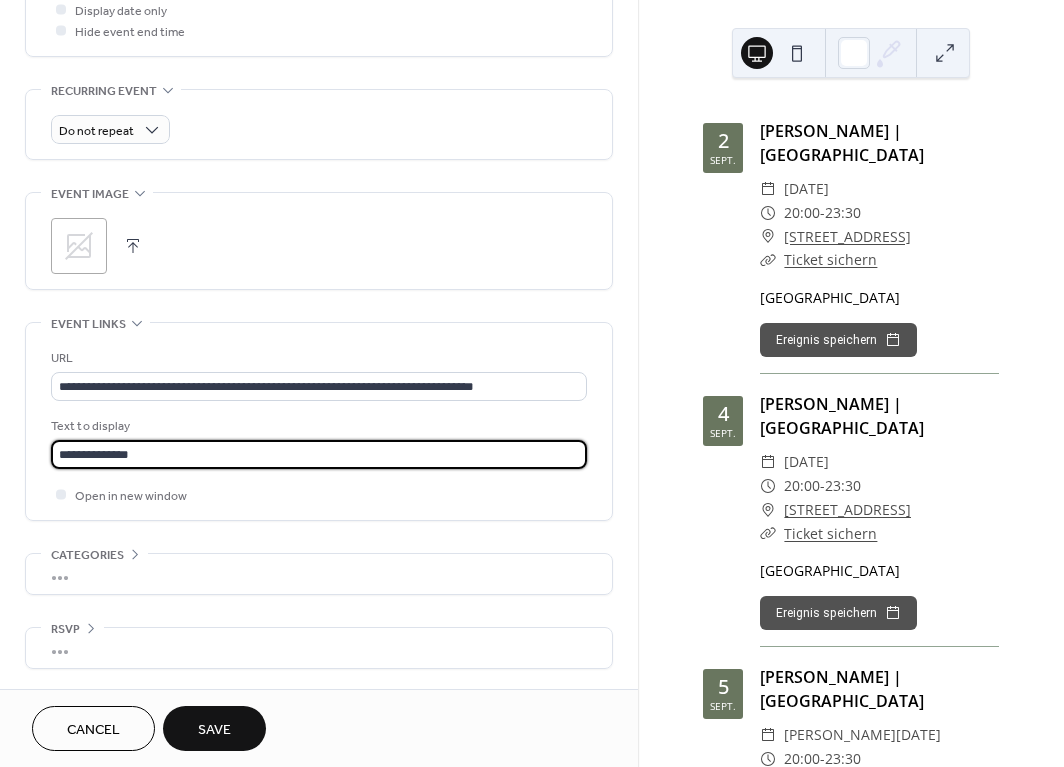 type on "**********" 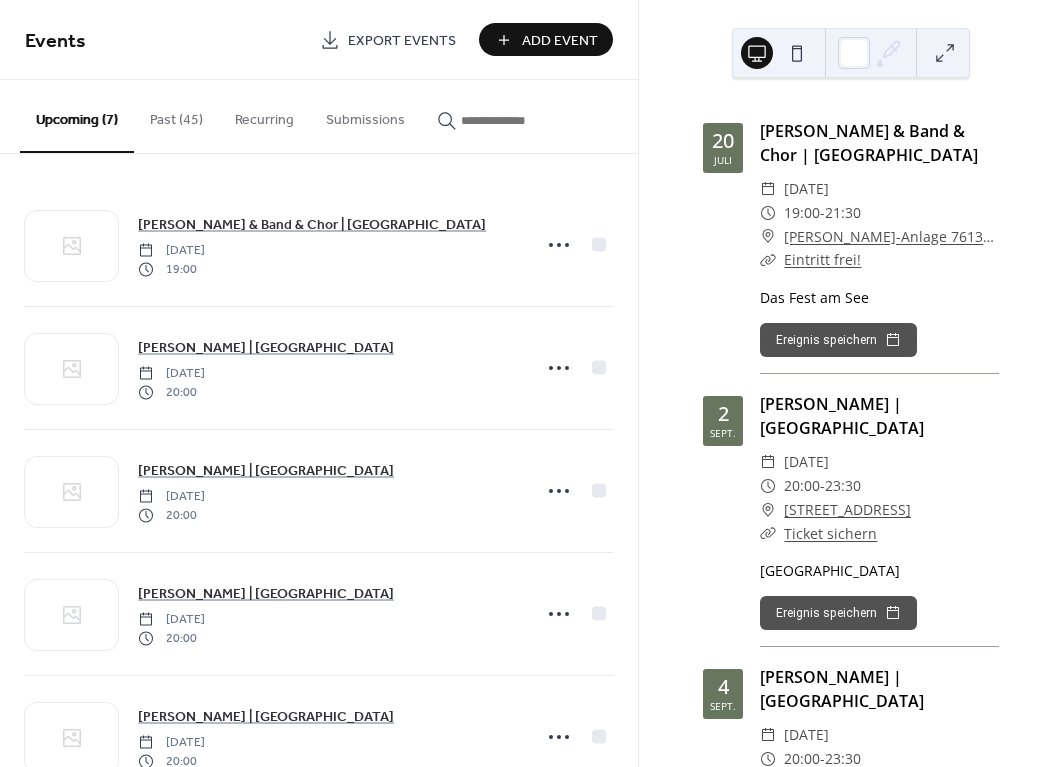 scroll, scrollTop: 0, scrollLeft: 0, axis: both 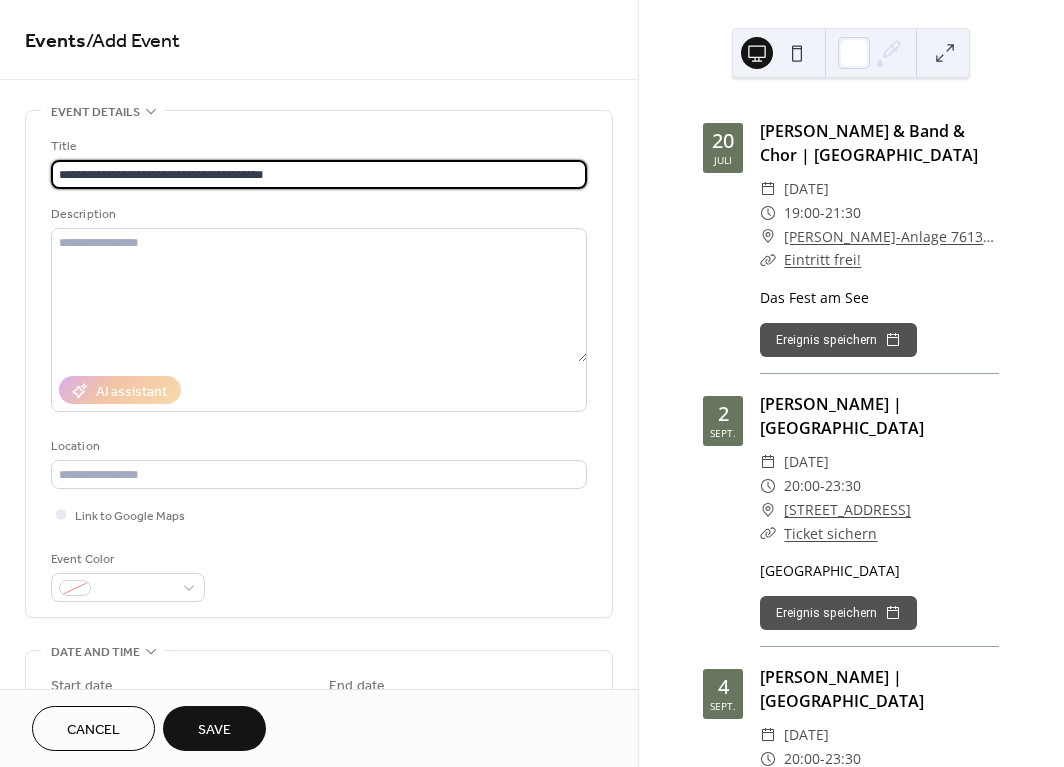 type on "**********" 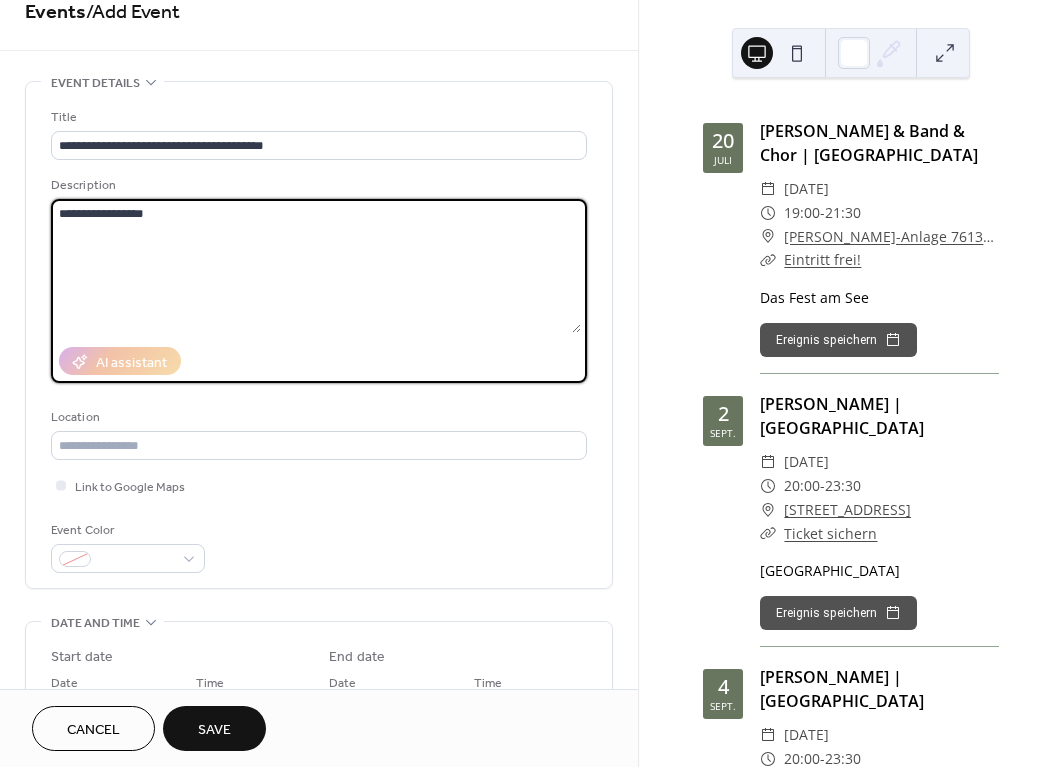 scroll, scrollTop: 34, scrollLeft: 0, axis: vertical 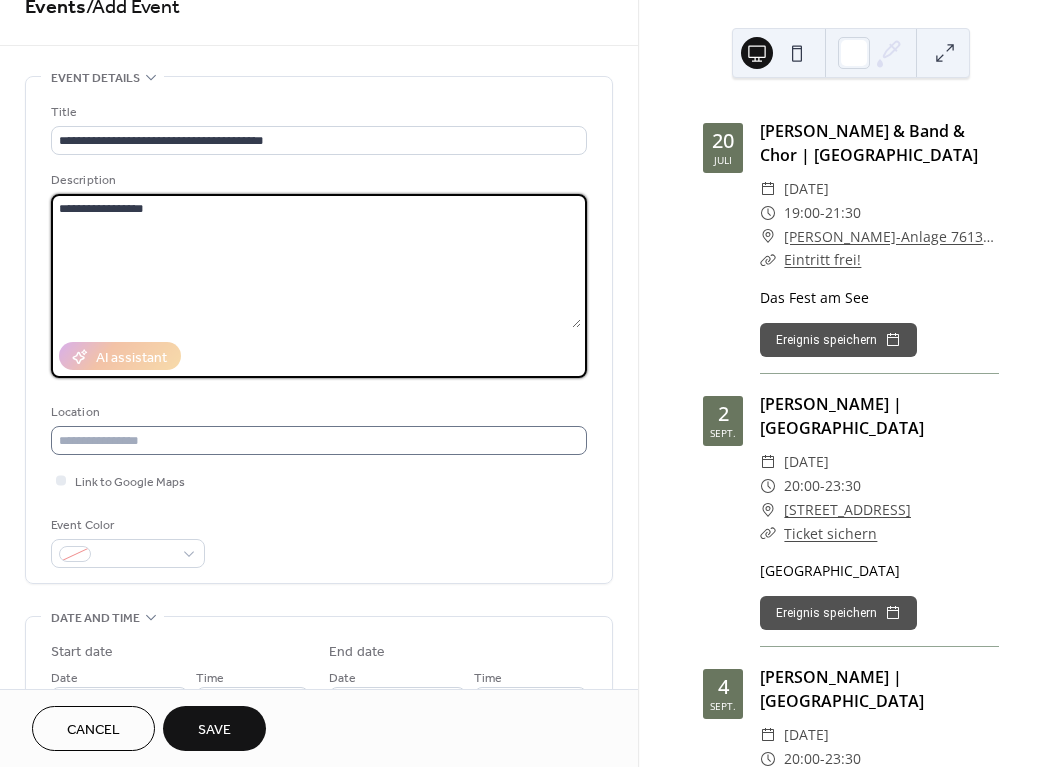 type on "**********" 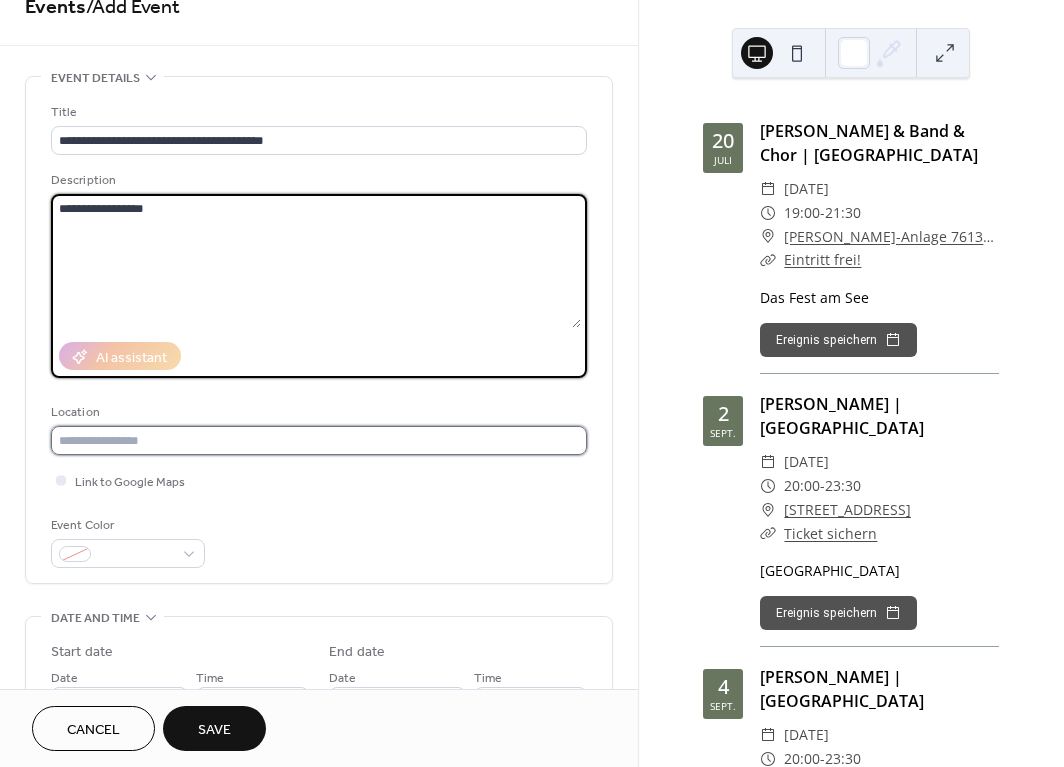 click at bounding box center (319, 440) 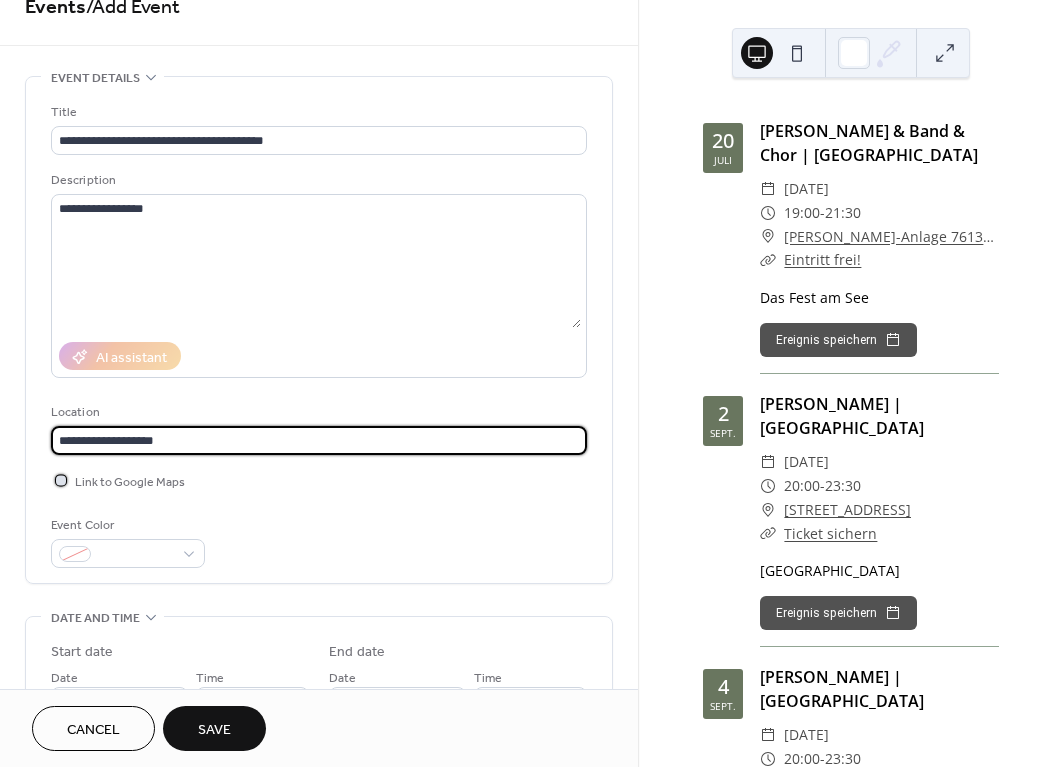 click at bounding box center [61, 480] 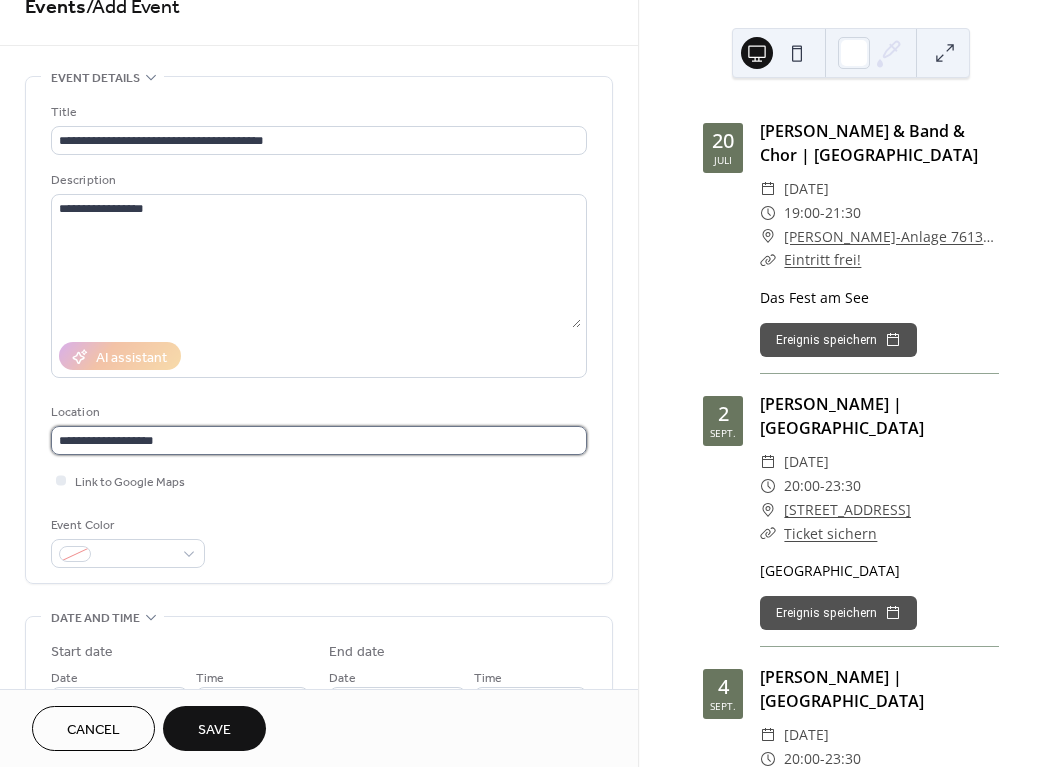 click on "**********" at bounding box center [319, 440] 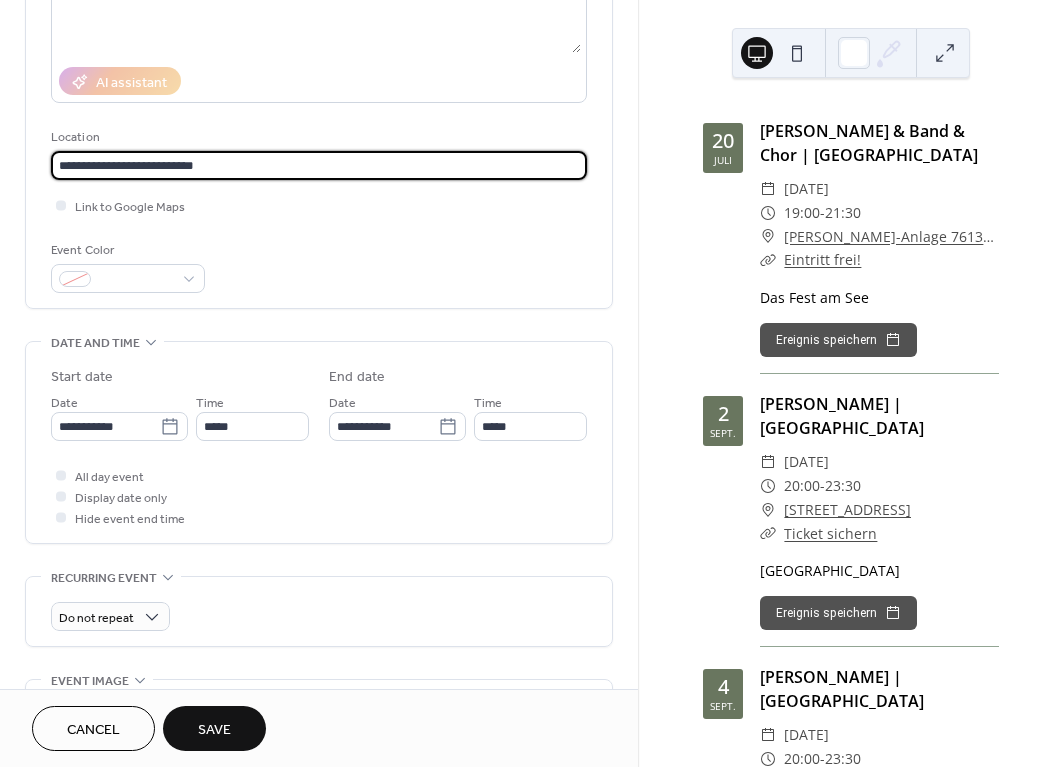 scroll, scrollTop: 337, scrollLeft: 0, axis: vertical 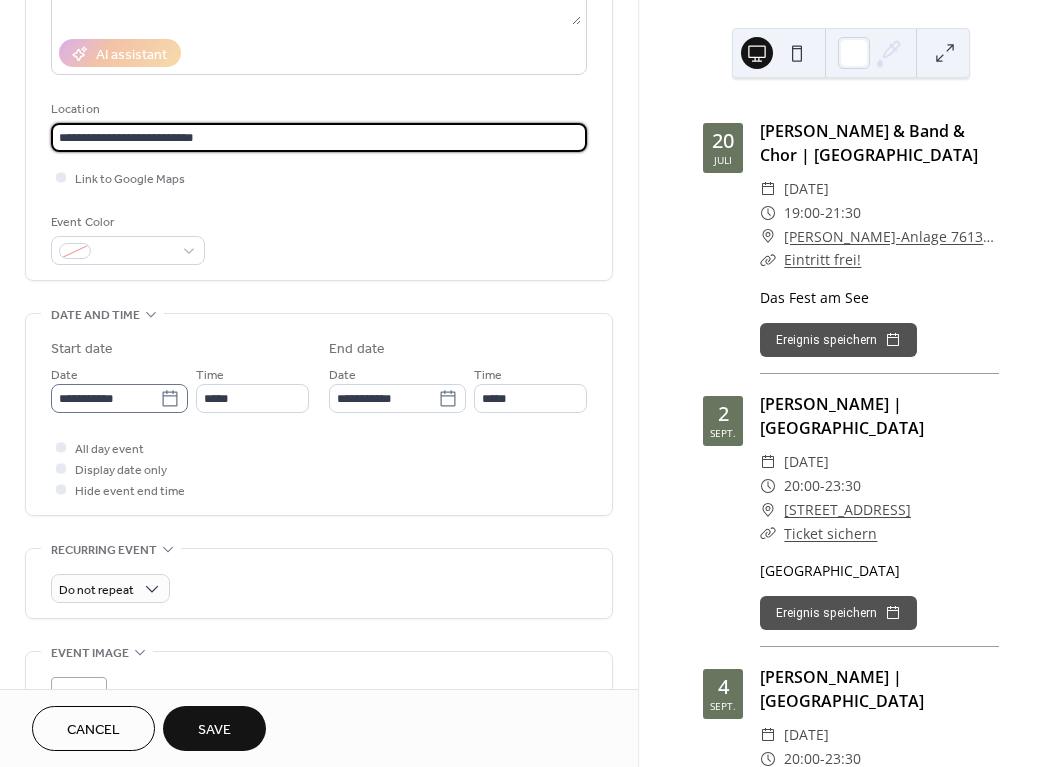 type on "**********" 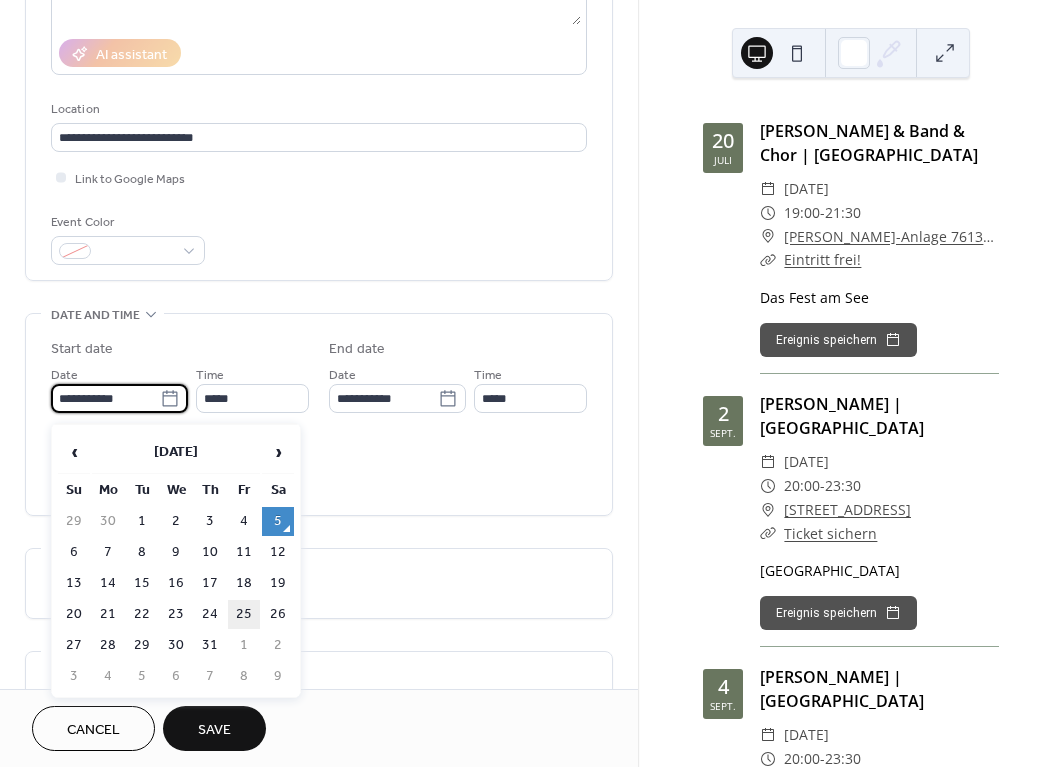 click on "25" at bounding box center (244, 614) 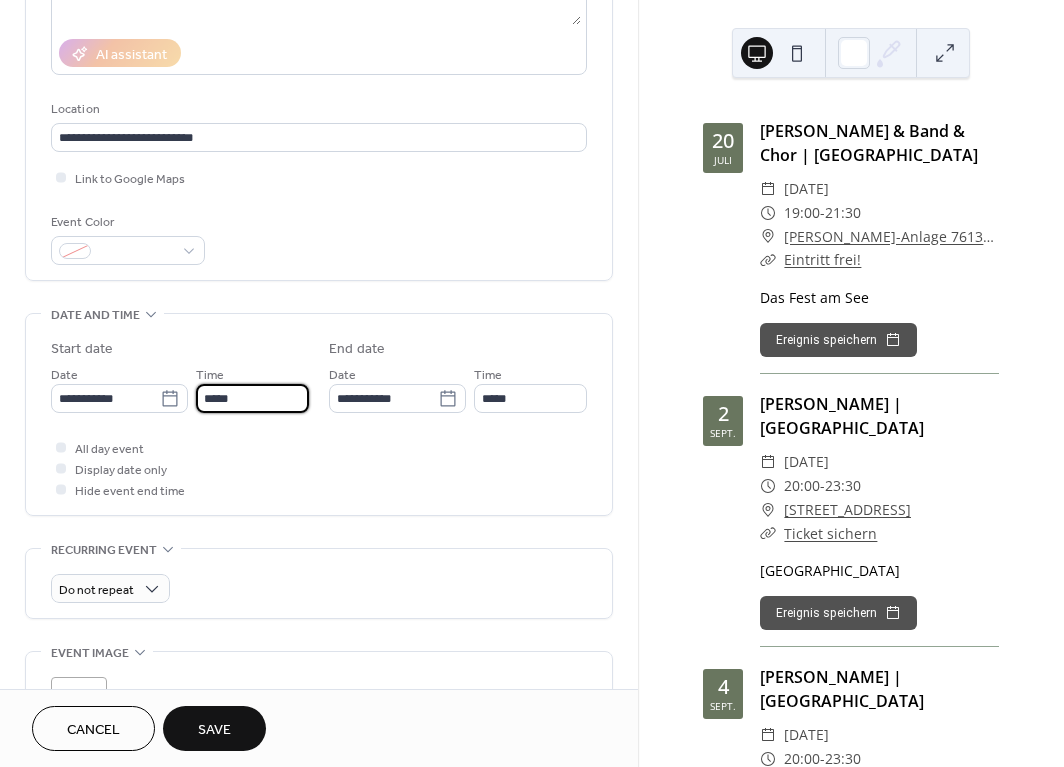 click on "*****" at bounding box center [253, 398] 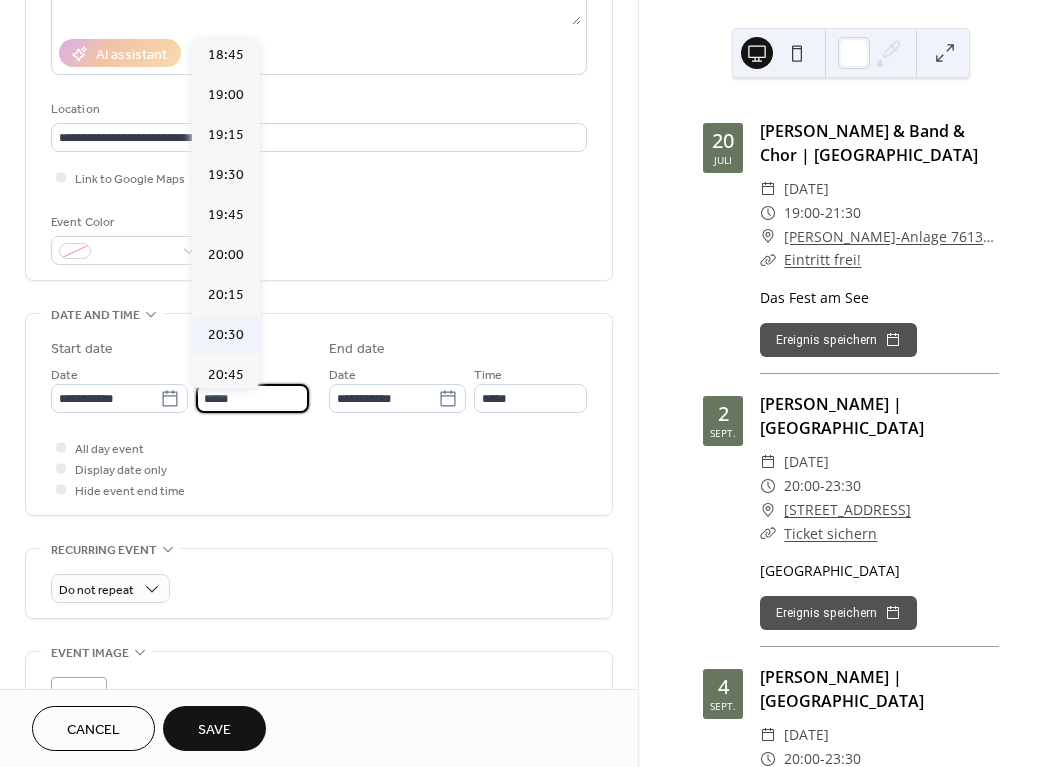 scroll, scrollTop: 3083, scrollLeft: 0, axis: vertical 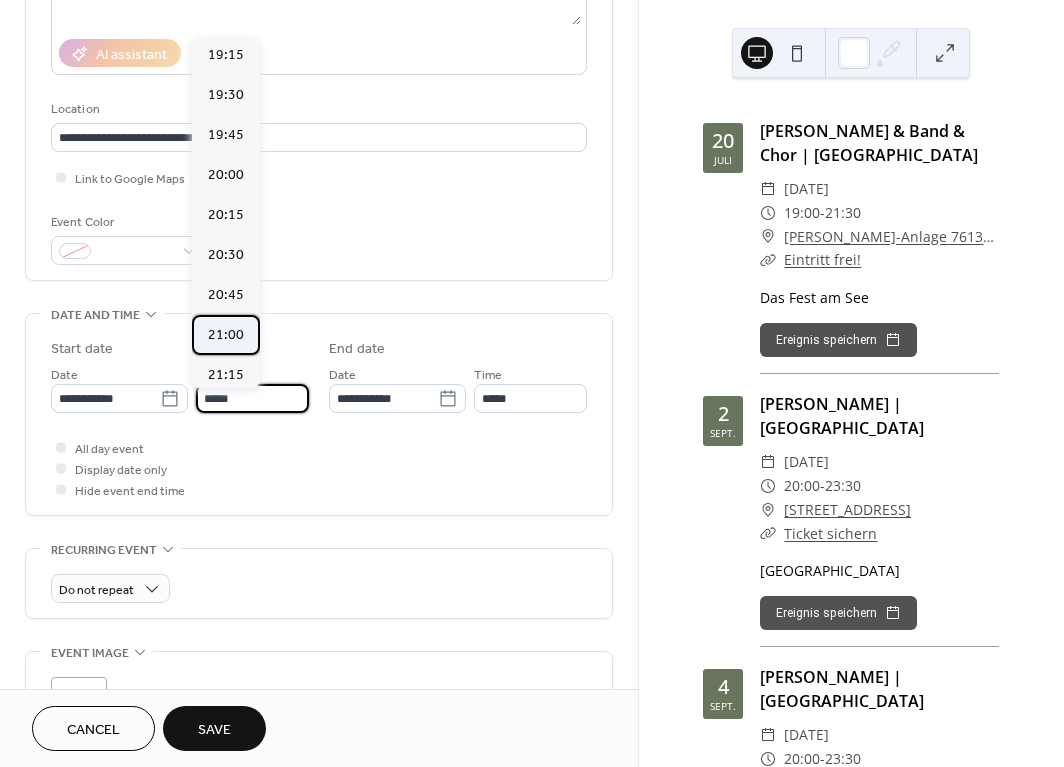 click on "21:00" at bounding box center [226, 335] 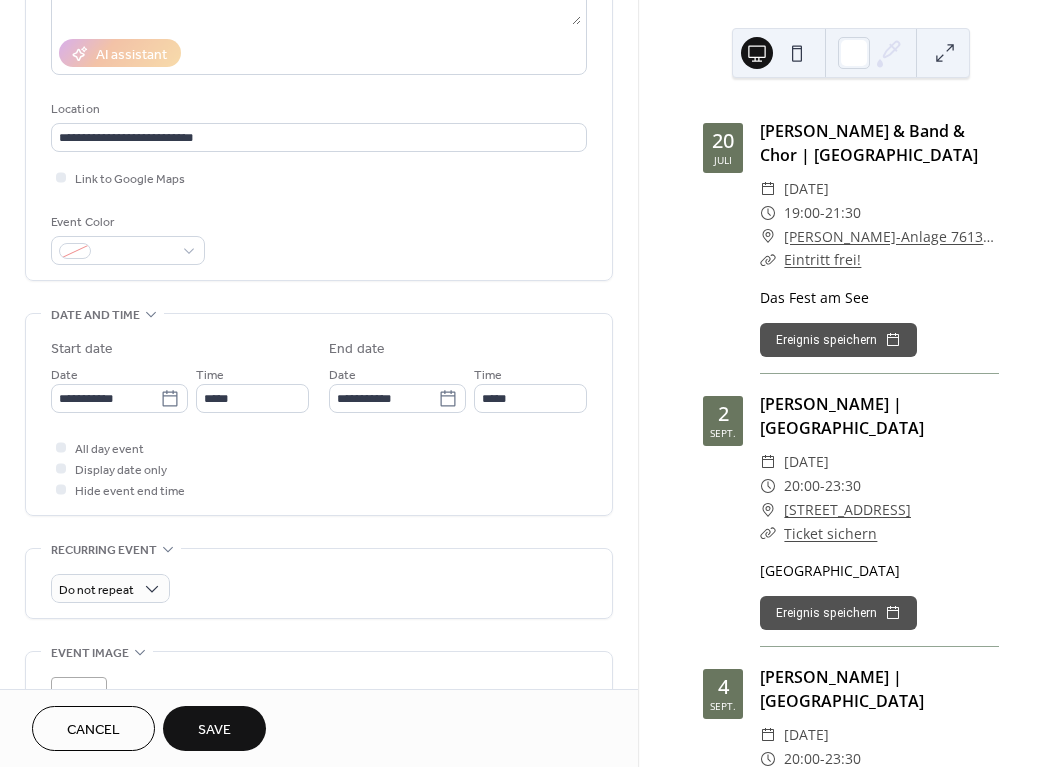 type on "*****" 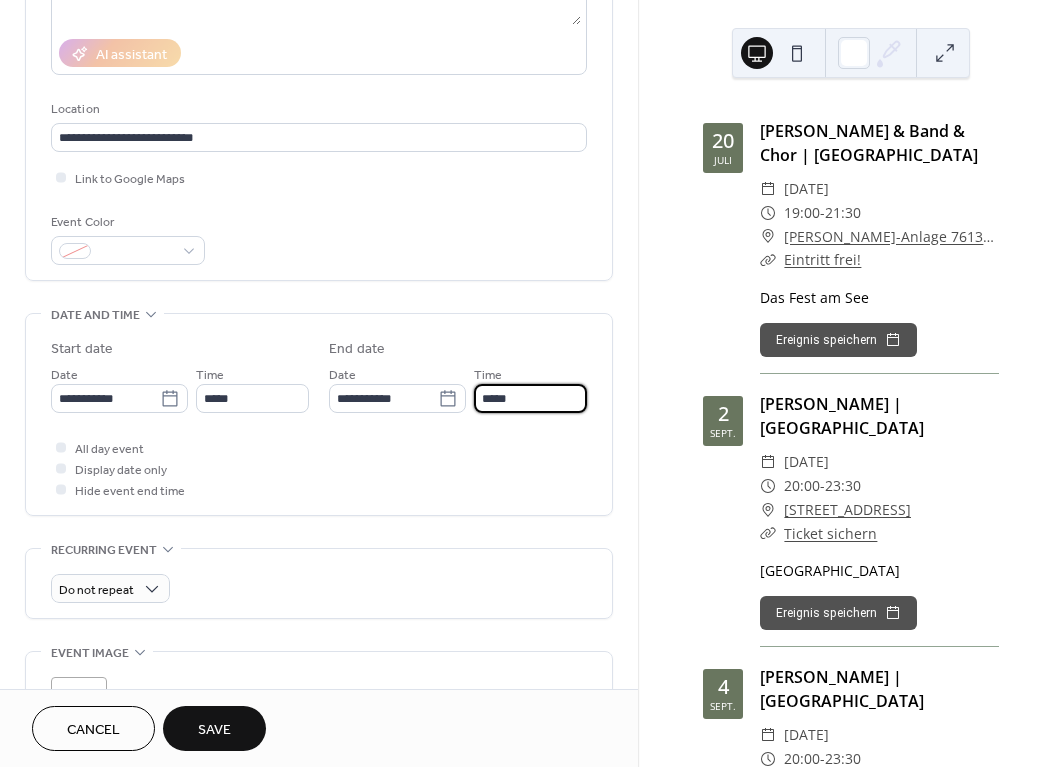click on "*****" at bounding box center [531, 398] 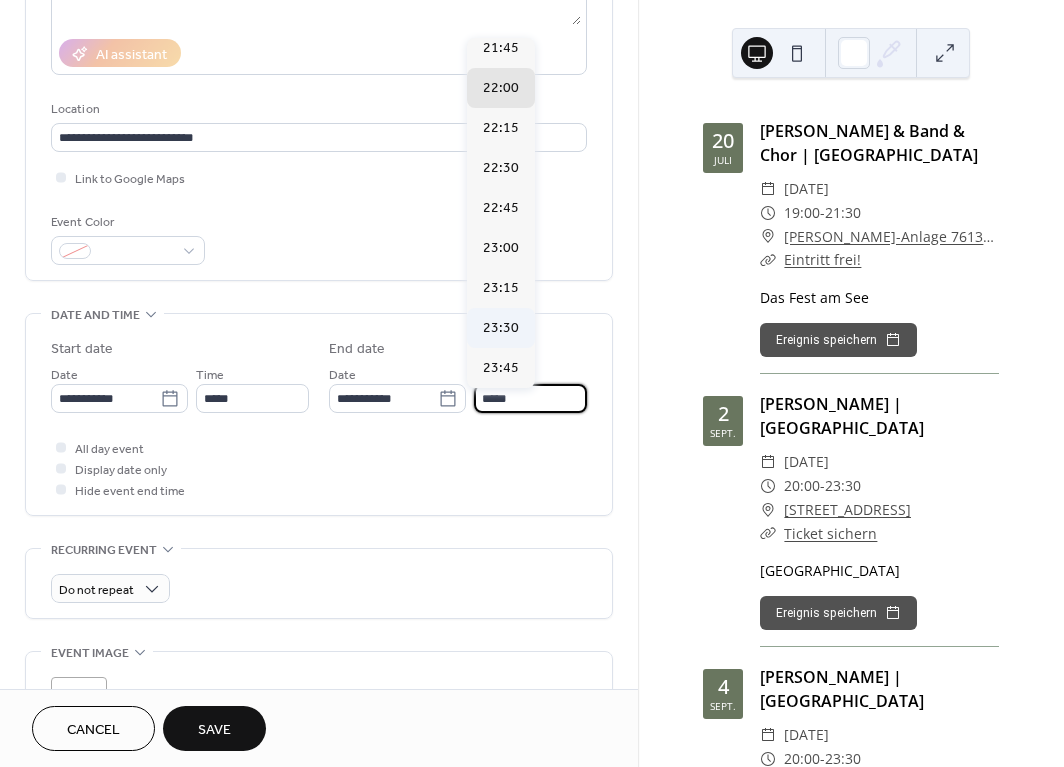 scroll, scrollTop: 90, scrollLeft: 0, axis: vertical 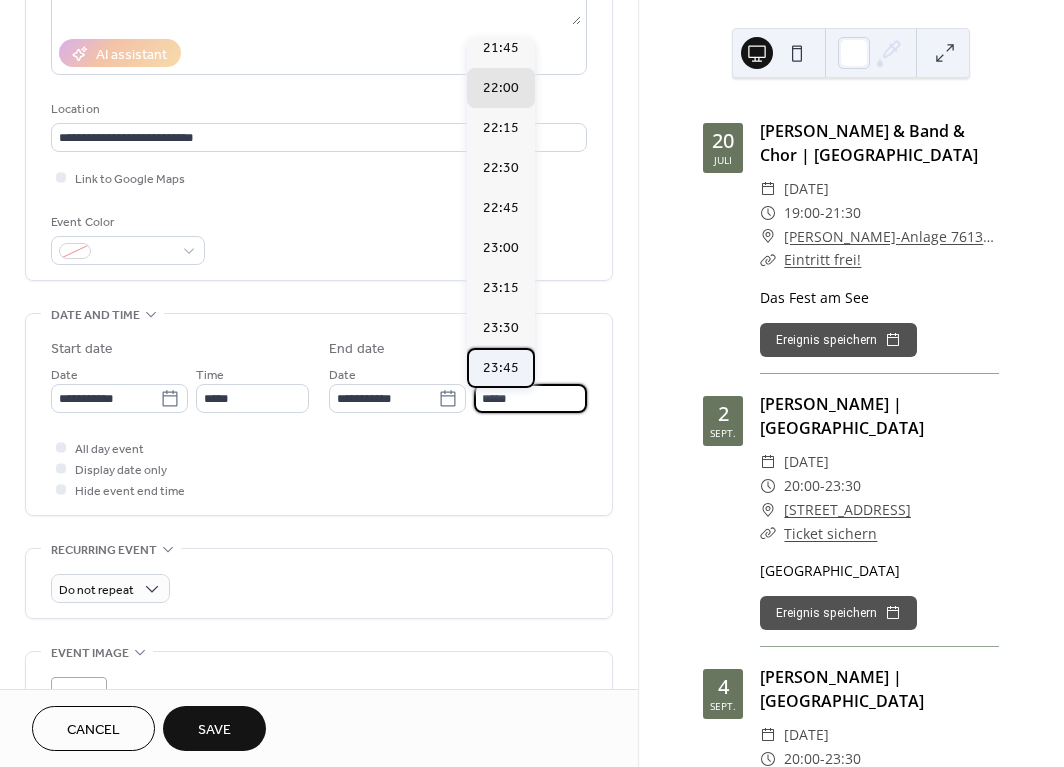 click on "23:45" at bounding box center (501, 368) 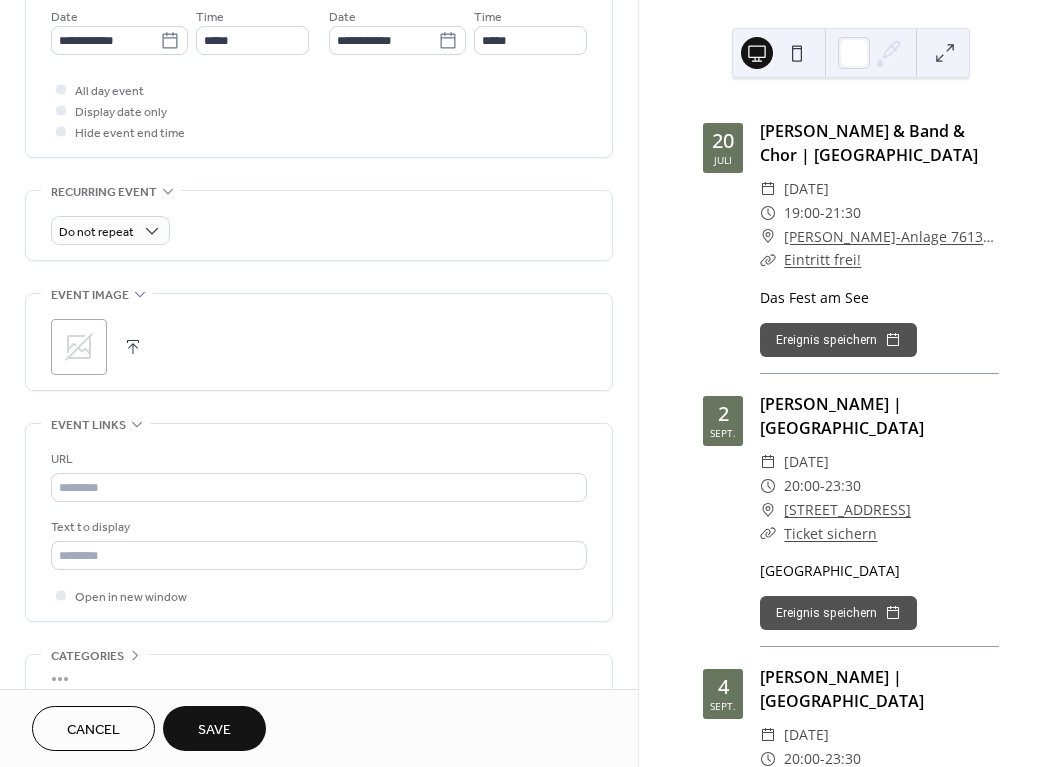 scroll, scrollTop: 708, scrollLeft: 0, axis: vertical 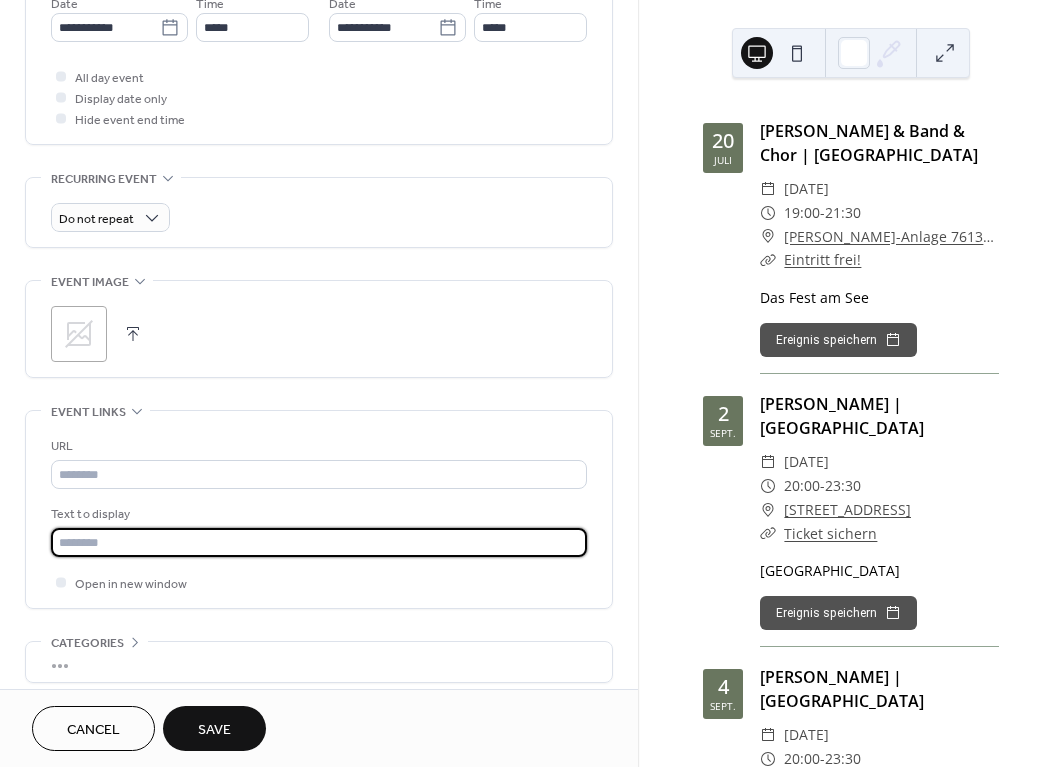 click at bounding box center [319, 542] 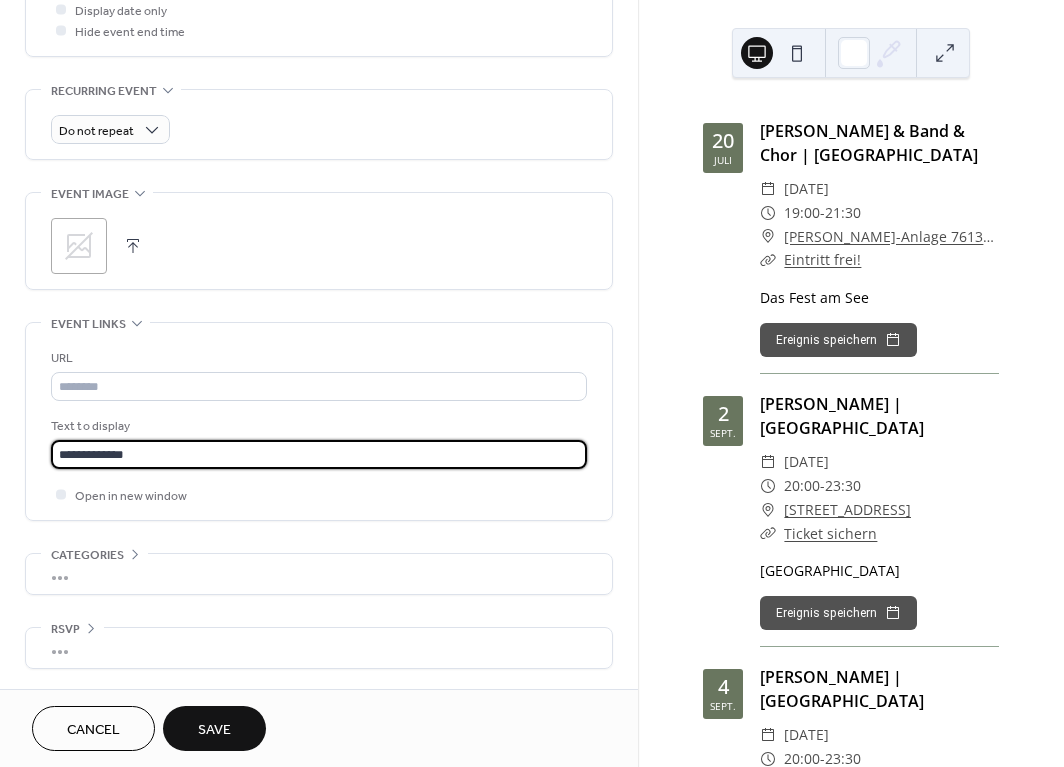 scroll, scrollTop: 806, scrollLeft: 0, axis: vertical 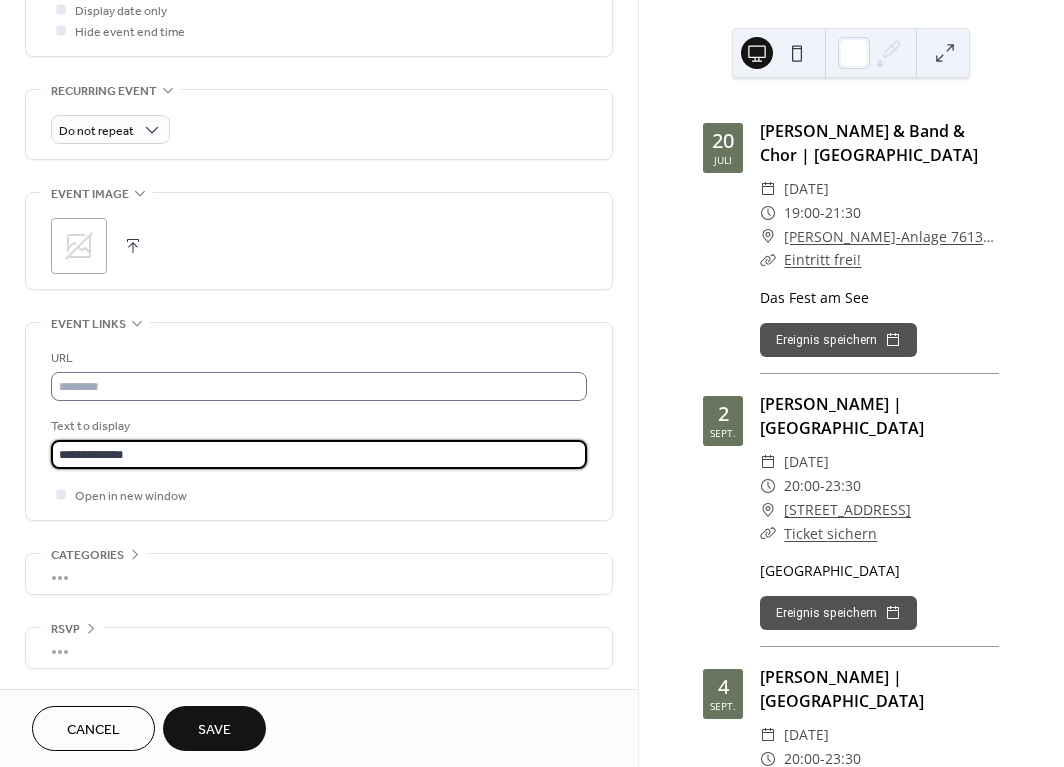 type on "**********" 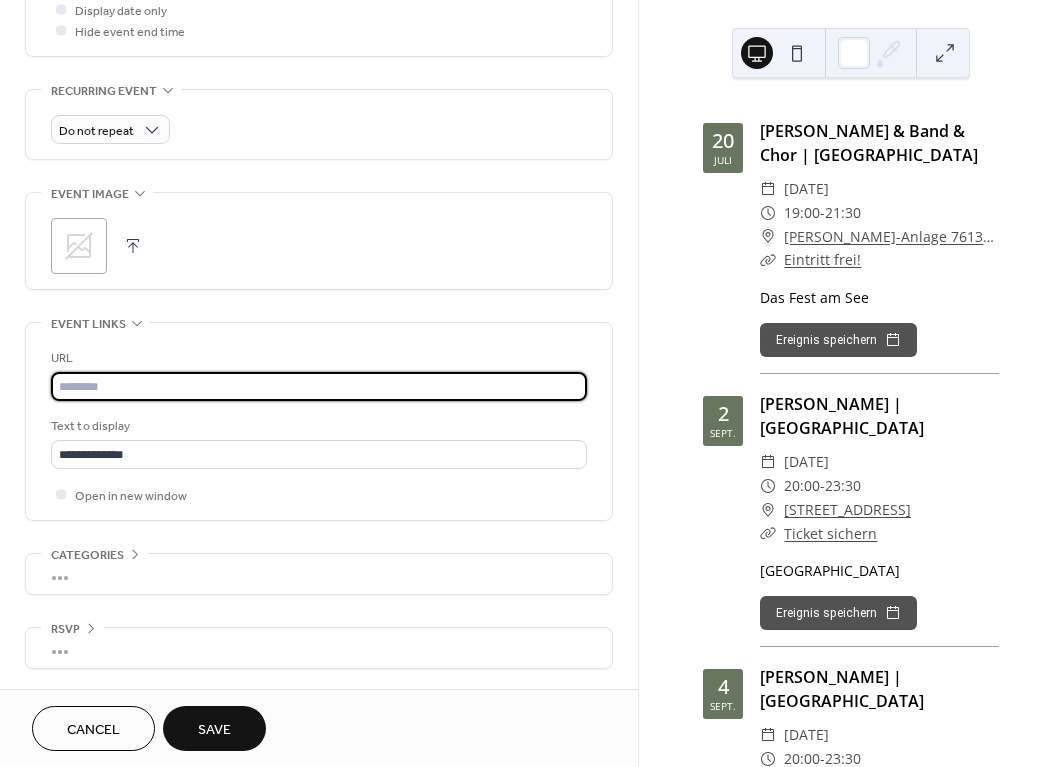 click at bounding box center [319, 386] 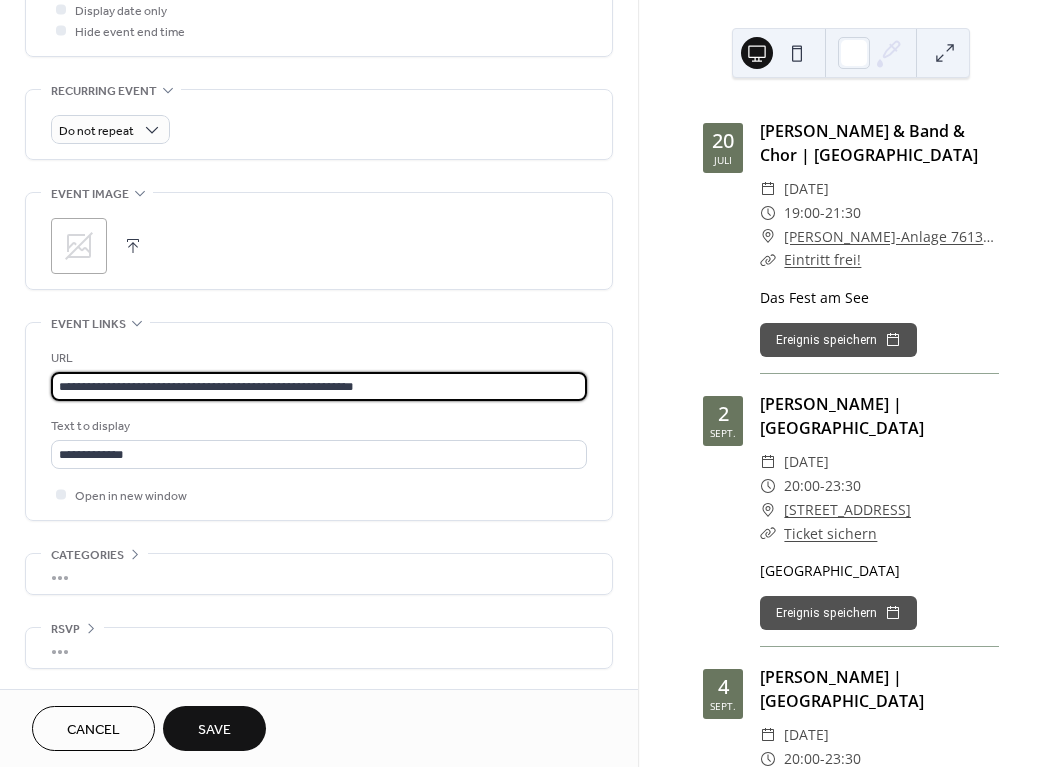 type on "**********" 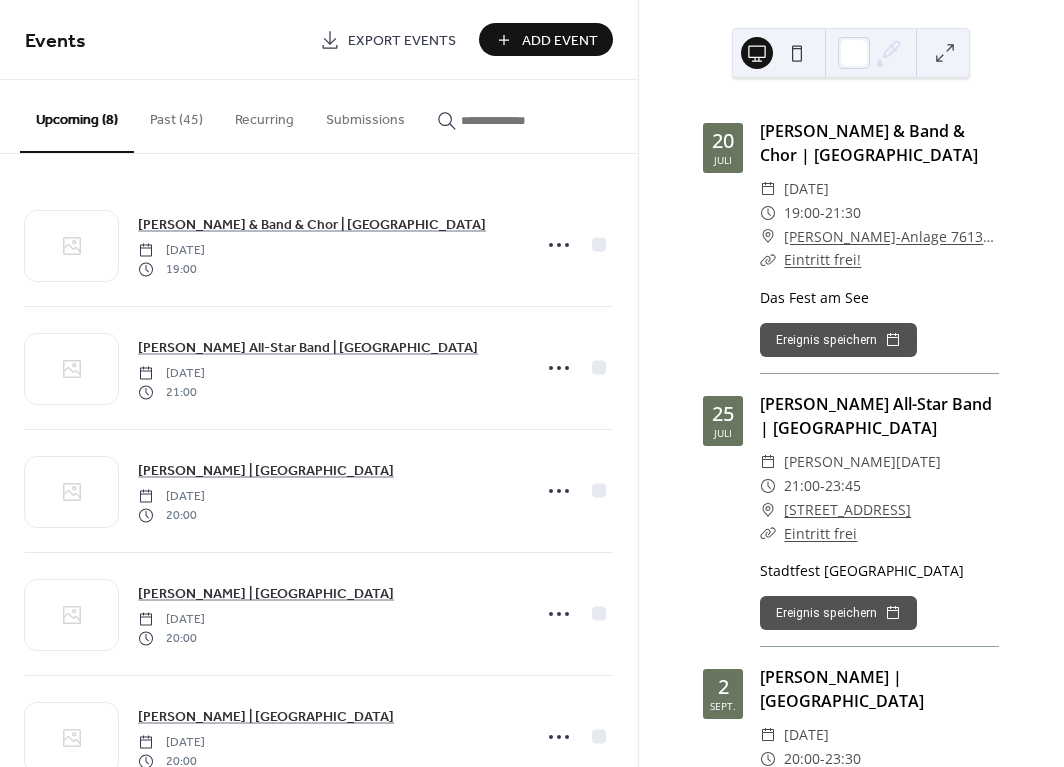 click on "Add Event" at bounding box center (560, 41) 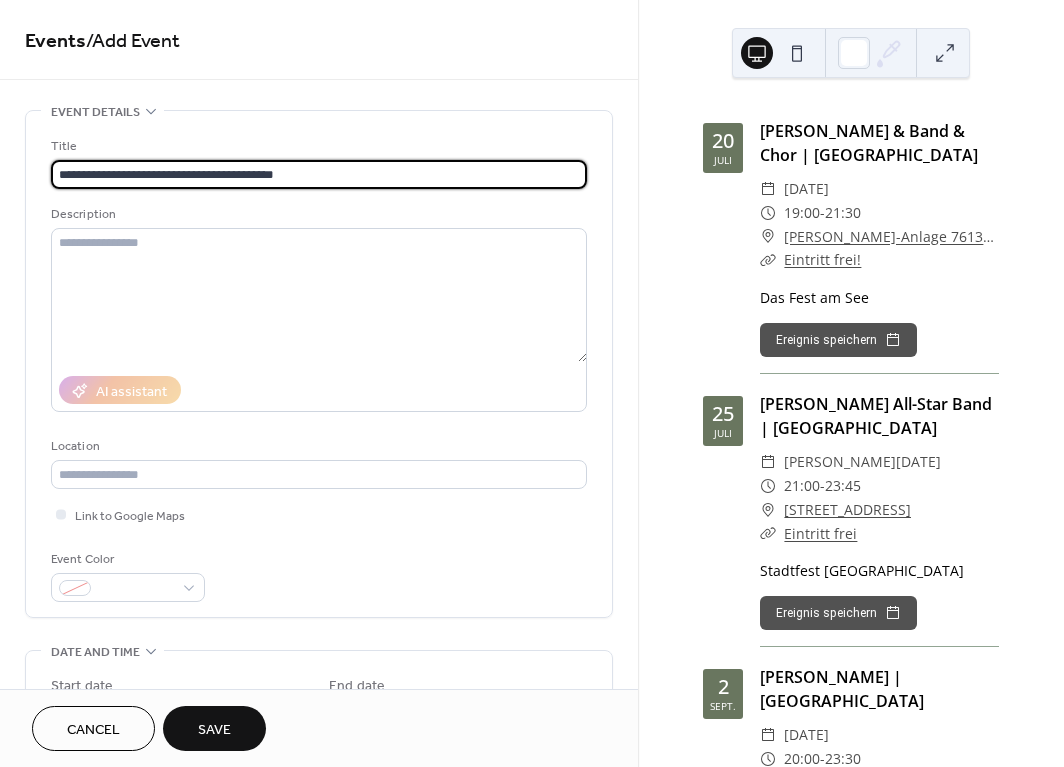 type on "**********" 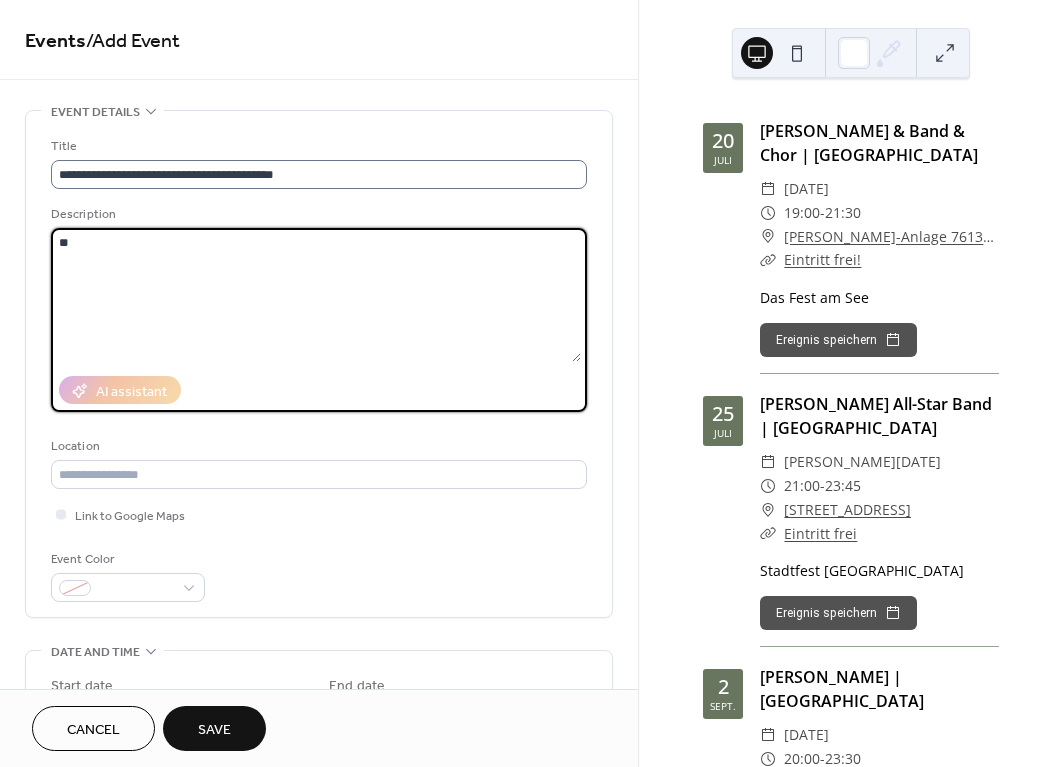 type on "*" 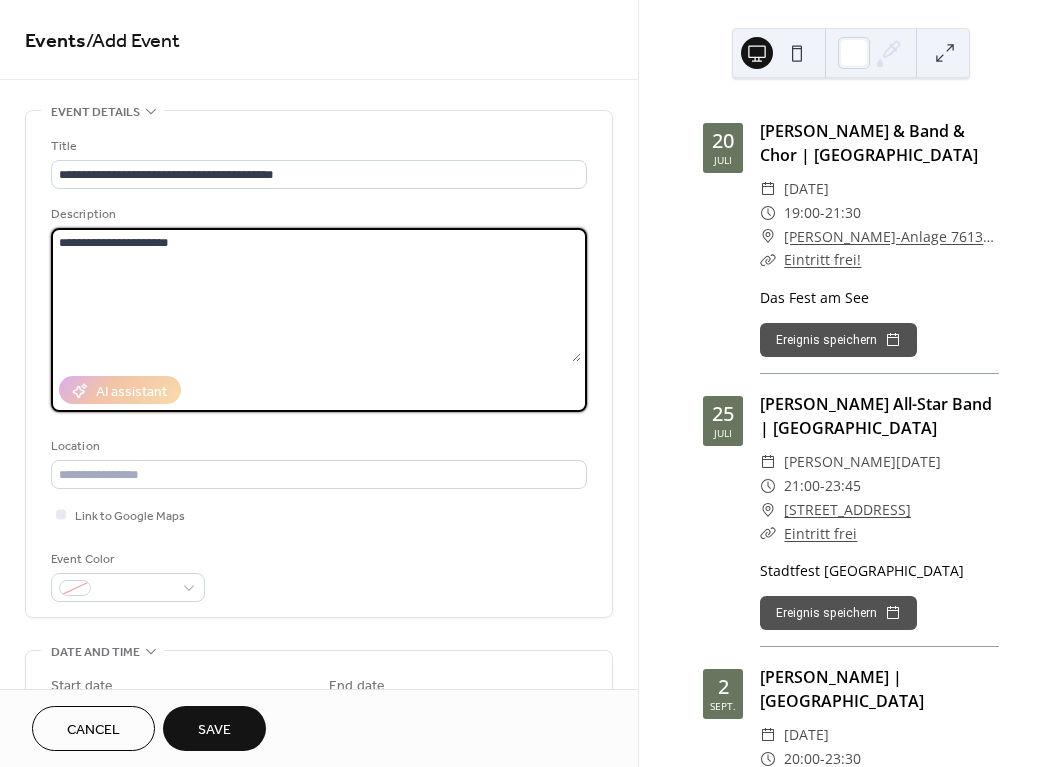 drag, startPoint x: 102, startPoint y: 244, endPoint x: 204, endPoint y: 244, distance: 102 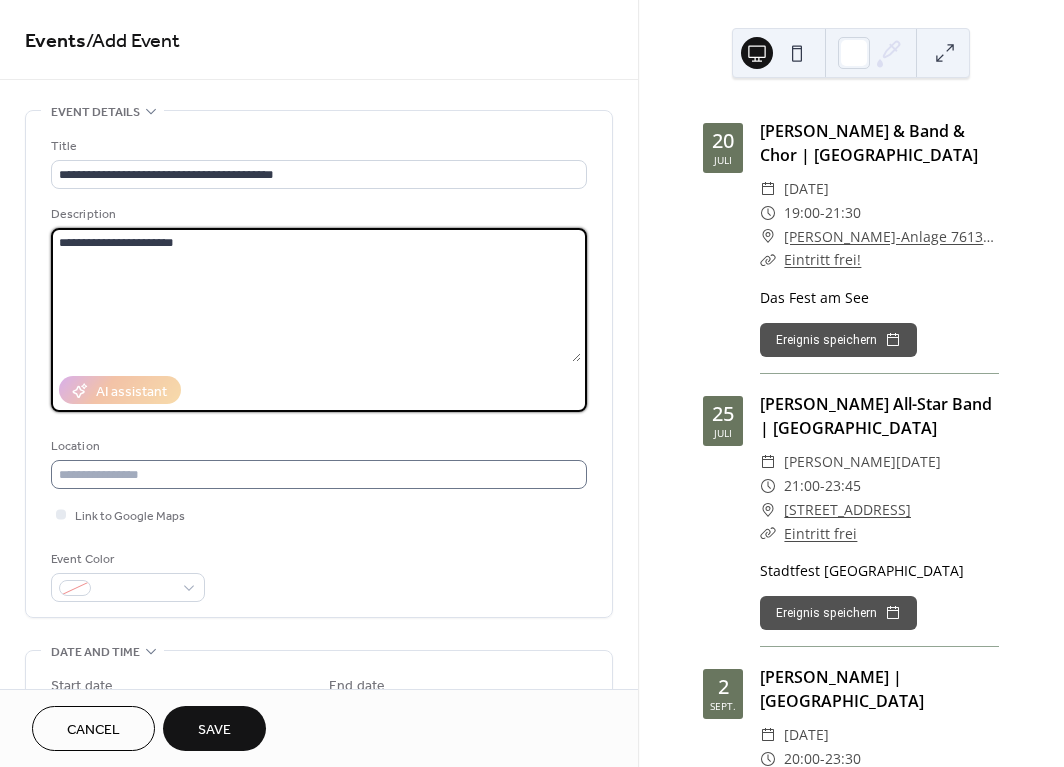 type on "**********" 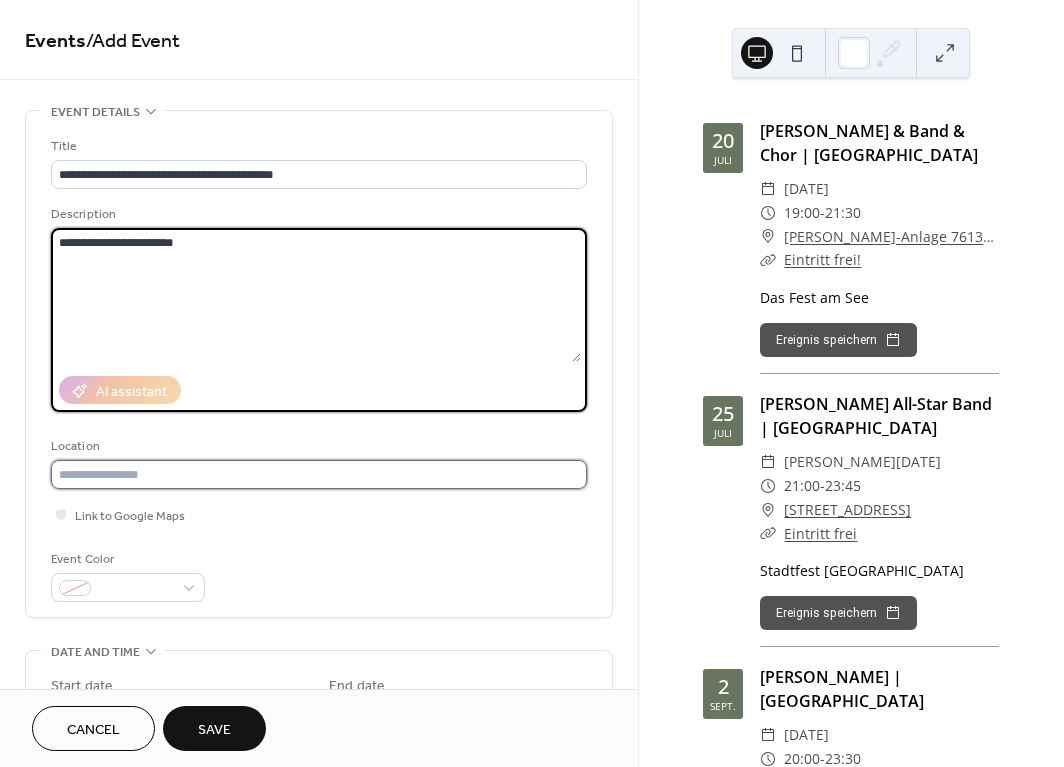 click at bounding box center [319, 474] 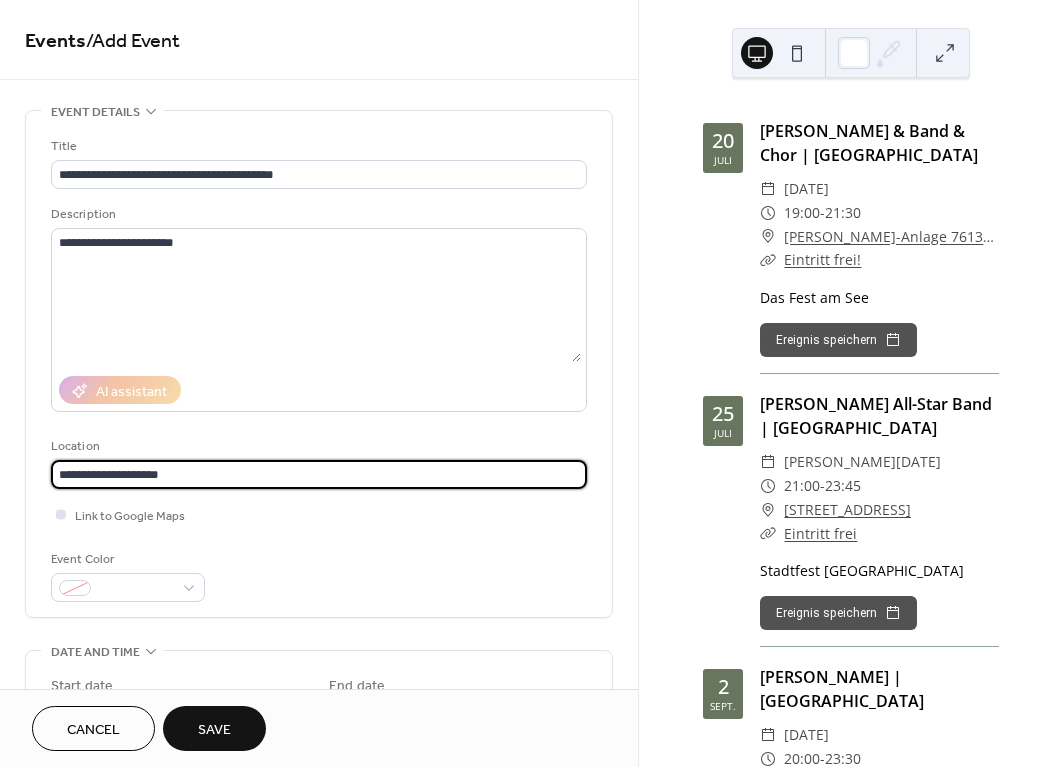type on "**********" 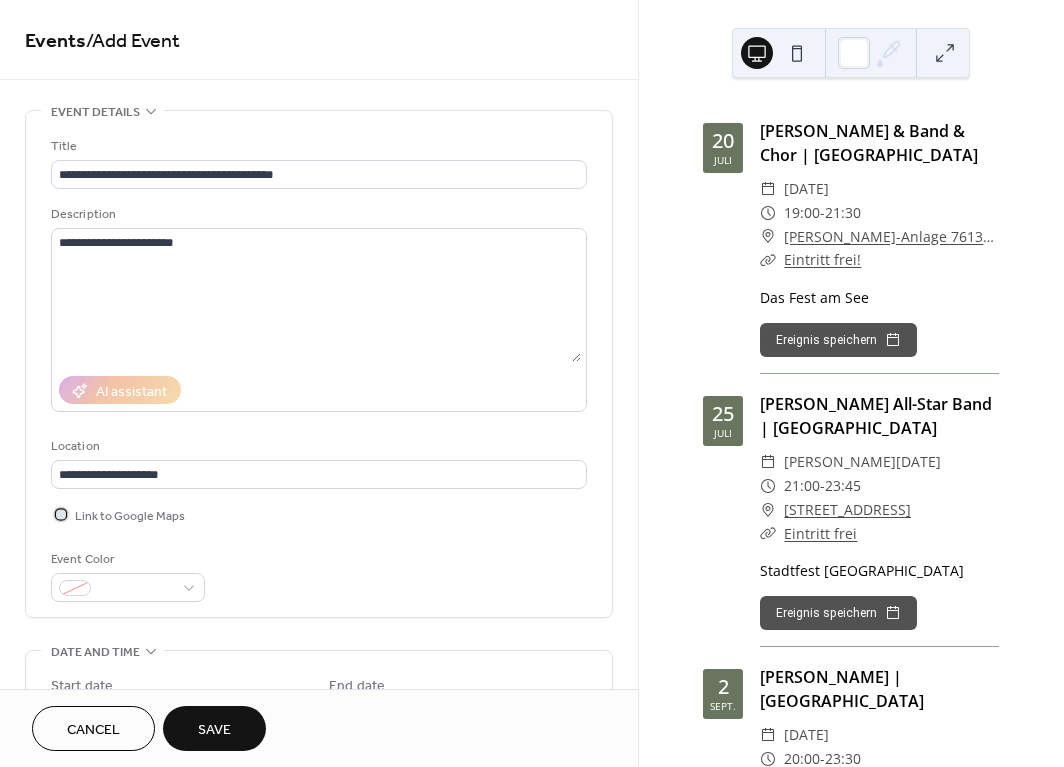 click at bounding box center [61, 514] 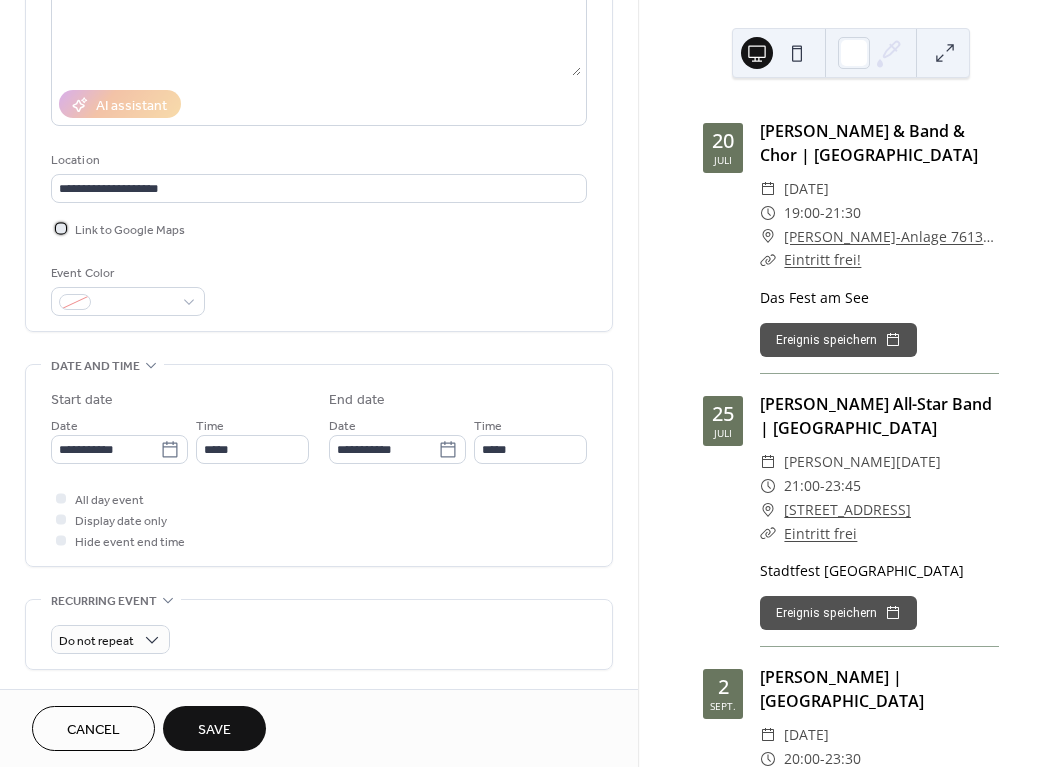 scroll, scrollTop: 357, scrollLeft: 0, axis: vertical 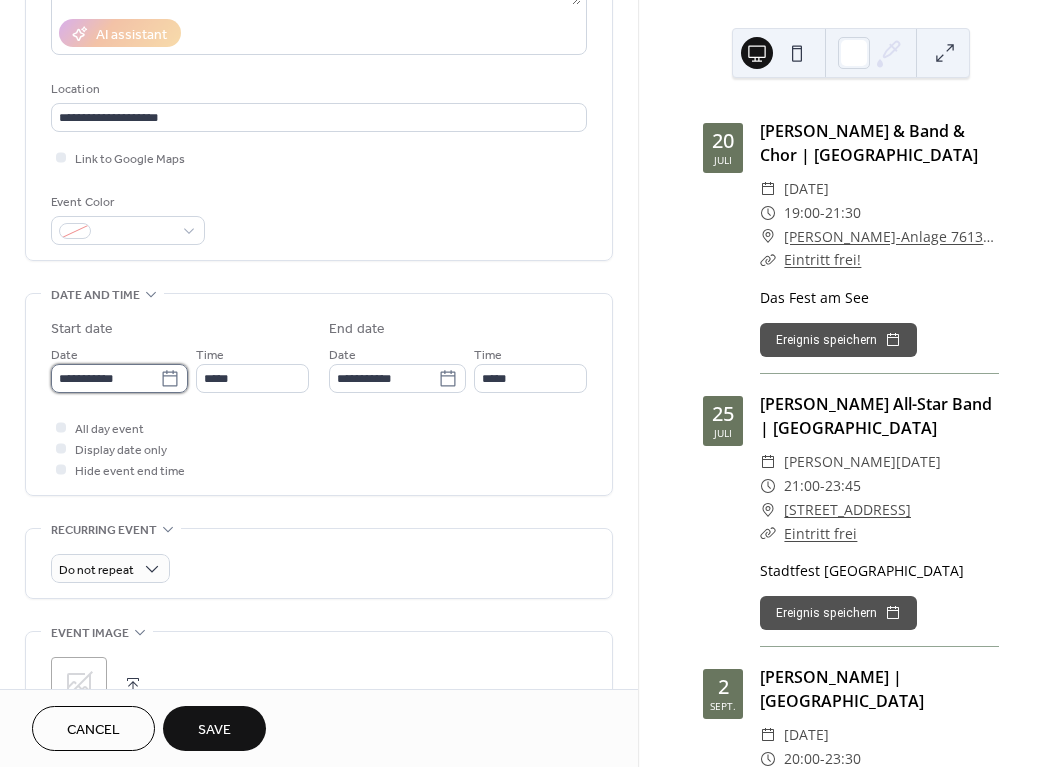 click on "**********" at bounding box center [105, 378] 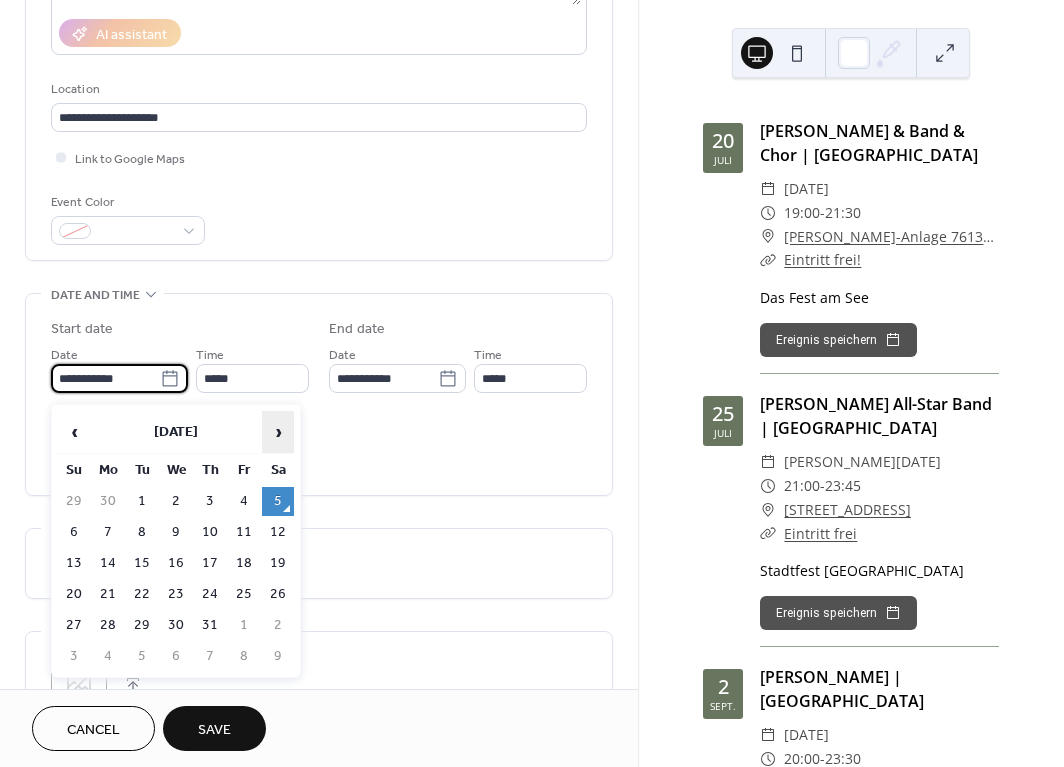 click on "›" at bounding box center (278, 432) 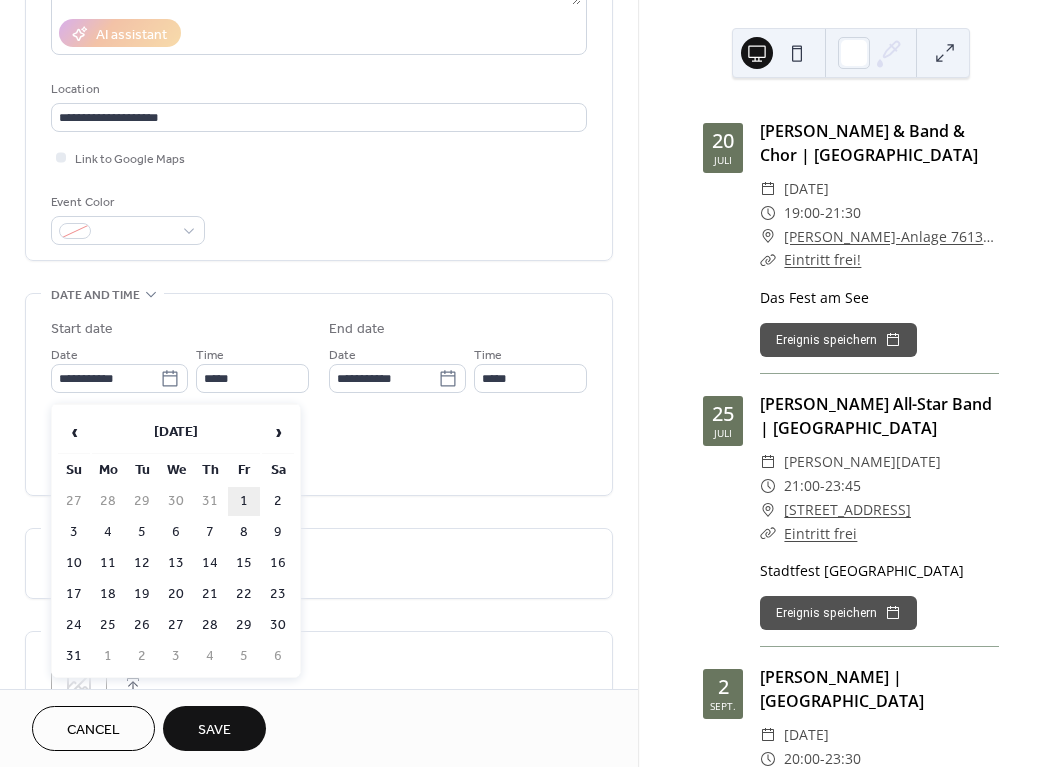 click on "1" at bounding box center (244, 501) 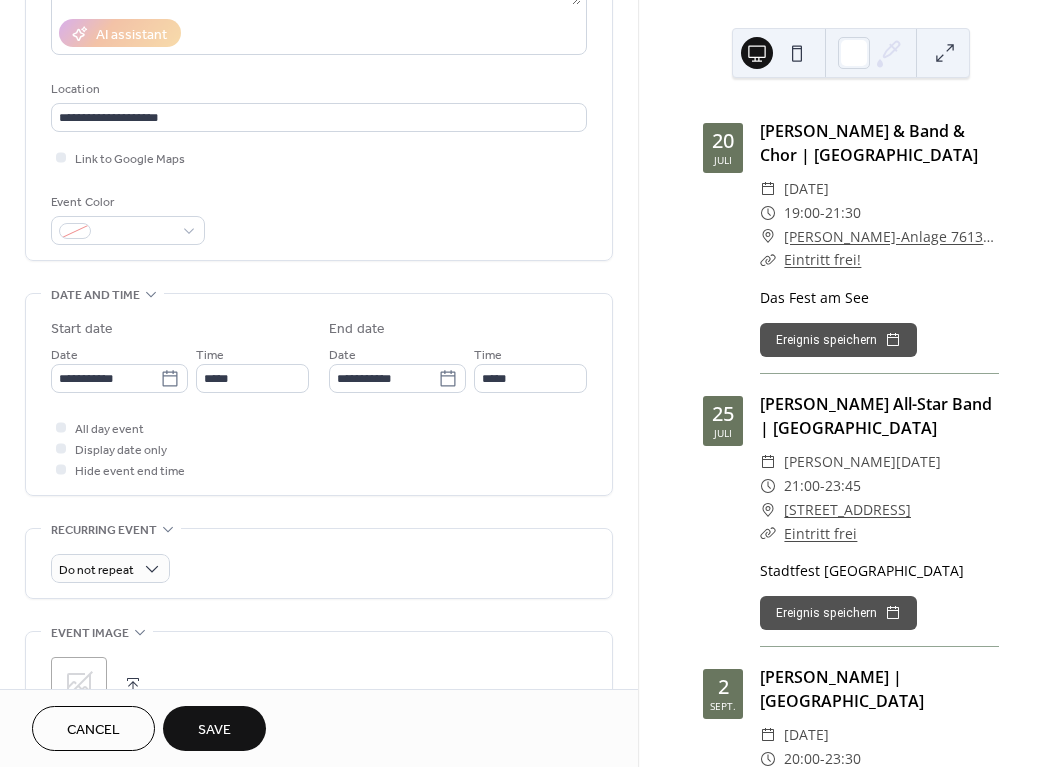 type on "**********" 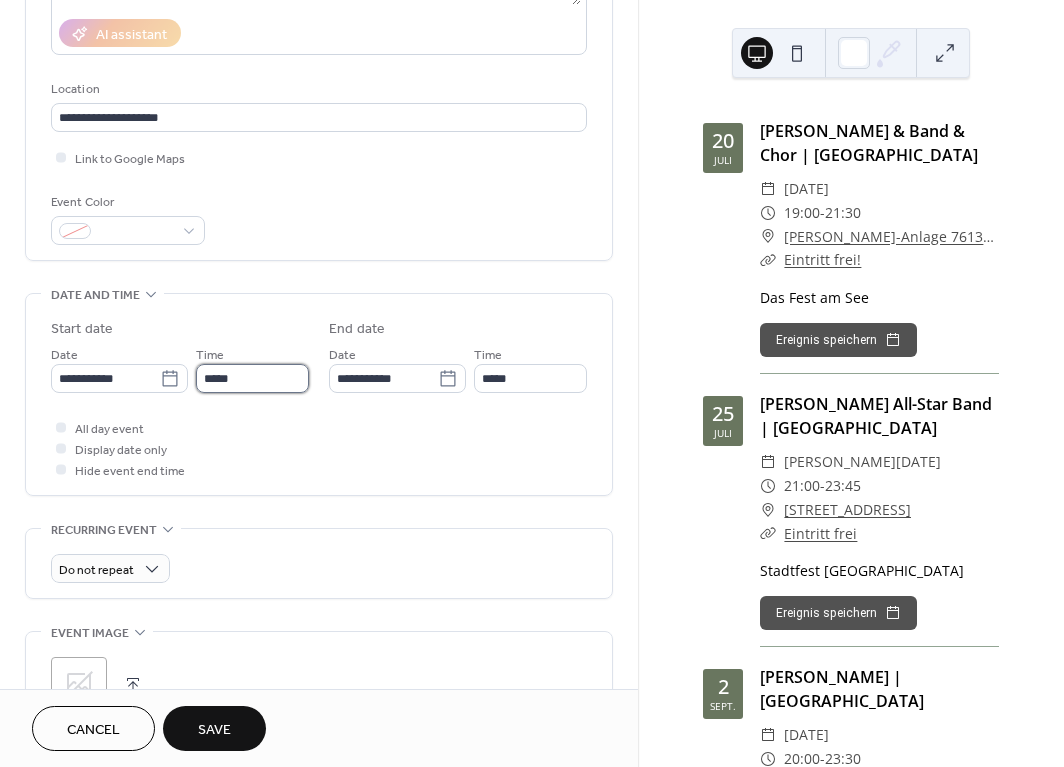 click on "*****" at bounding box center [253, 378] 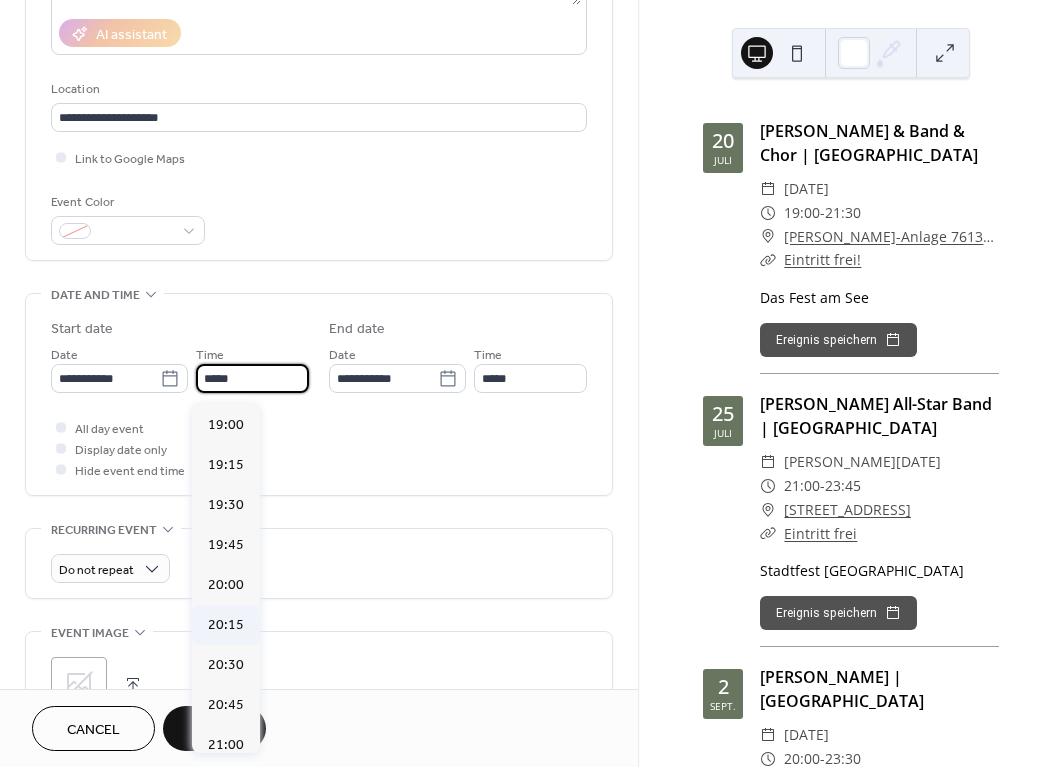 scroll, scrollTop: 3056, scrollLeft: 0, axis: vertical 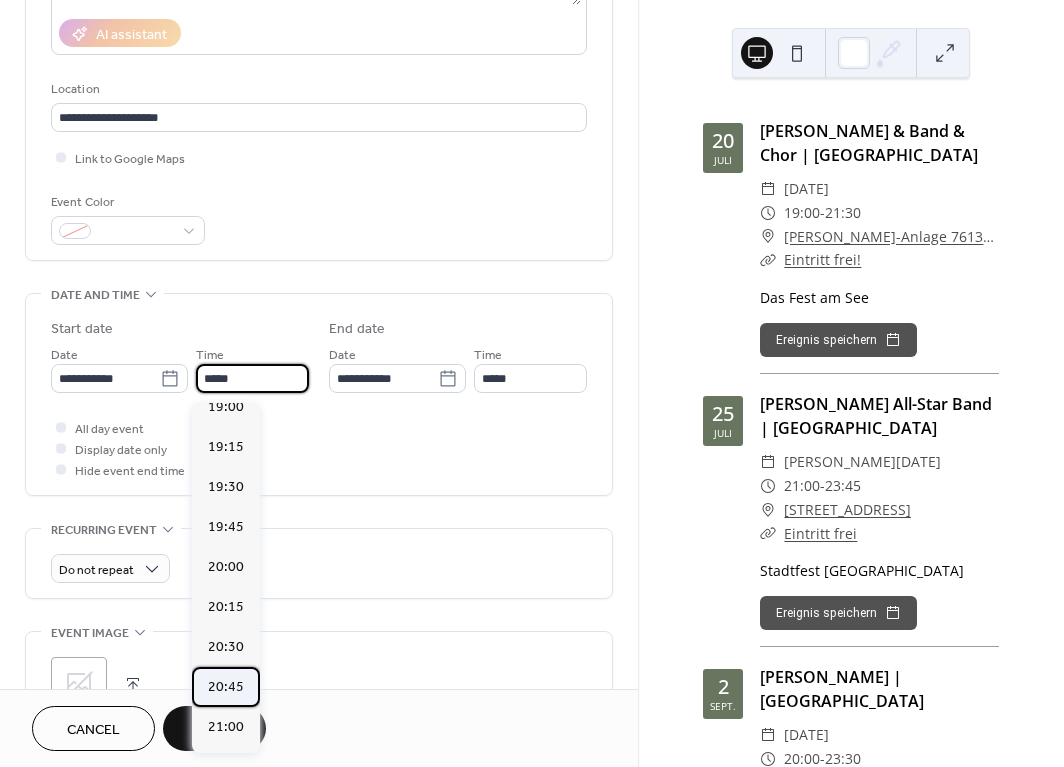 click on "20:45" at bounding box center (226, 687) 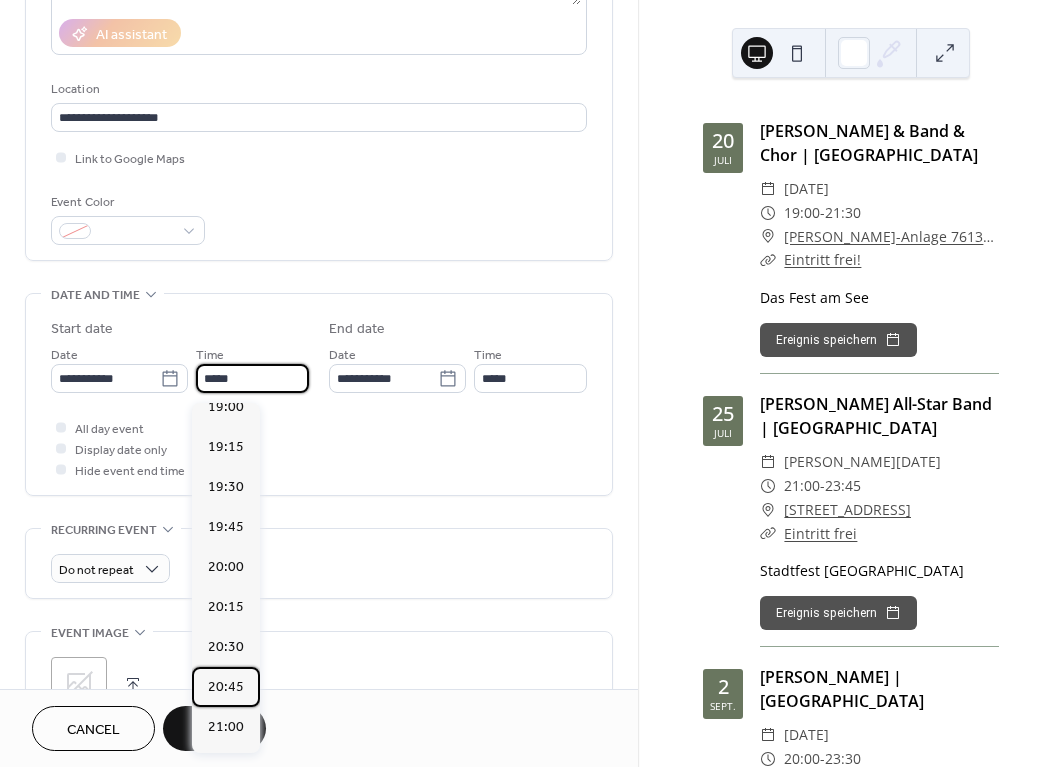 type on "*****" 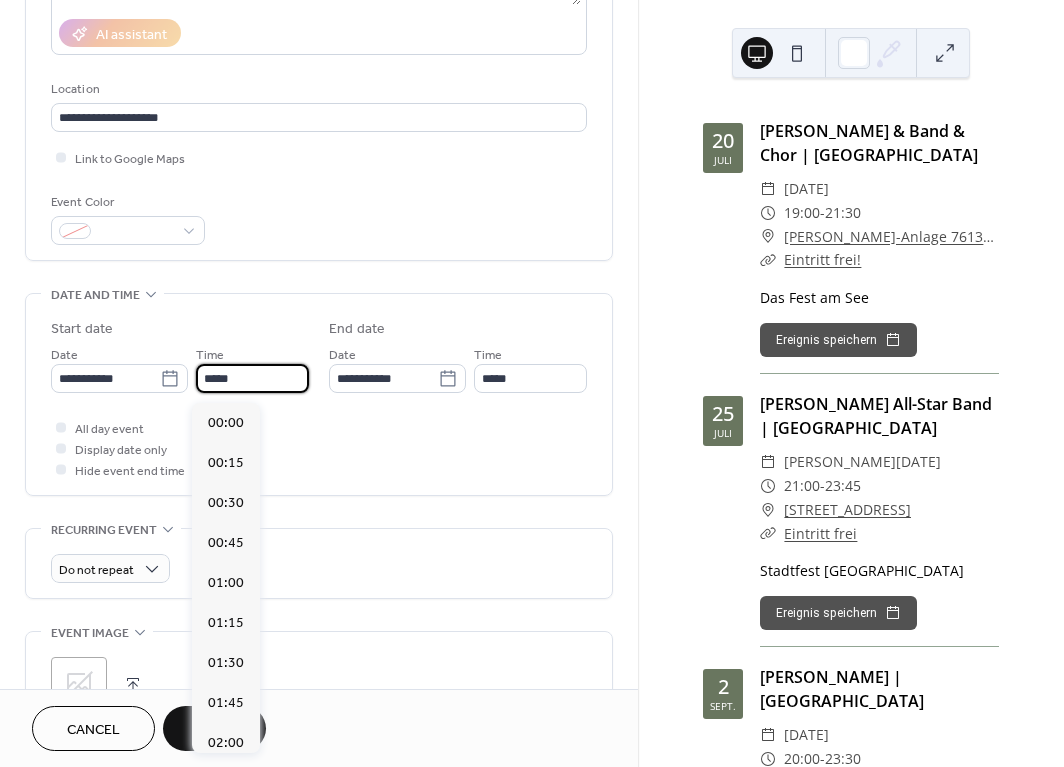 click on "*****" at bounding box center [253, 378] 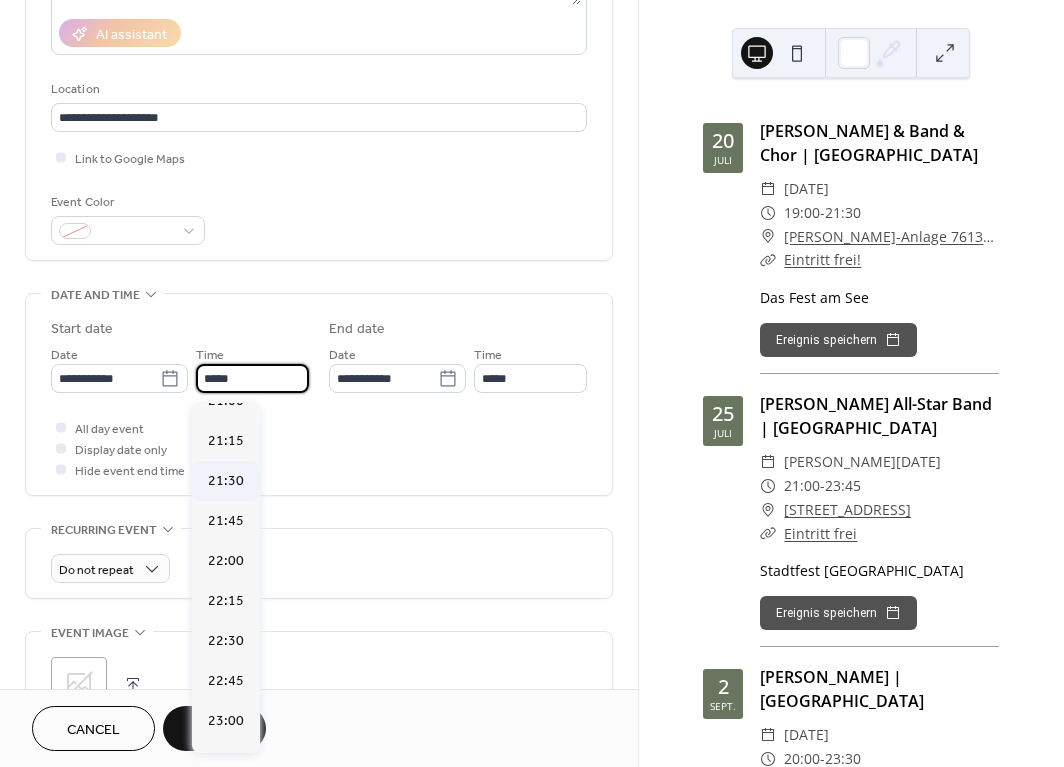 scroll, scrollTop: 3325, scrollLeft: 0, axis: vertical 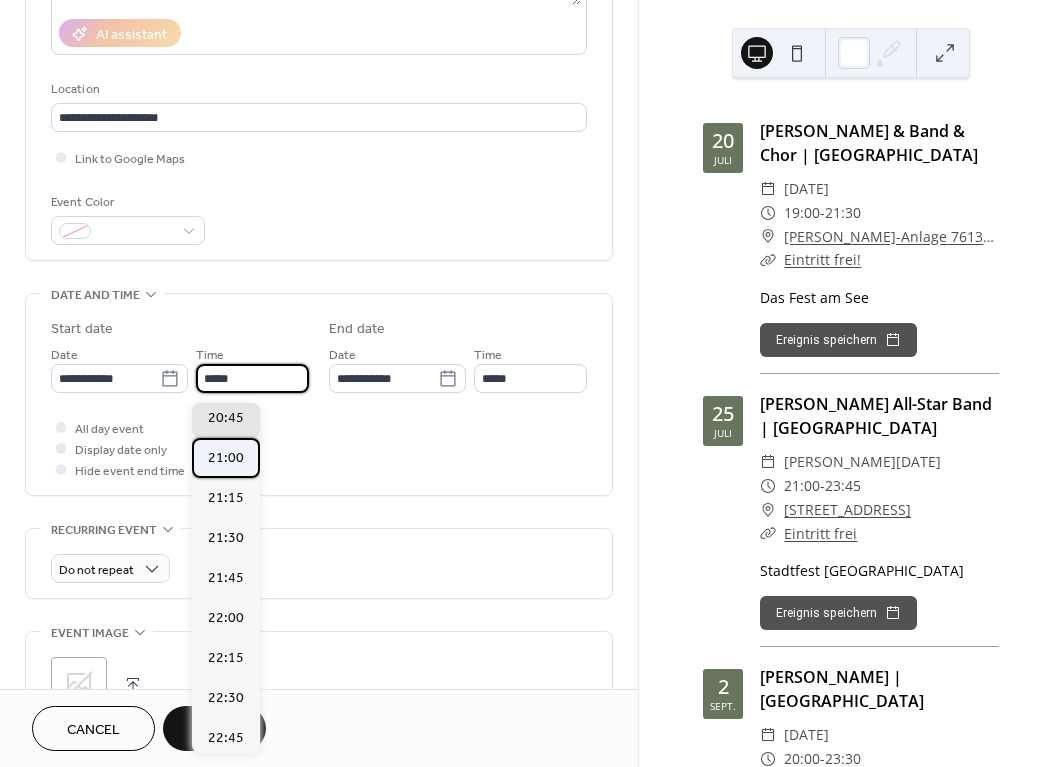 click on "21:00" at bounding box center [226, 458] 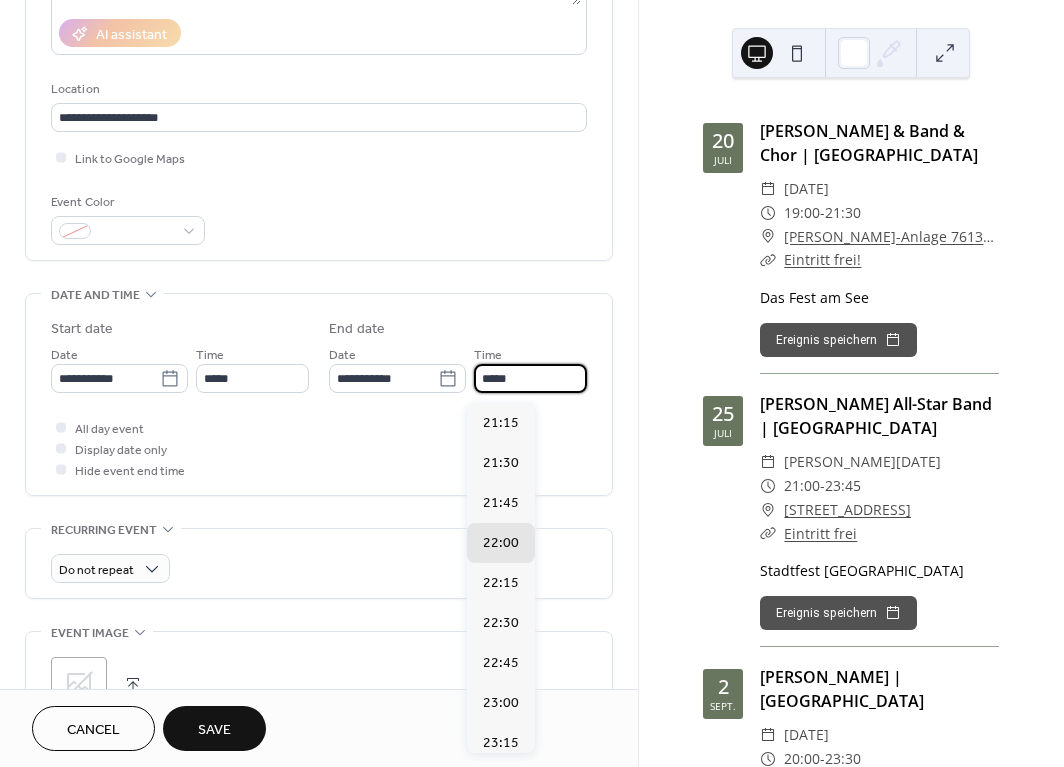 click on "*****" at bounding box center (531, 378) 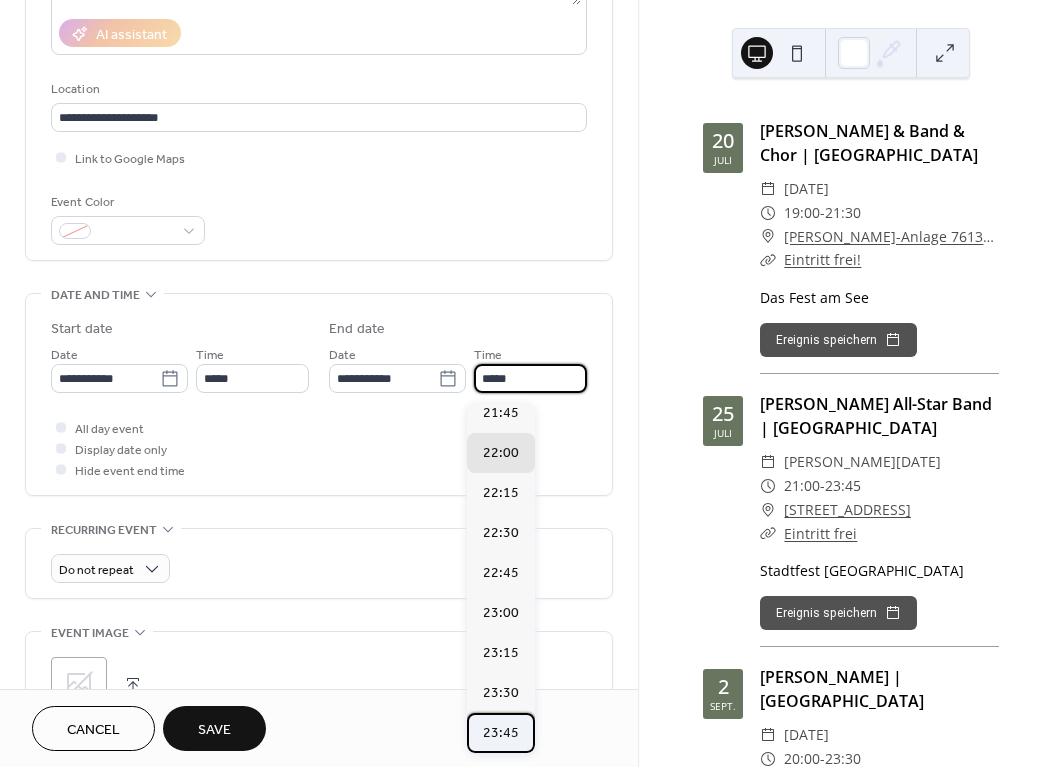 scroll, scrollTop: 90, scrollLeft: 0, axis: vertical 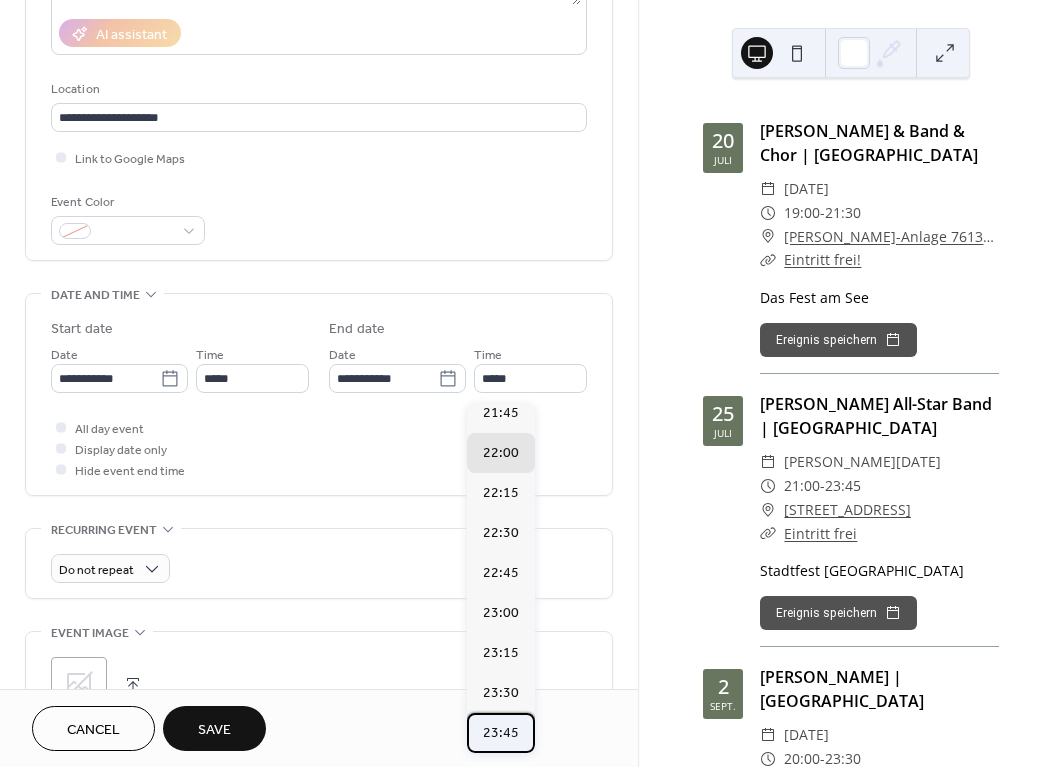 click on "23:45" at bounding box center [501, 733] 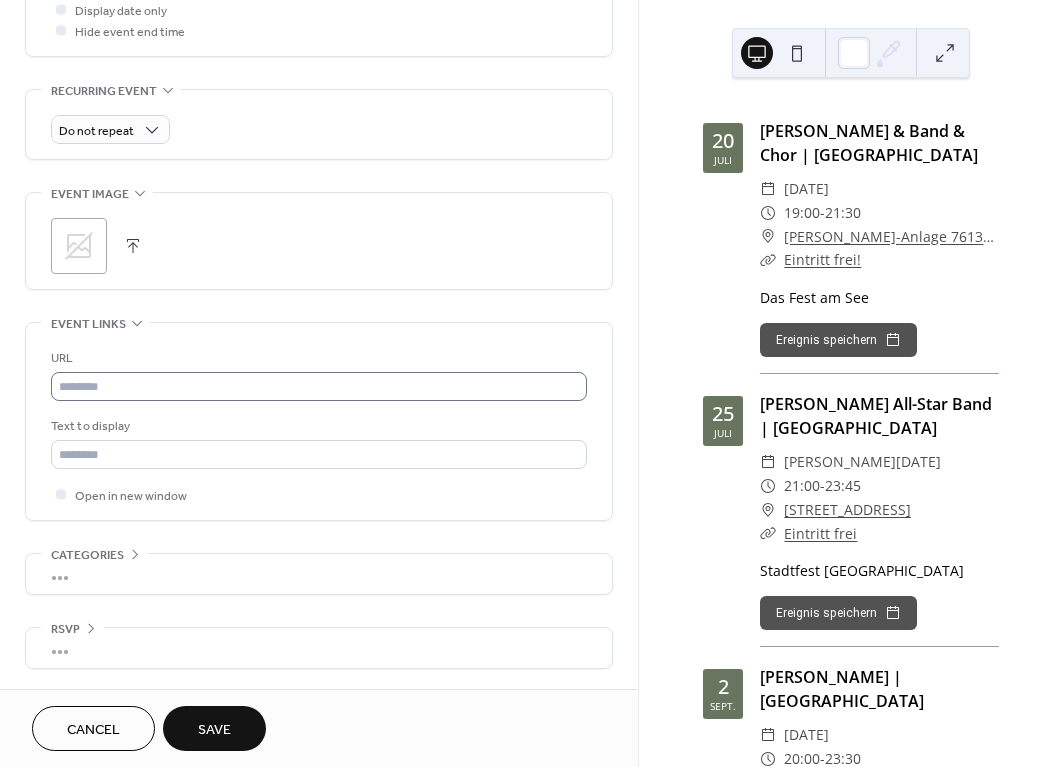 scroll, scrollTop: 806, scrollLeft: 0, axis: vertical 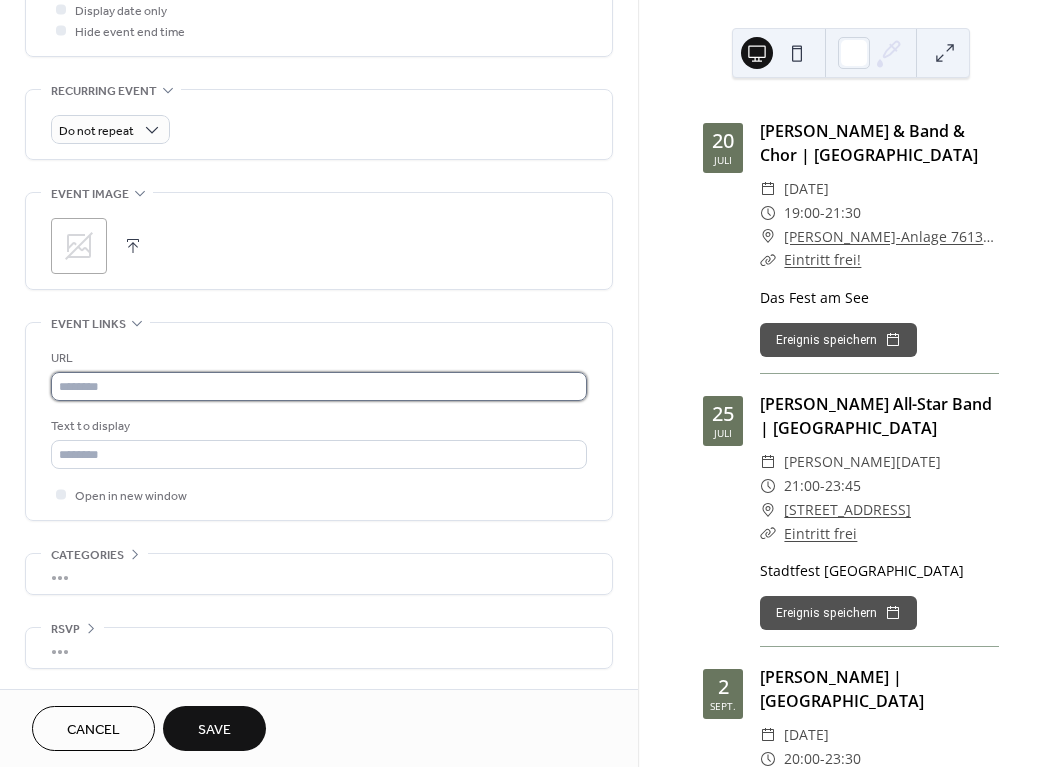 click at bounding box center (319, 386) 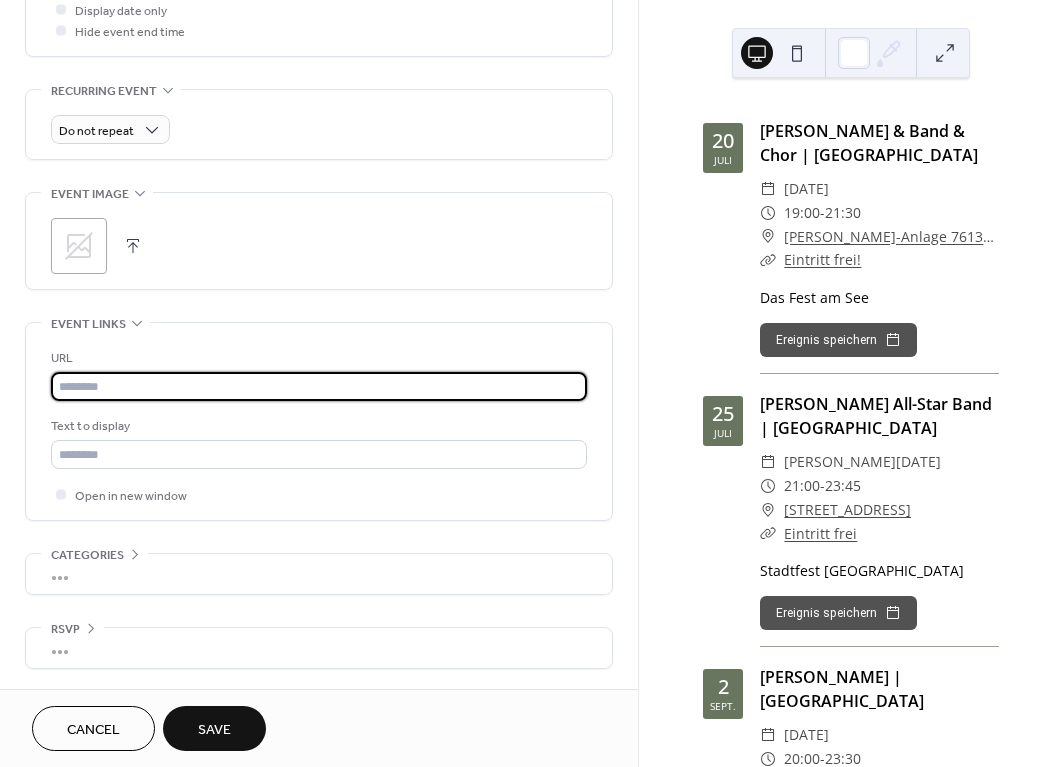 paste on "**********" 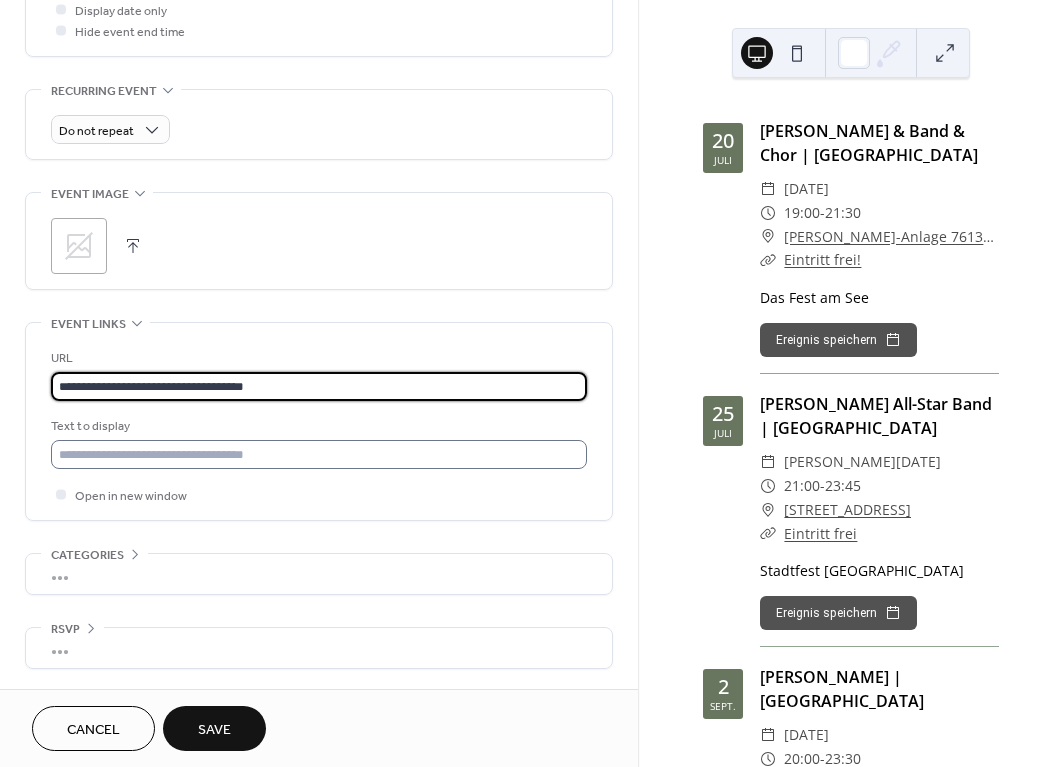 type on "**********" 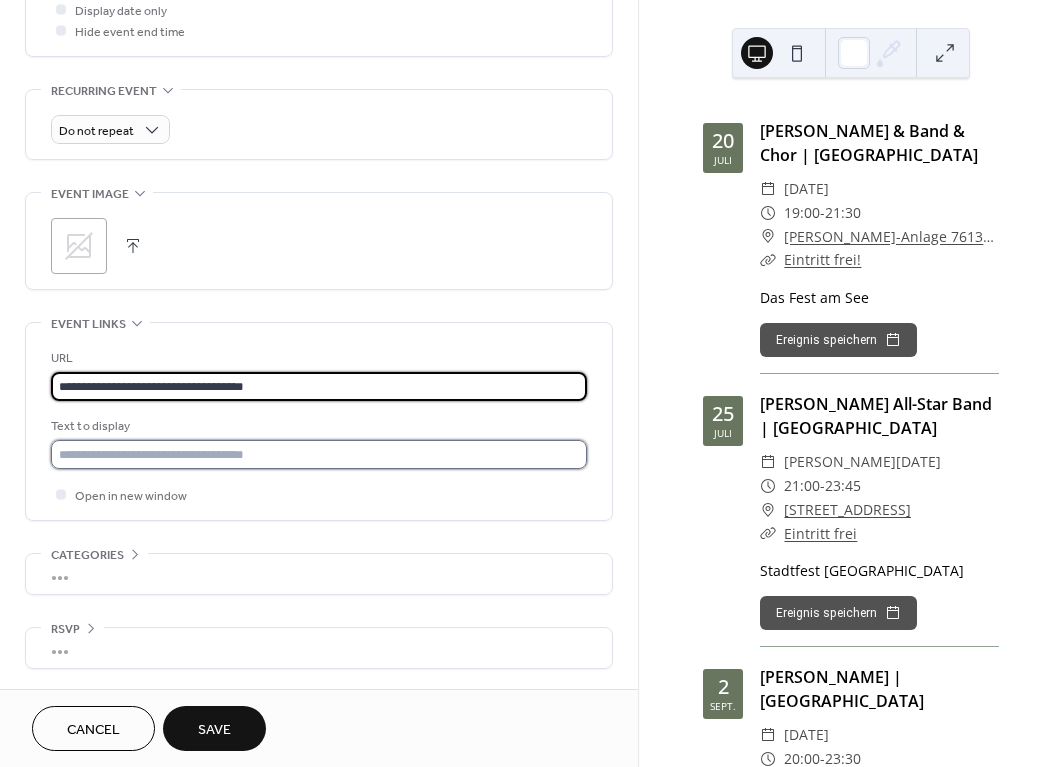 click at bounding box center [319, 454] 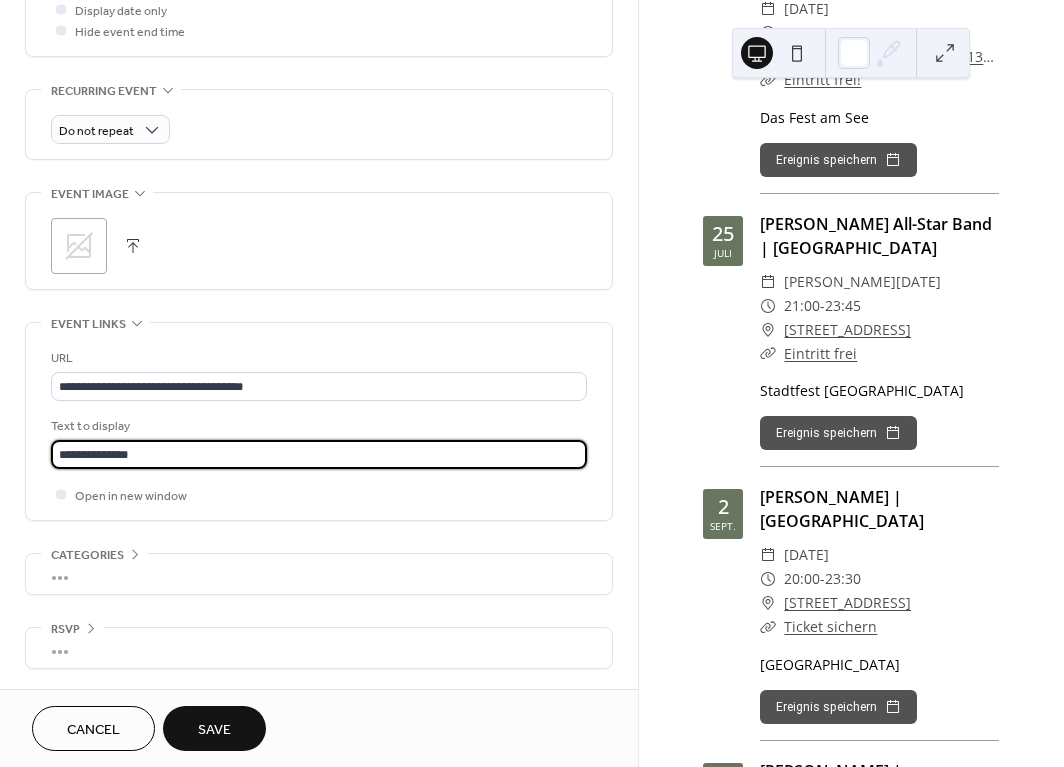 scroll, scrollTop: 184, scrollLeft: 0, axis: vertical 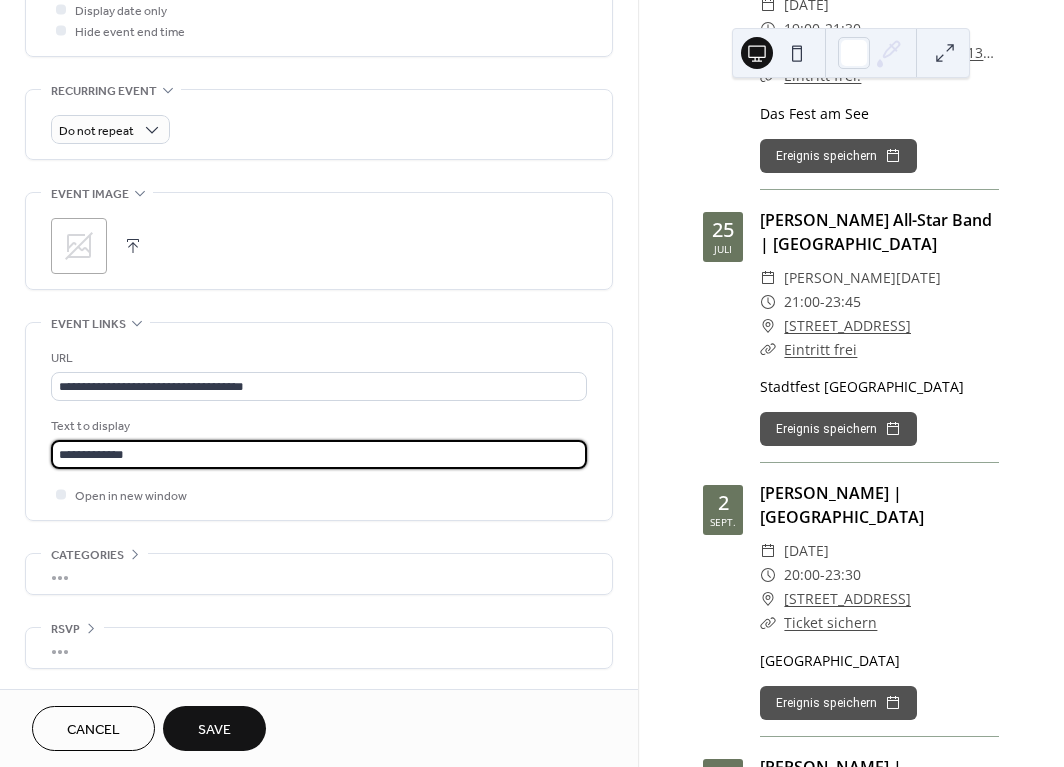 type on "**********" 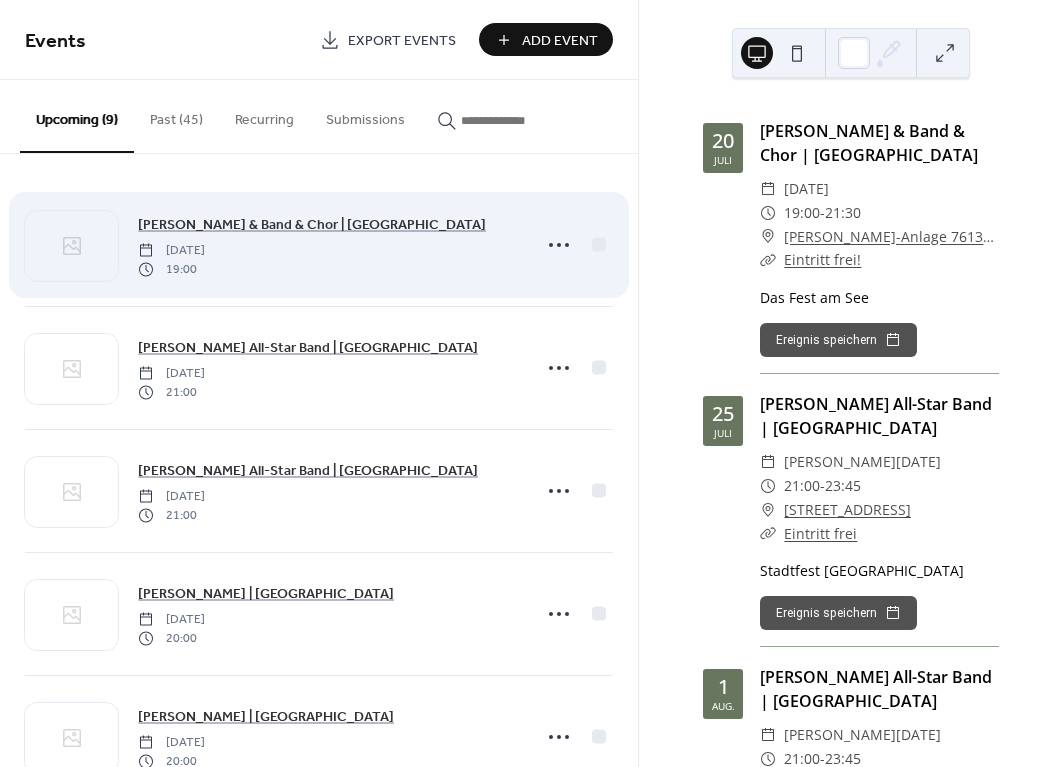 scroll, scrollTop: 0, scrollLeft: 0, axis: both 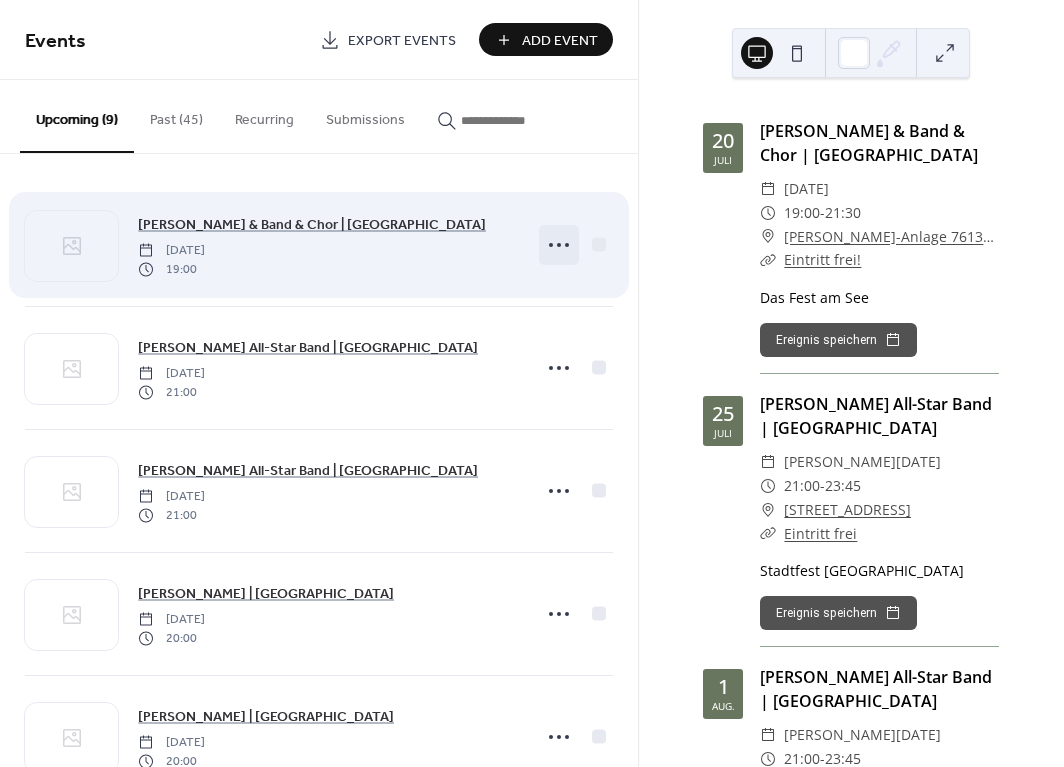 click 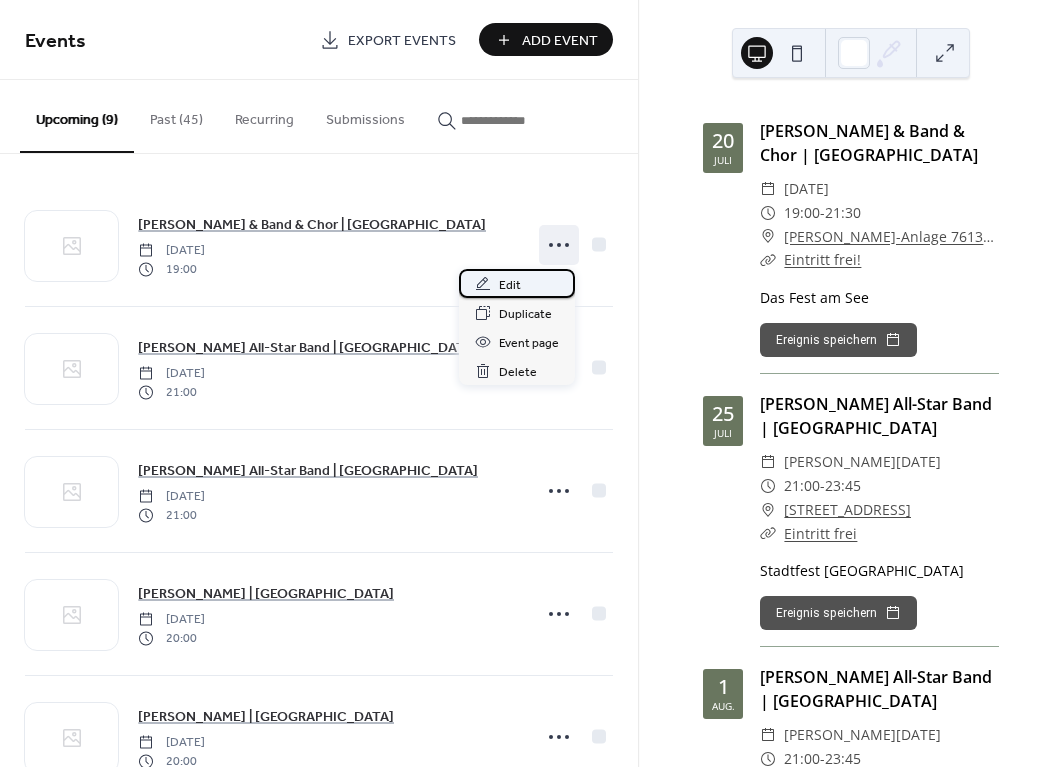 click on "Edit" at bounding box center [510, 285] 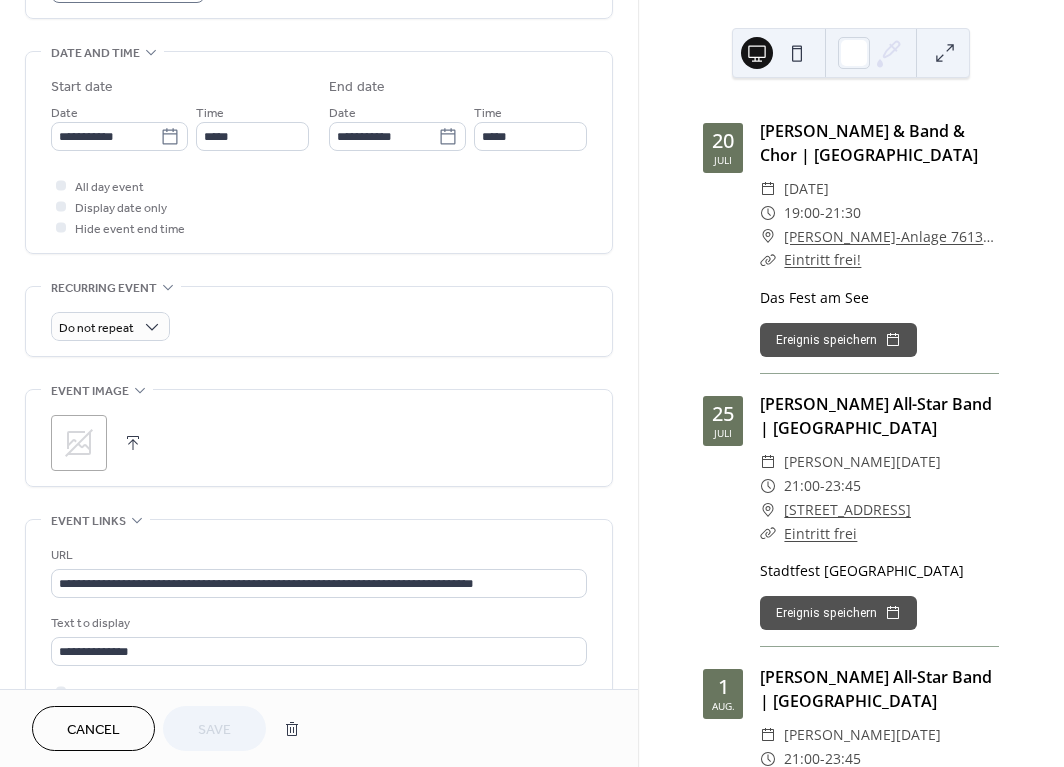 scroll, scrollTop: 642, scrollLeft: 0, axis: vertical 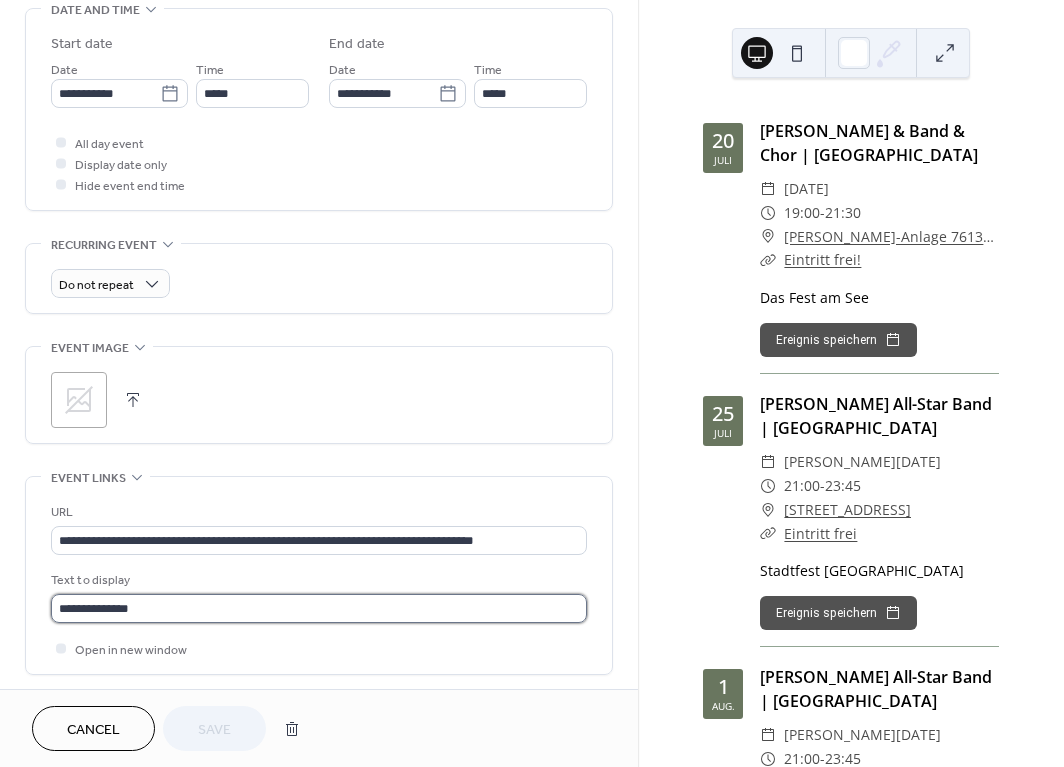click on "**********" at bounding box center [319, 608] 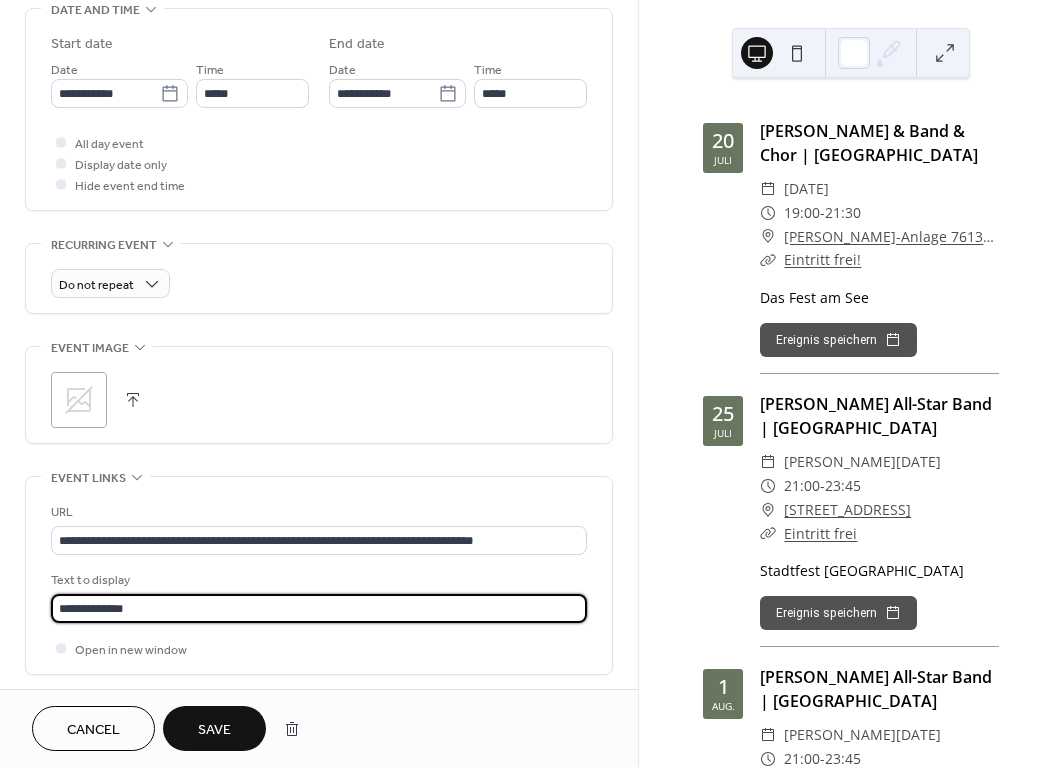 type on "**********" 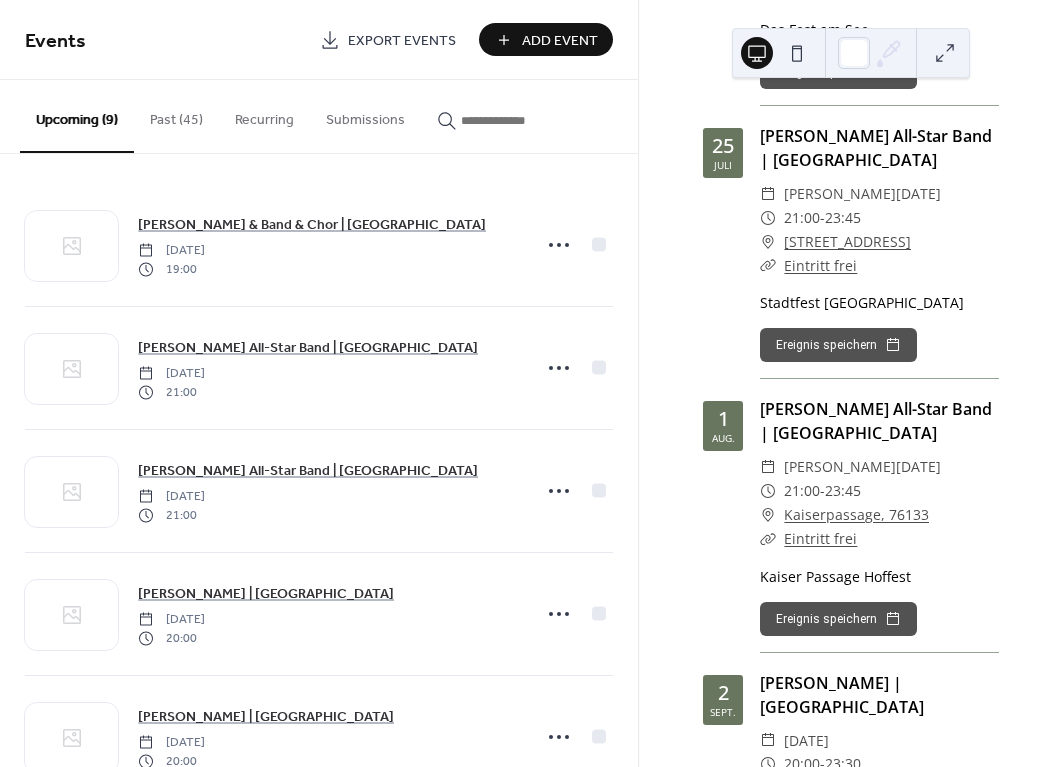 scroll, scrollTop: 269, scrollLeft: 0, axis: vertical 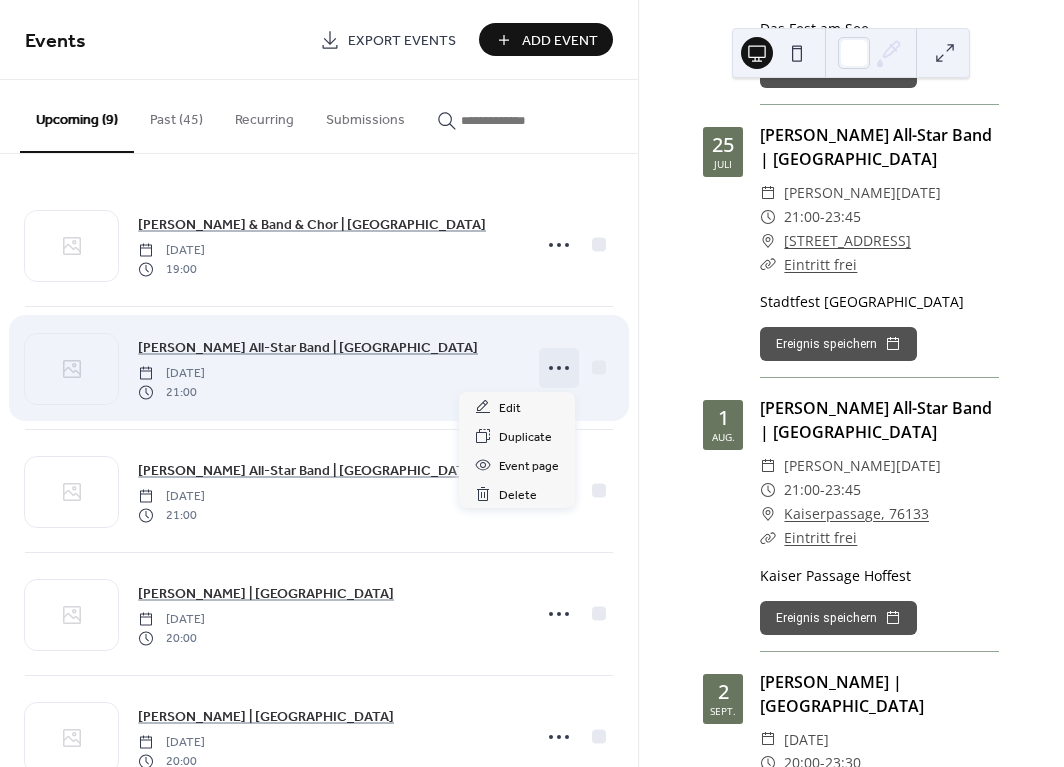 click 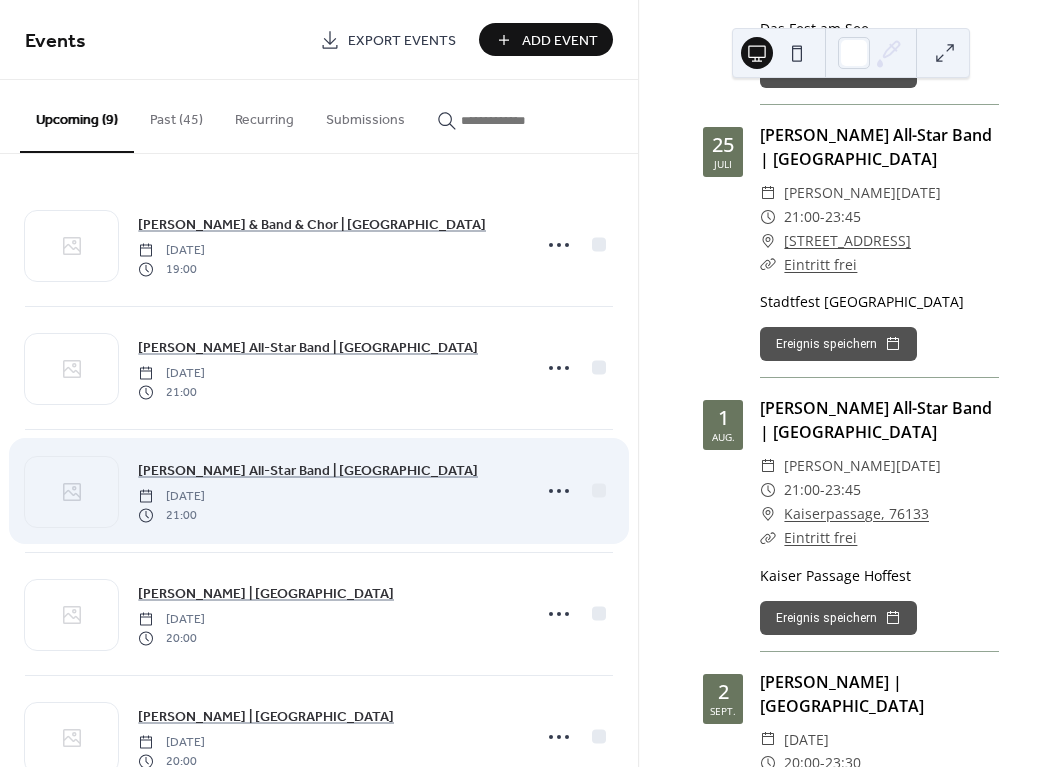 click on "Marcus Zimmermann All-Star Band | Karlsruhe Friday, August 1, 2025 21:00" at bounding box center [319, 491] 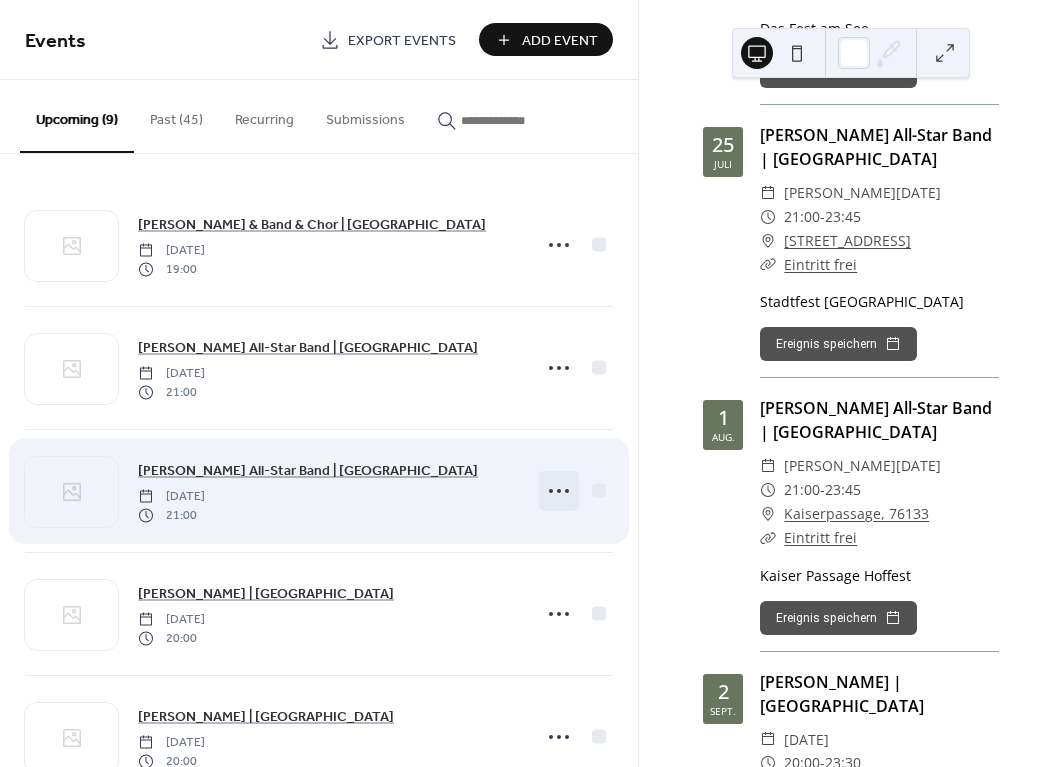 click 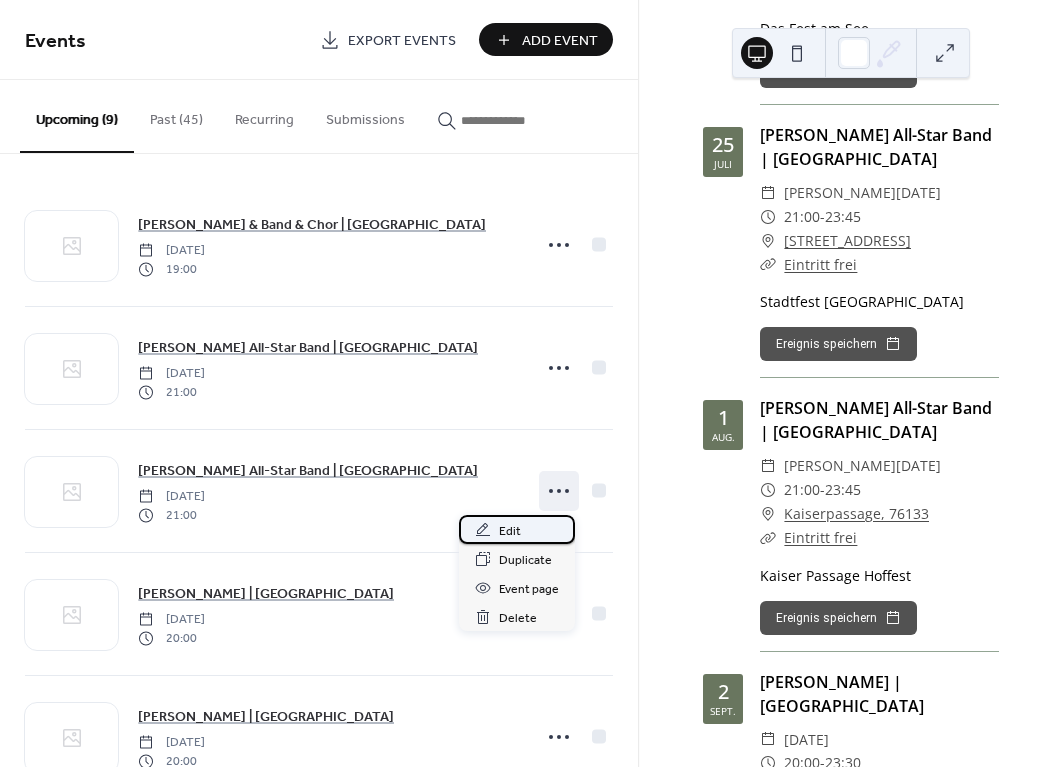 click on "Edit" at bounding box center (517, 529) 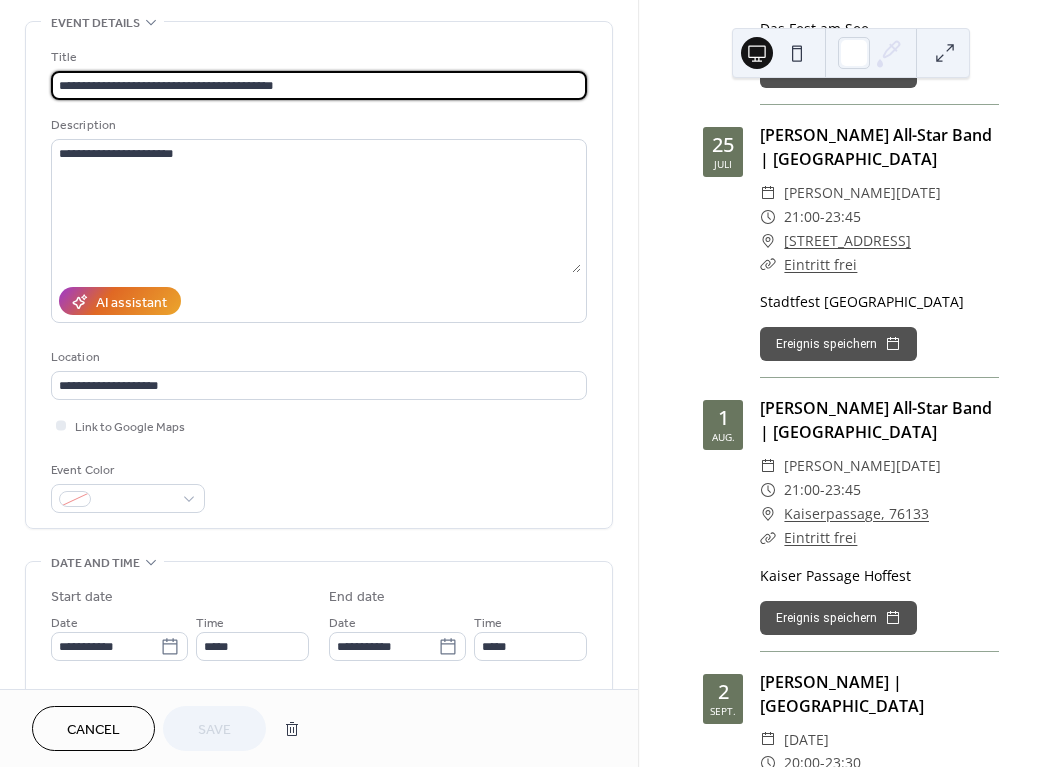 scroll, scrollTop: 24, scrollLeft: 0, axis: vertical 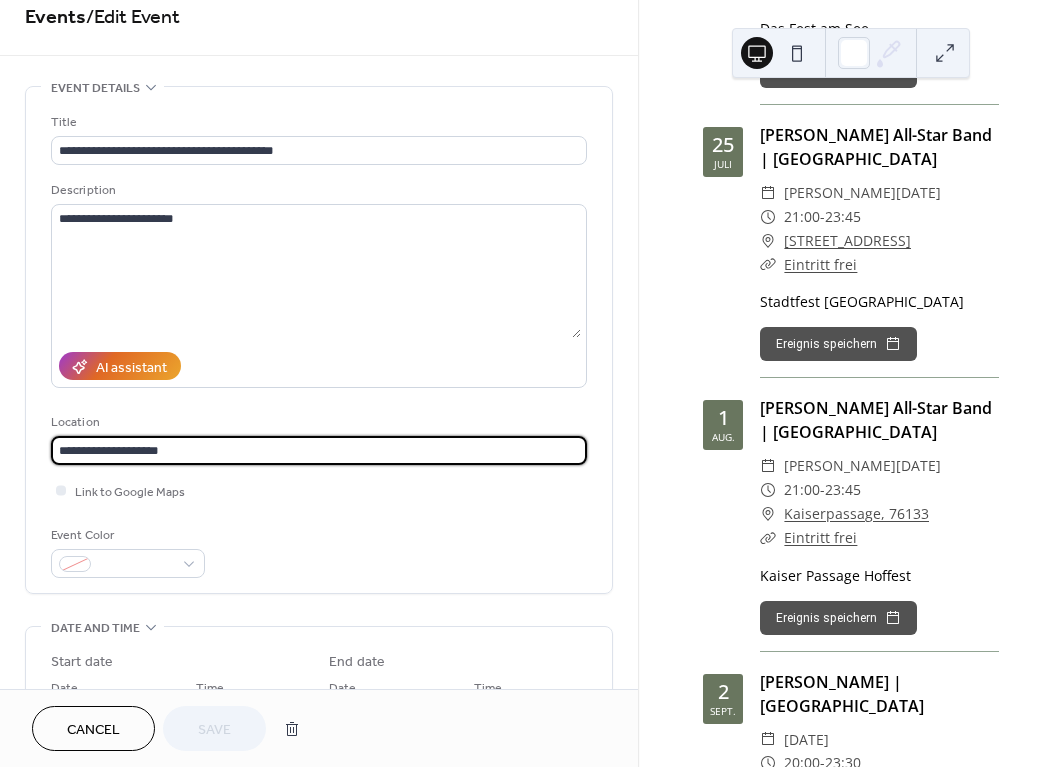 click on "**********" at bounding box center [319, 450] 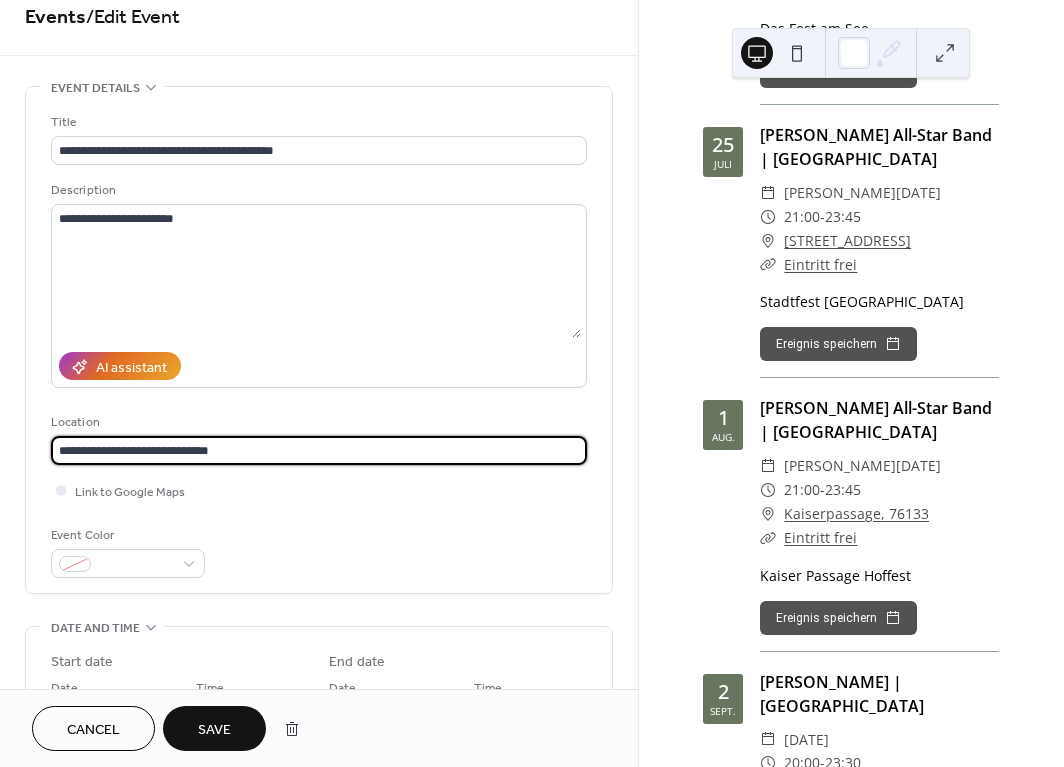 type on "**********" 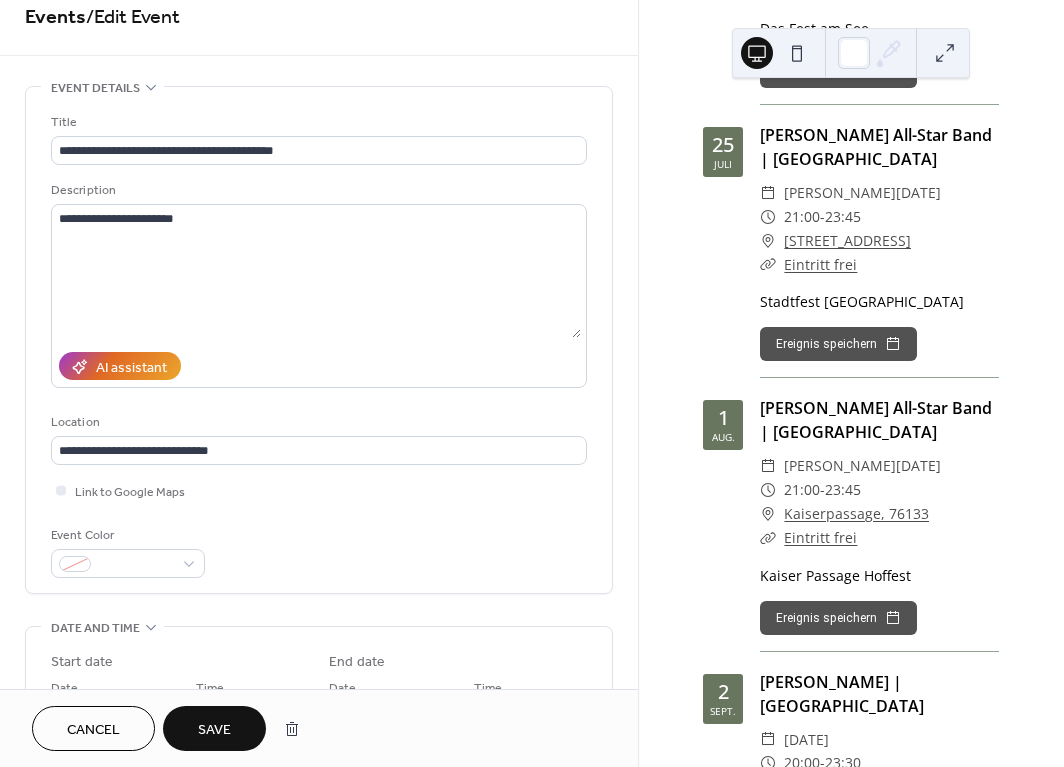 click on "Save" at bounding box center (214, 728) 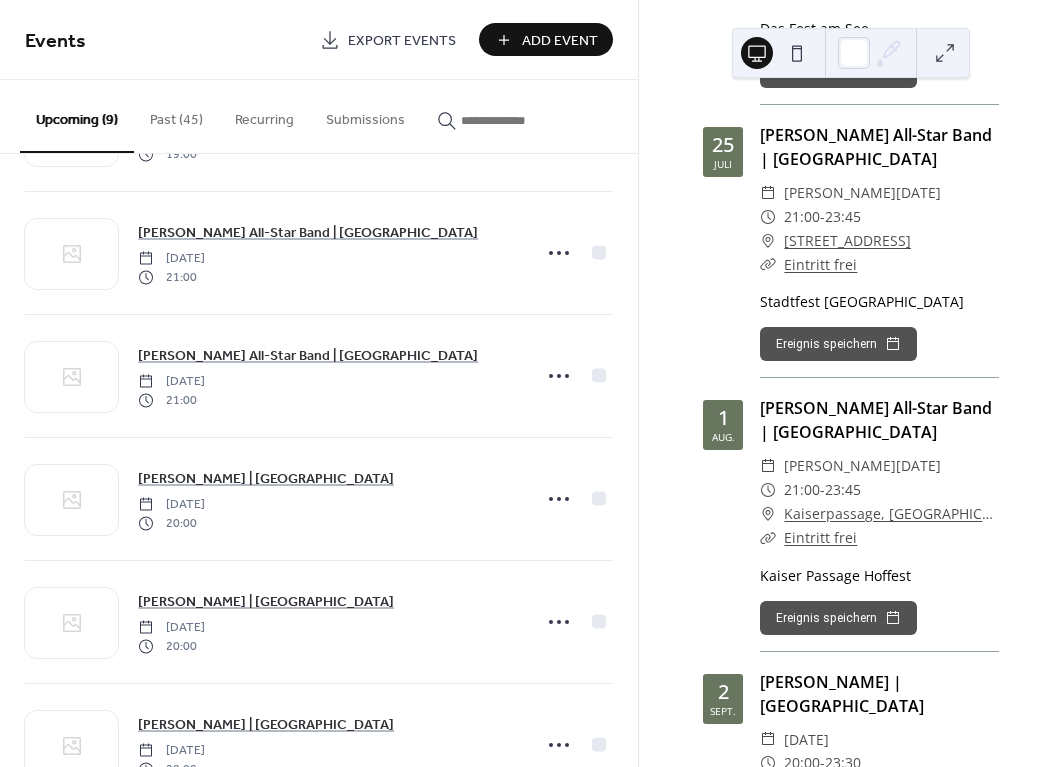 scroll, scrollTop: 118, scrollLeft: 0, axis: vertical 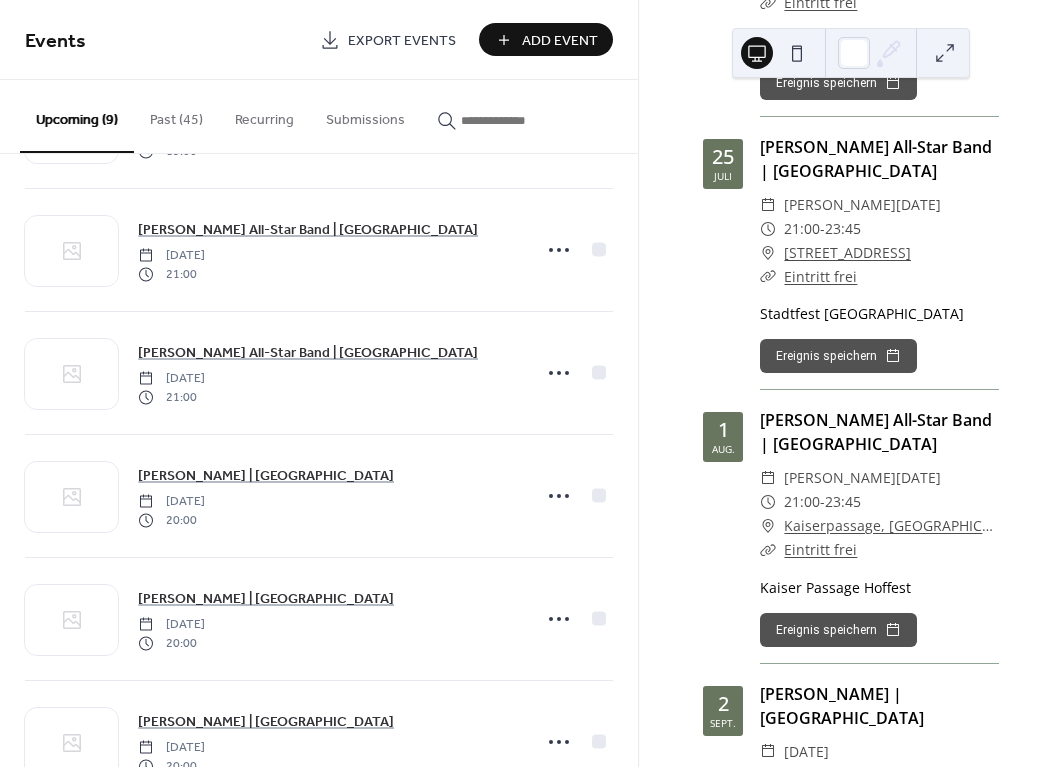click on "Add Event" at bounding box center [560, 41] 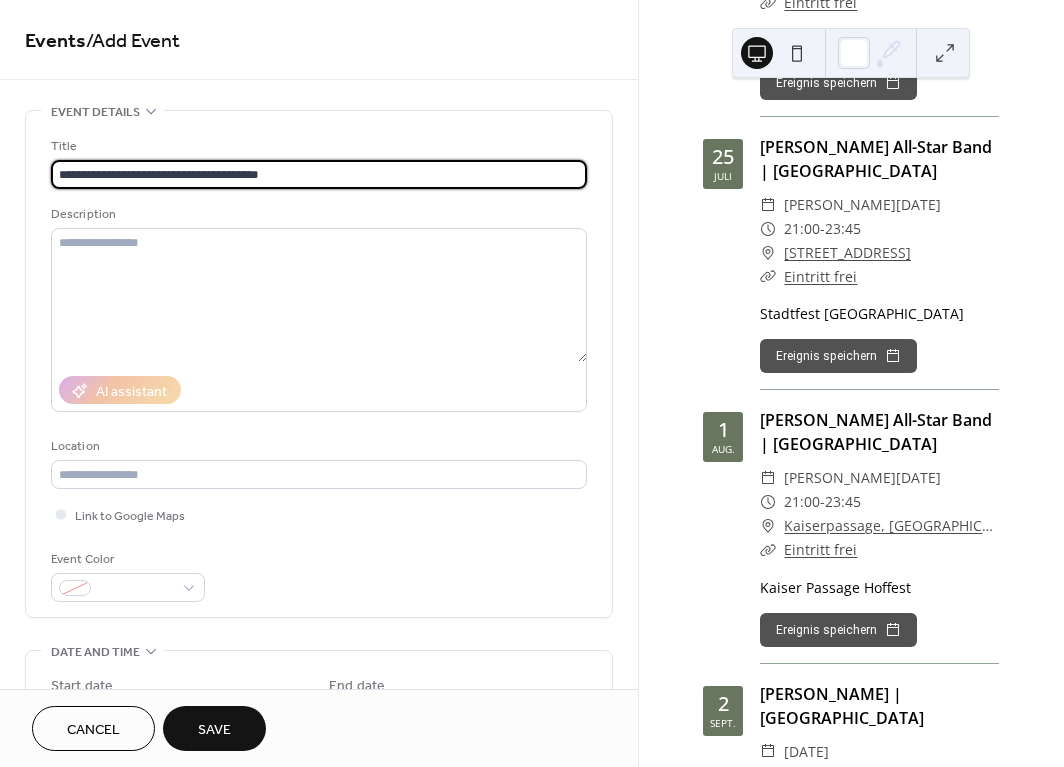type on "**********" 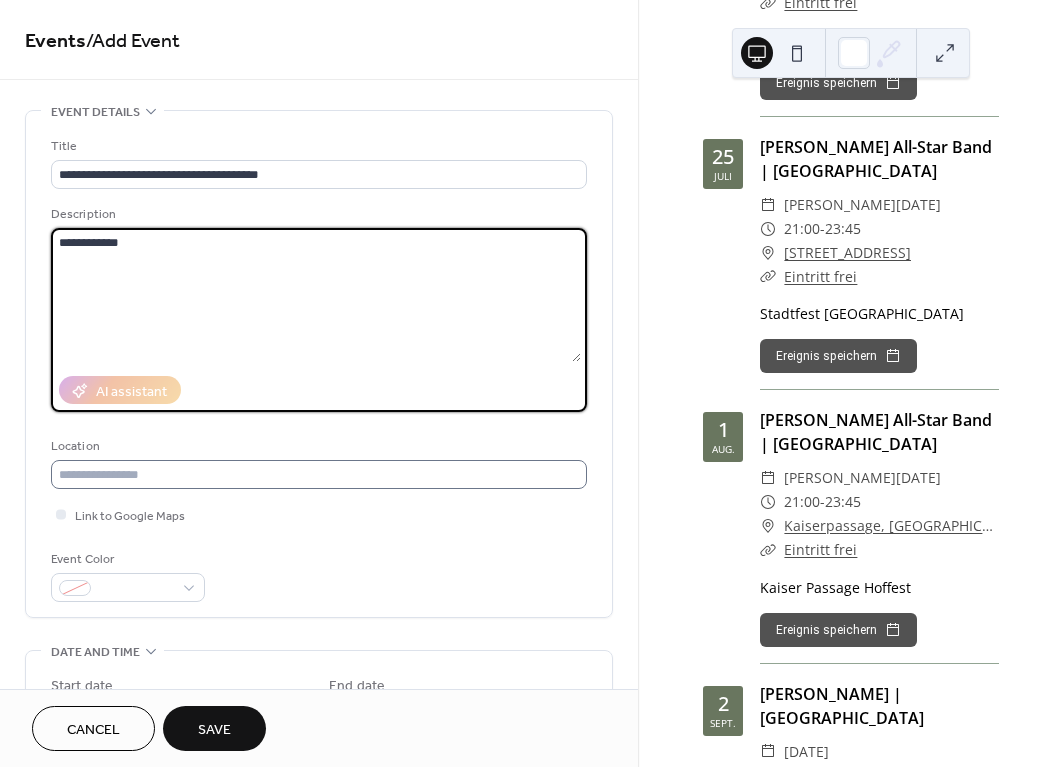 type on "**********" 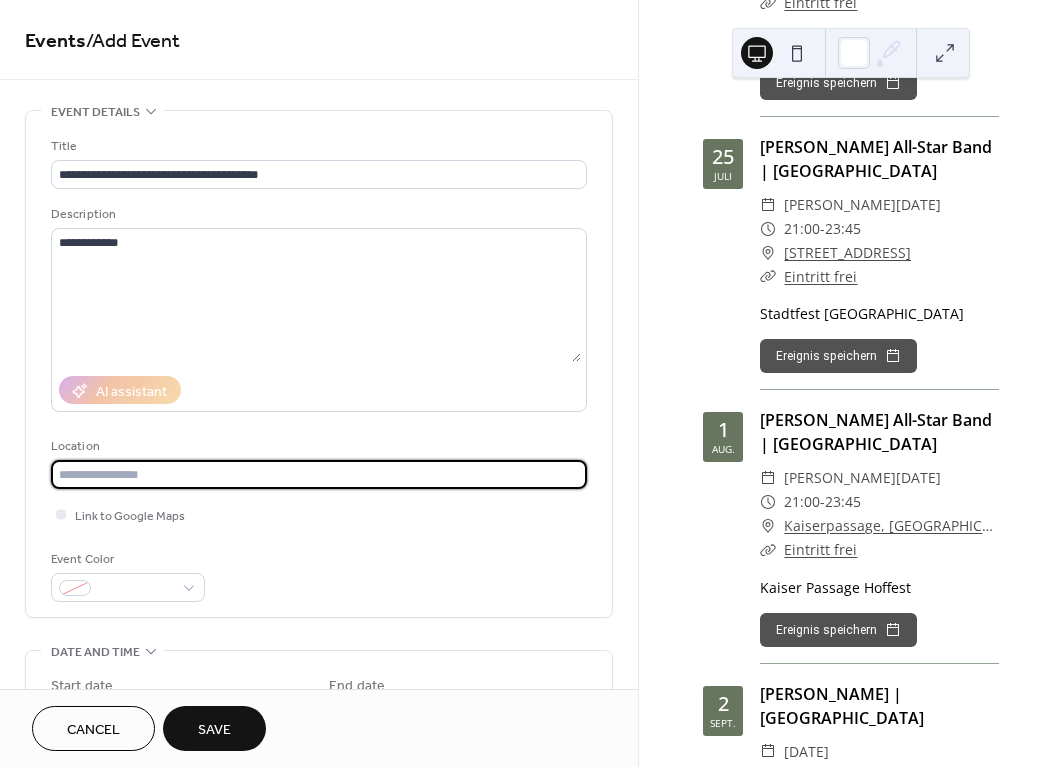 click at bounding box center (319, 474) 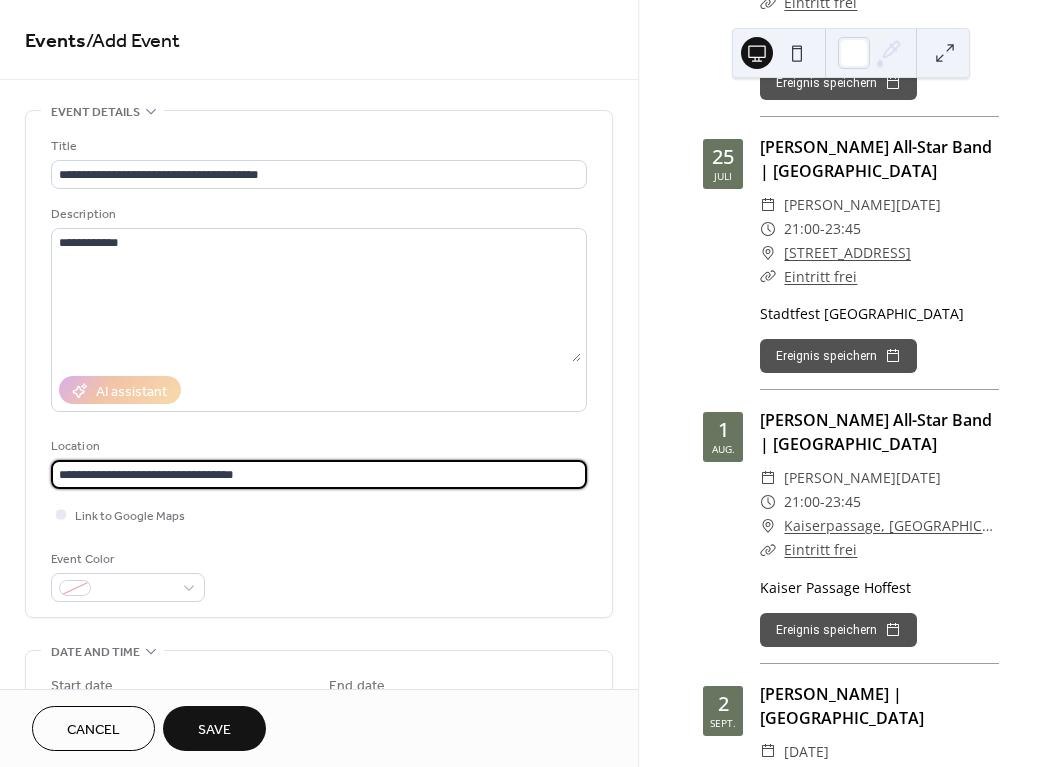 click on "**********" at bounding box center (319, 474) 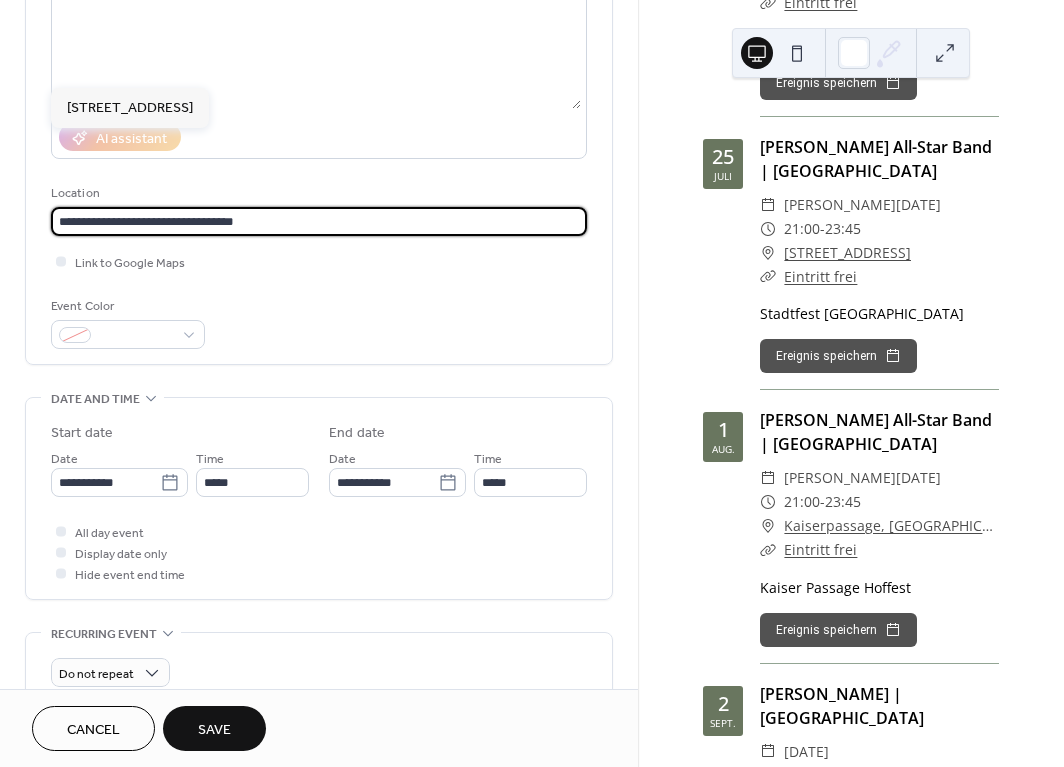 scroll, scrollTop: 279, scrollLeft: 0, axis: vertical 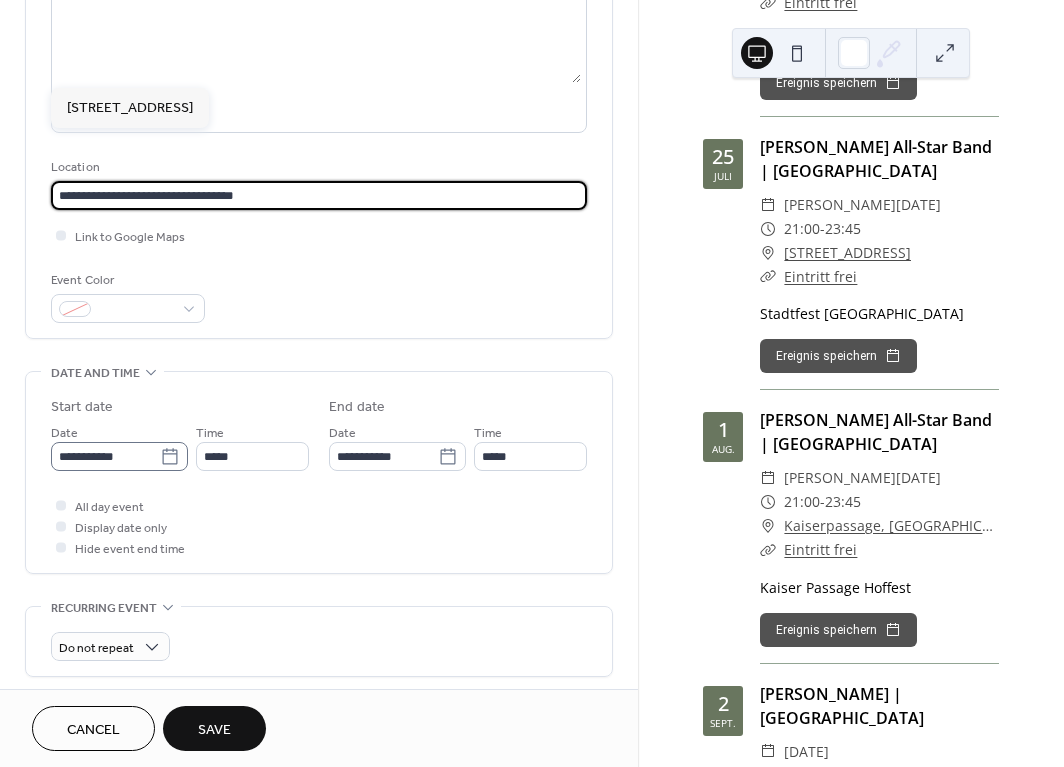 type on "**********" 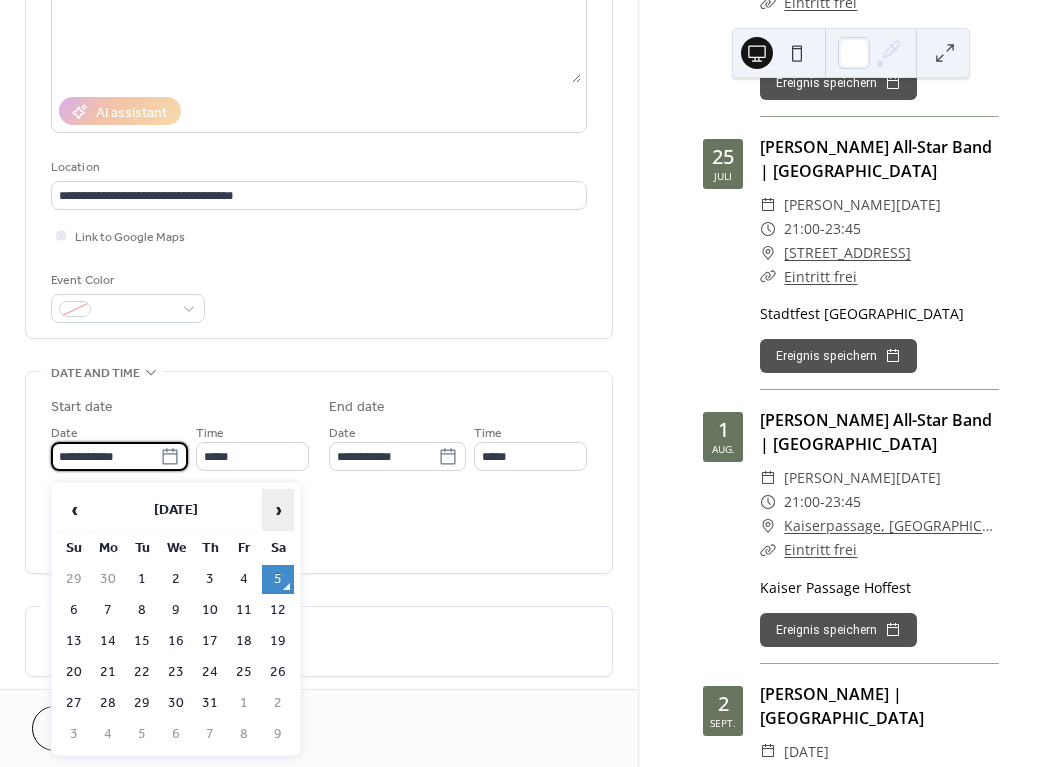 click on "›" at bounding box center (278, 510) 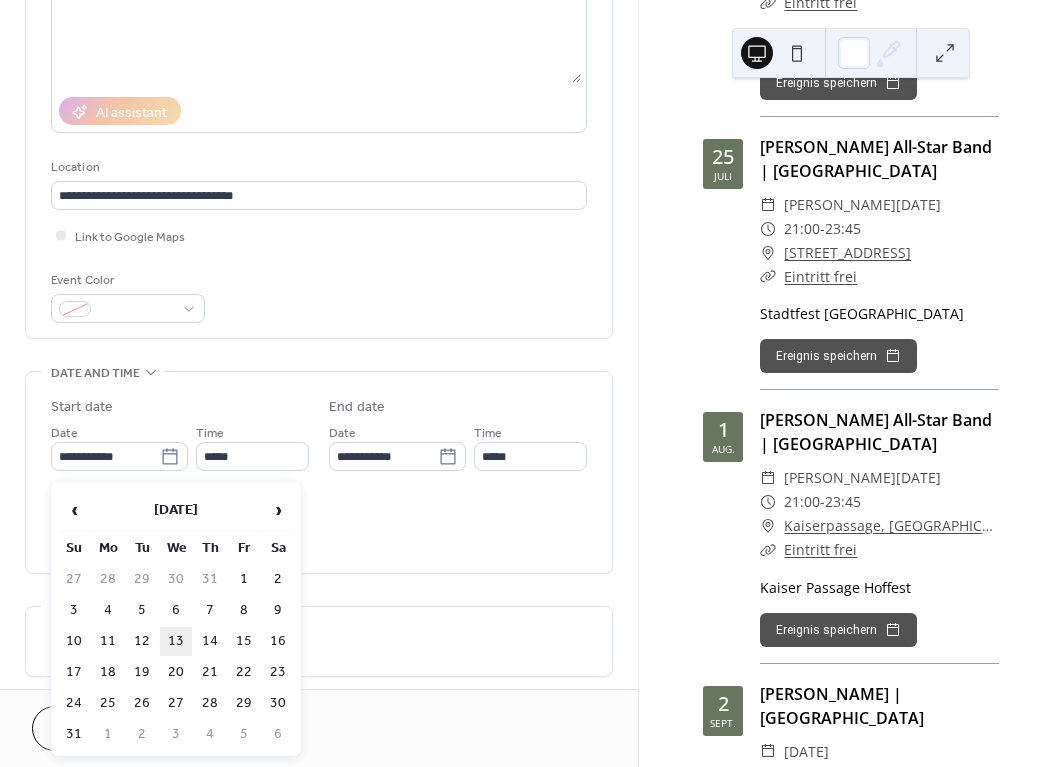 click on "13" at bounding box center [176, 641] 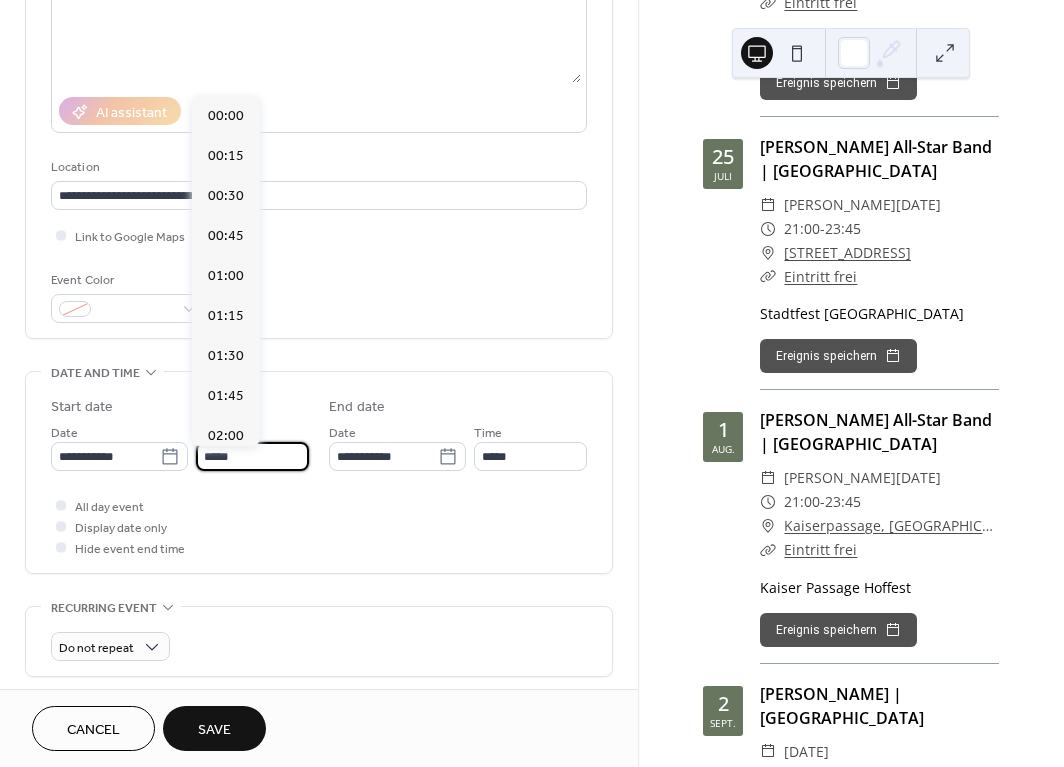 click on "*****" at bounding box center (253, 456) 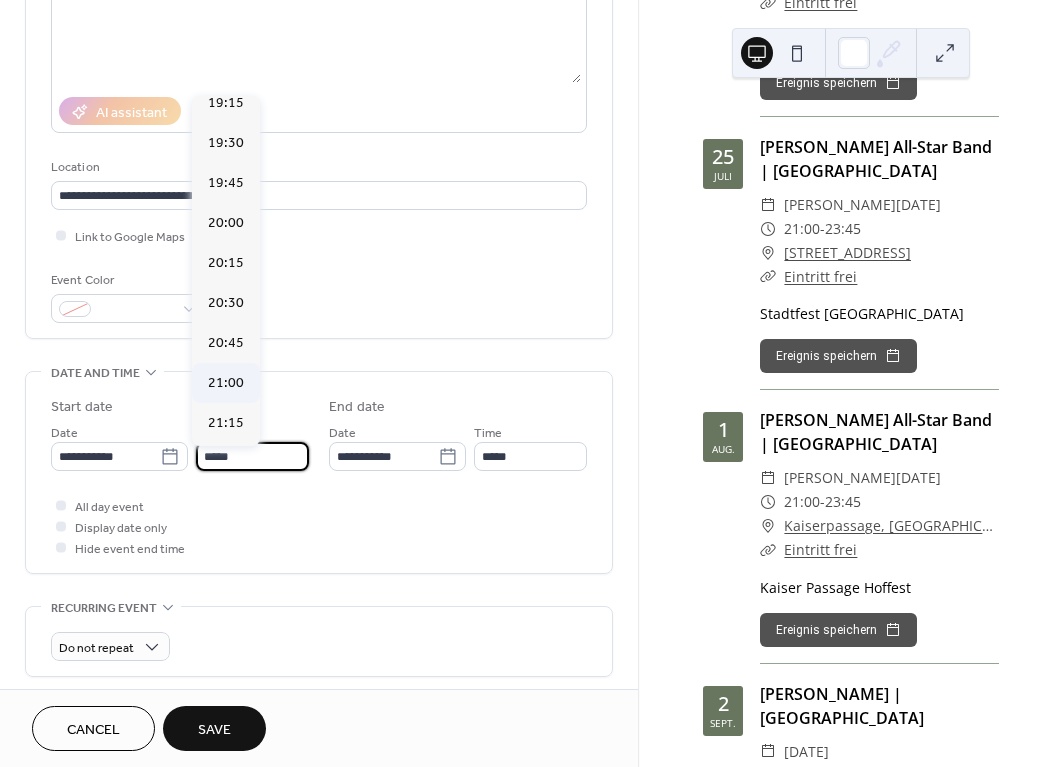 scroll, scrollTop: 3097, scrollLeft: 0, axis: vertical 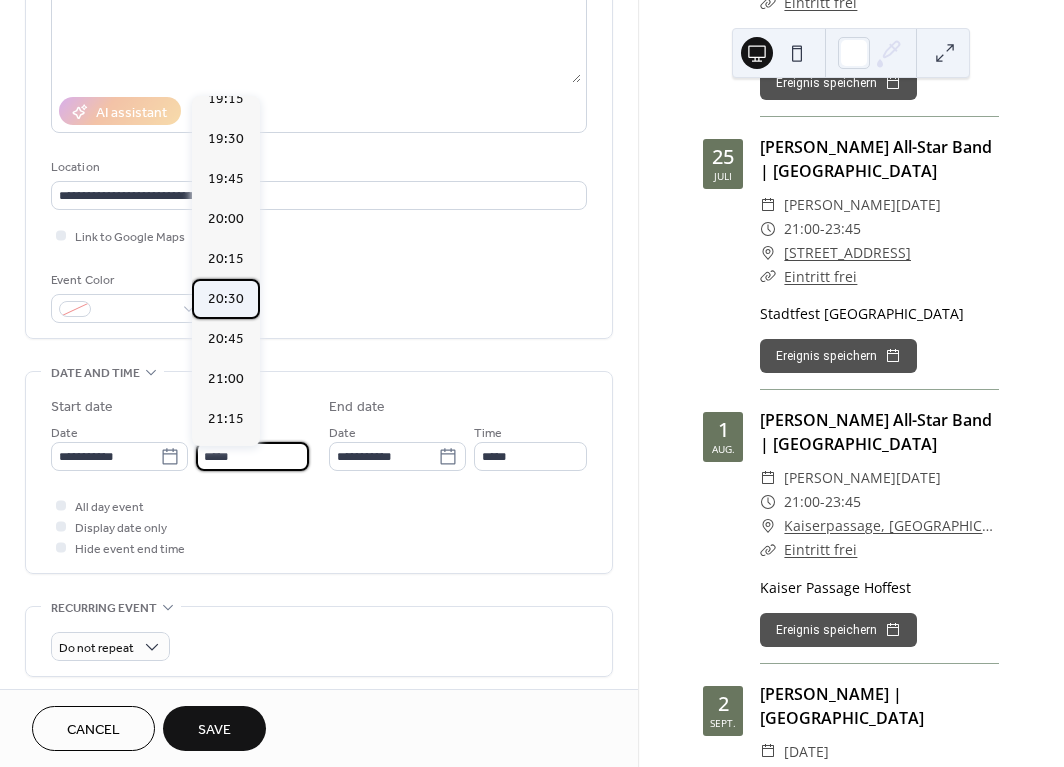 click on "20:30" at bounding box center (226, 299) 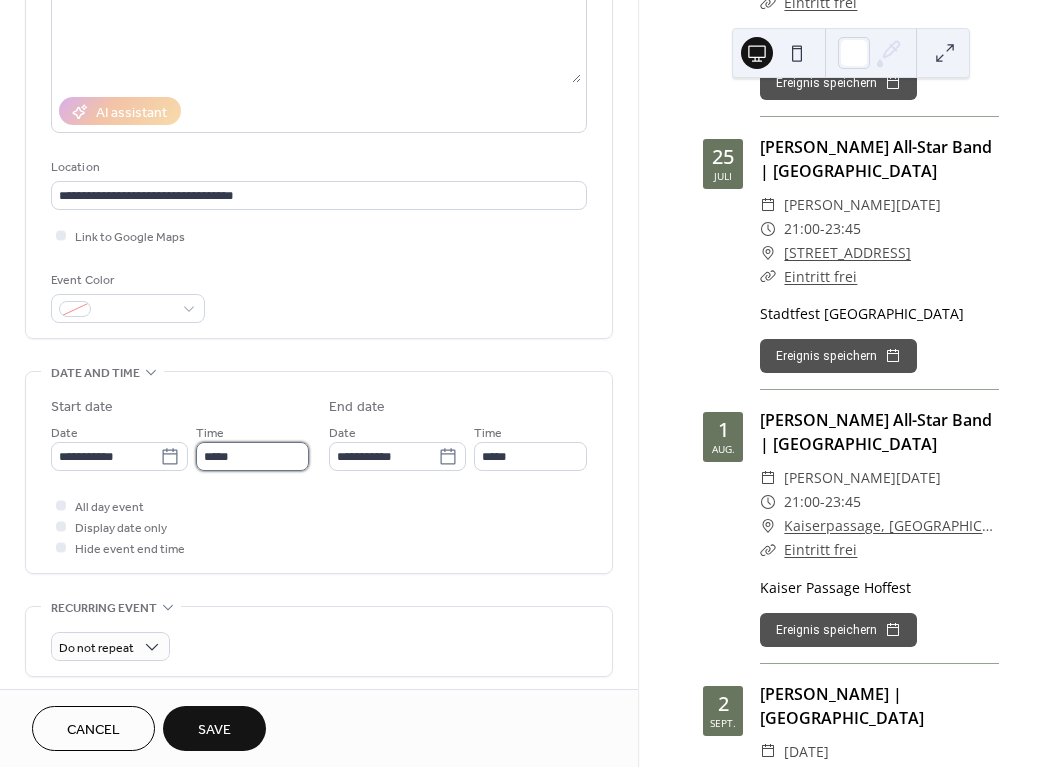 click on "*****" at bounding box center [253, 456] 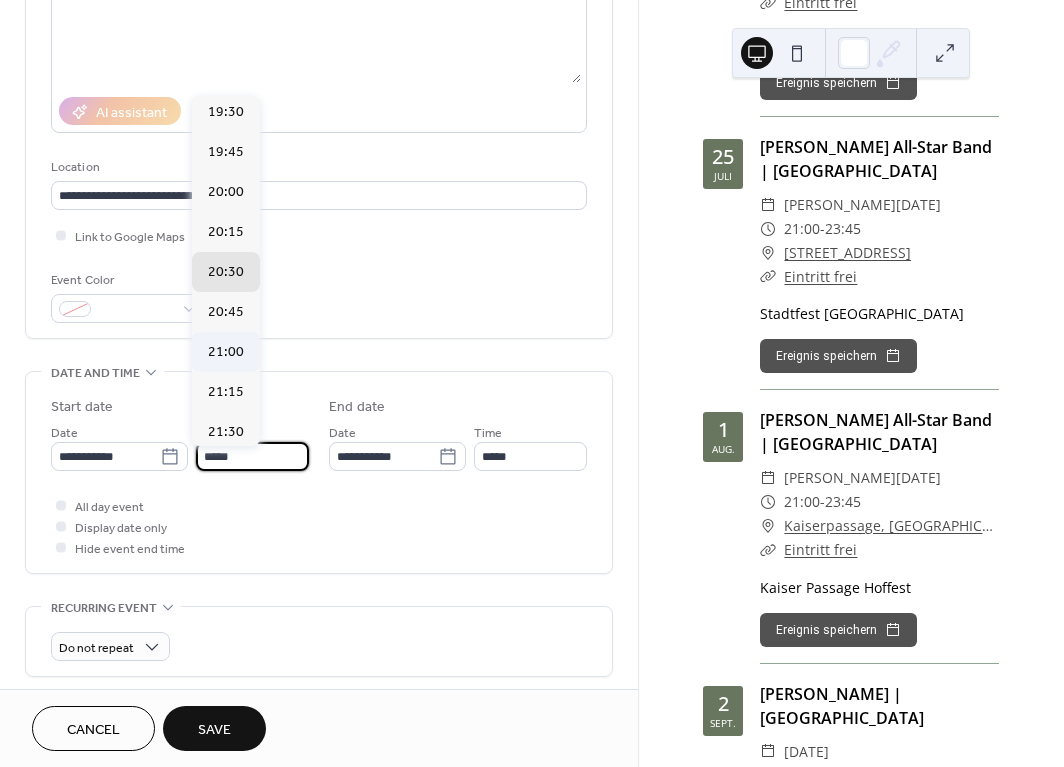 scroll, scrollTop: 3116, scrollLeft: 0, axis: vertical 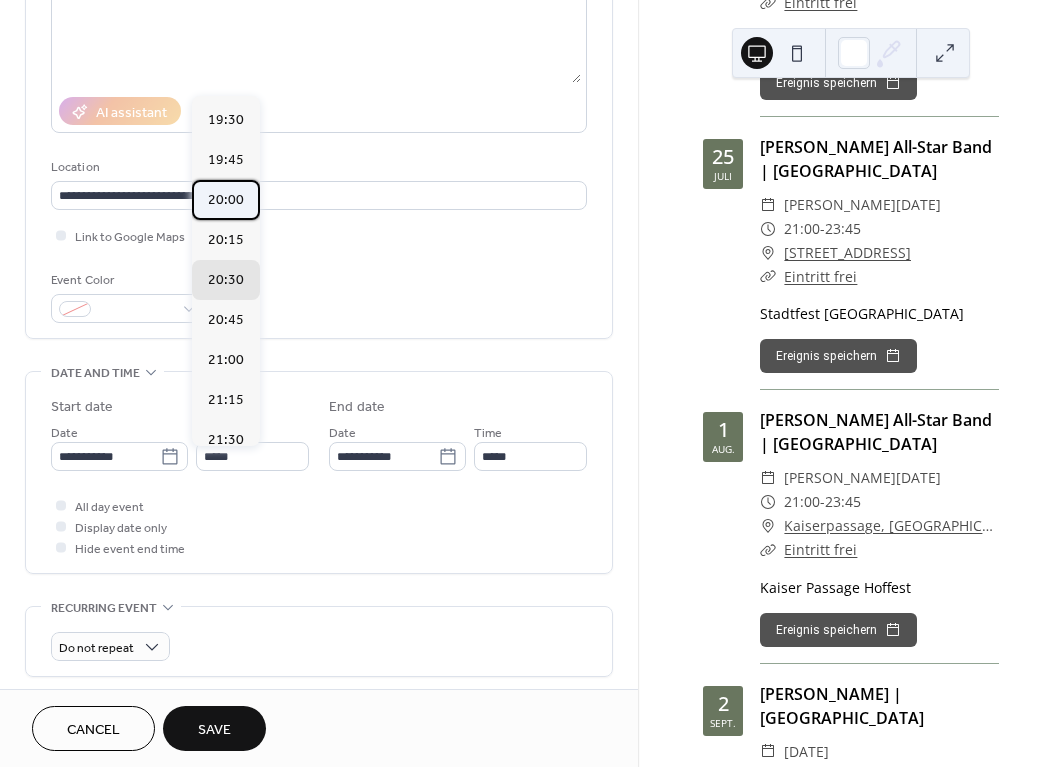 click on "20:00" at bounding box center (226, 200) 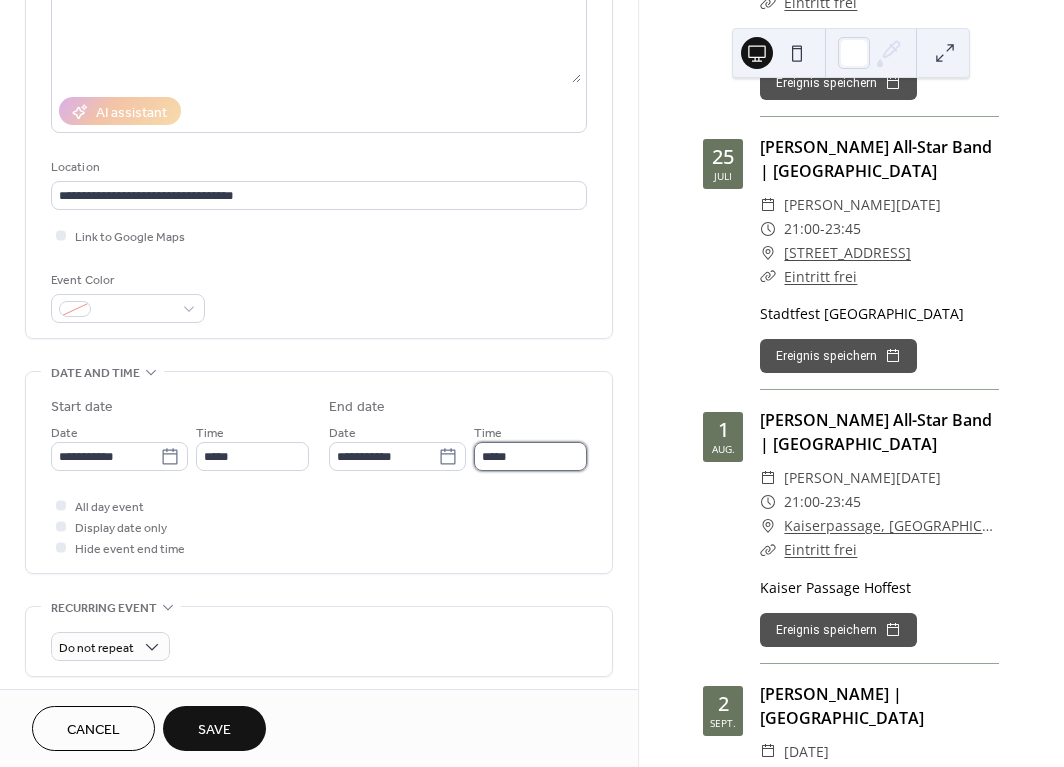click on "*****" at bounding box center (531, 456) 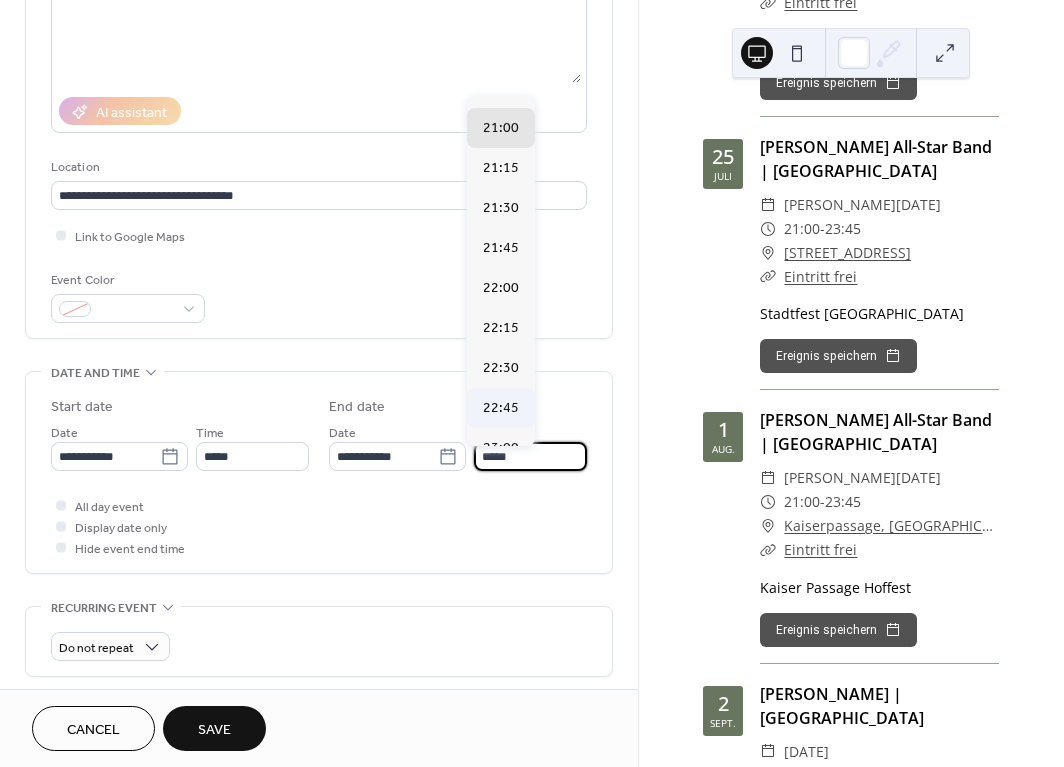 scroll, scrollTop: 175, scrollLeft: 0, axis: vertical 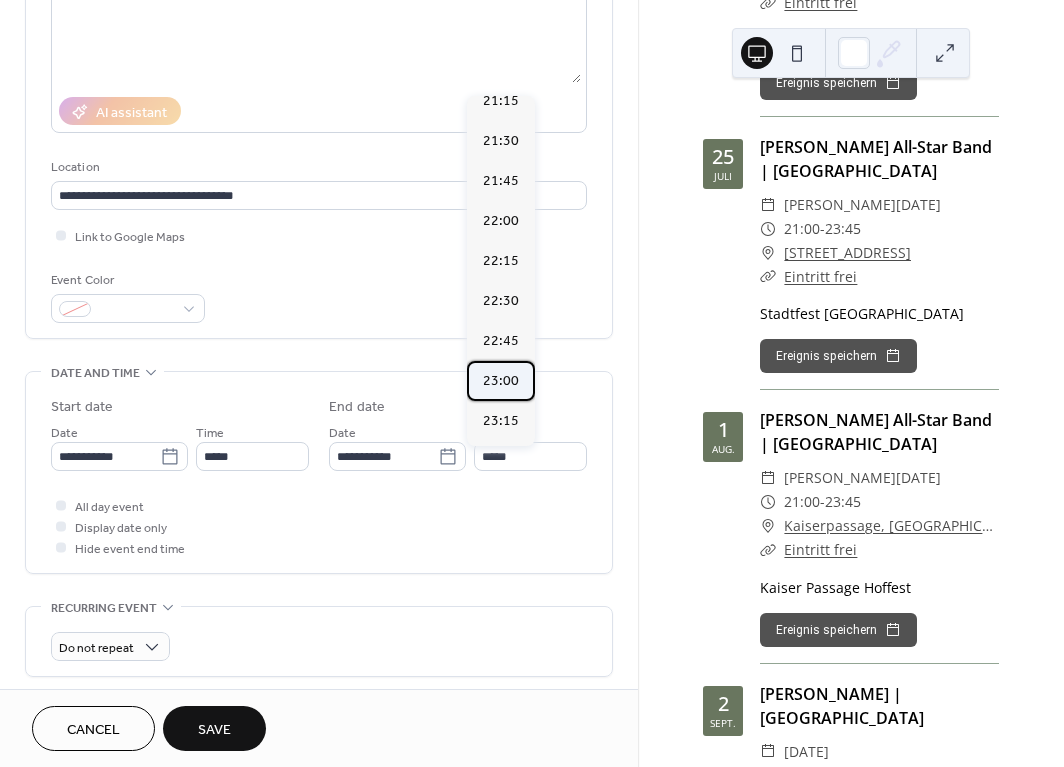 click on "23:00" at bounding box center [501, 381] 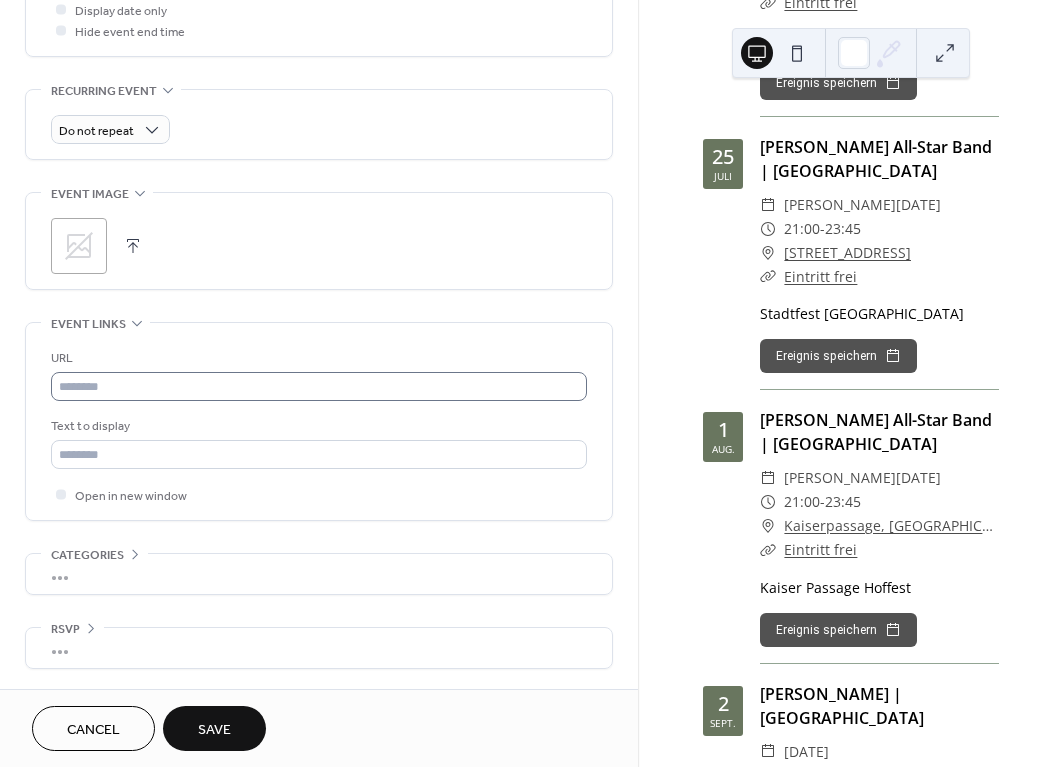 scroll, scrollTop: 806, scrollLeft: 0, axis: vertical 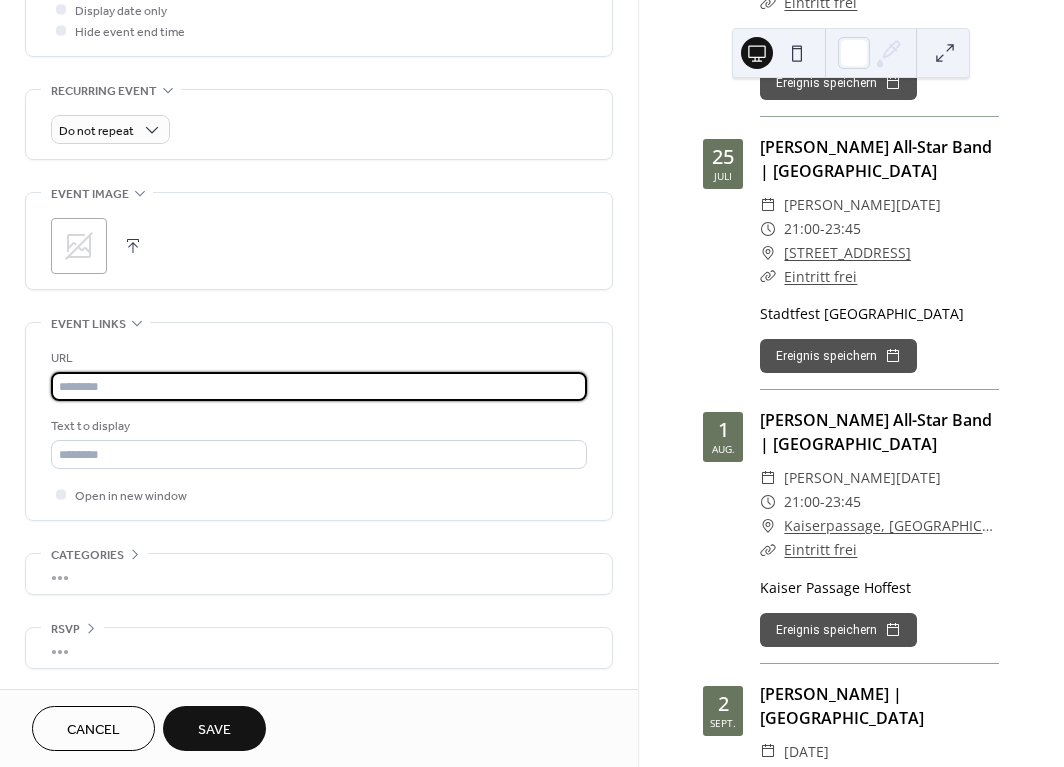 click at bounding box center [319, 386] 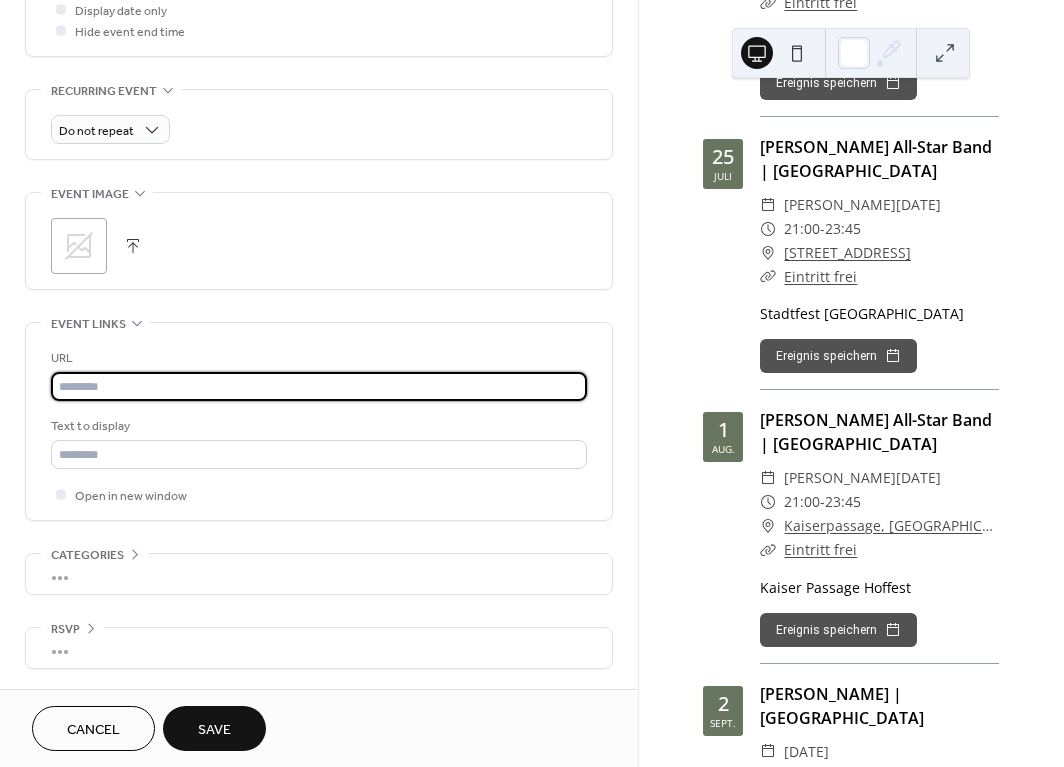 click at bounding box center [319, 386] 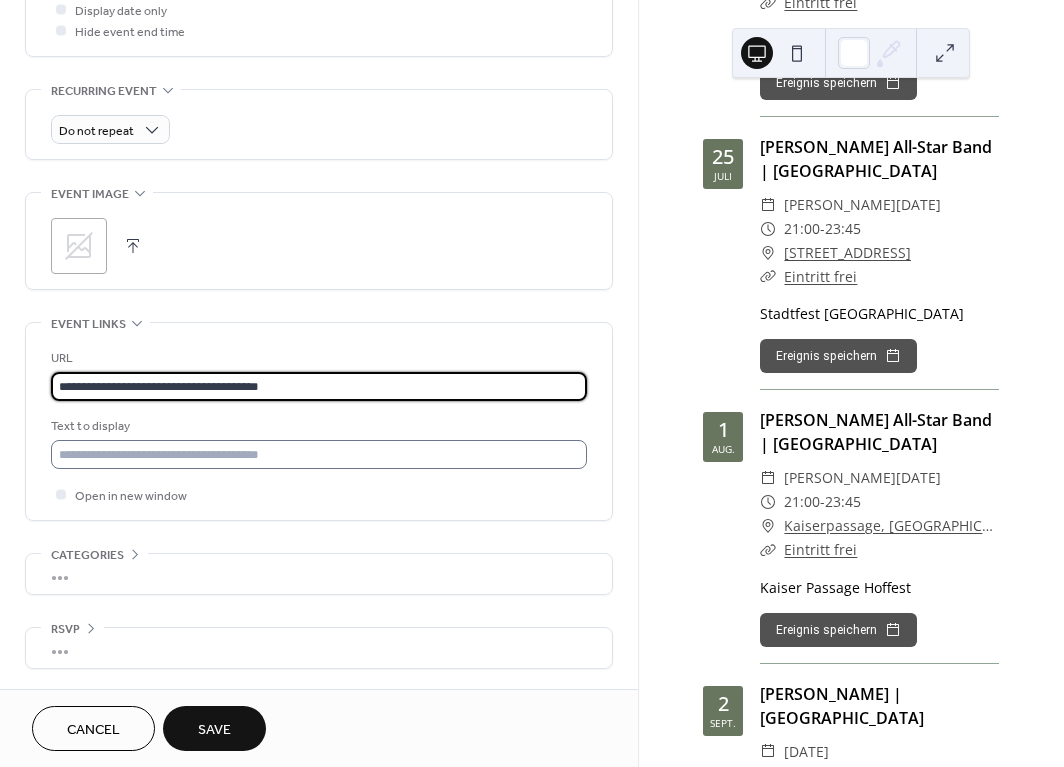 type on "**********" 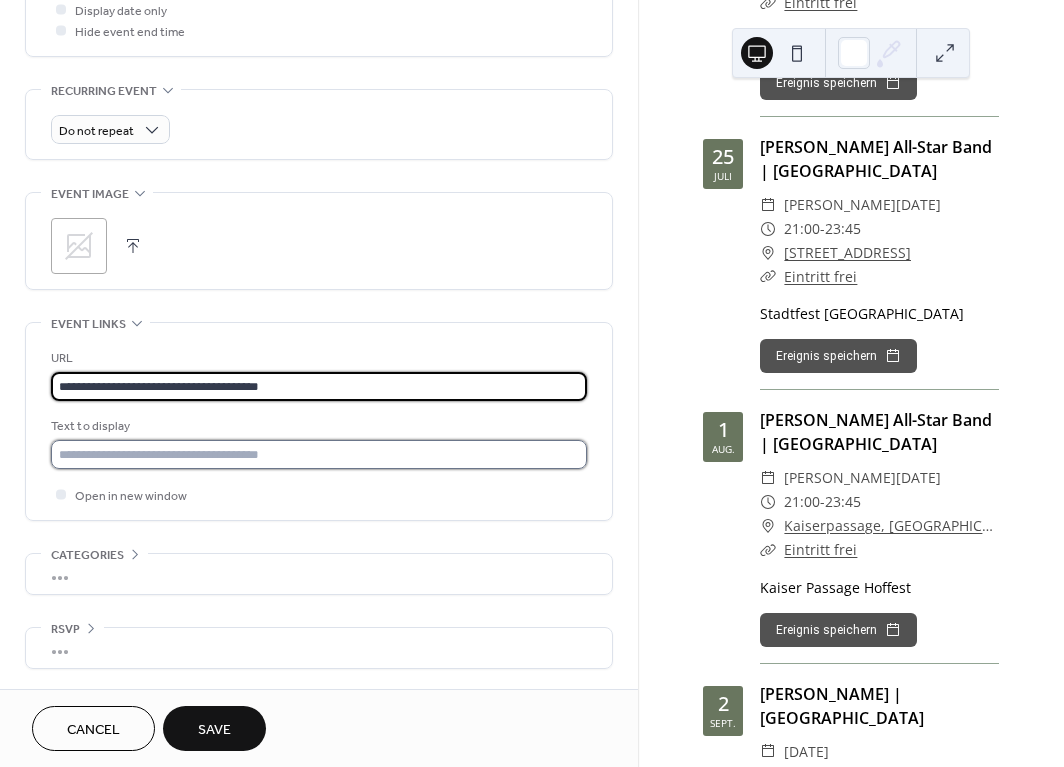 click at bounding box center (319, 454) 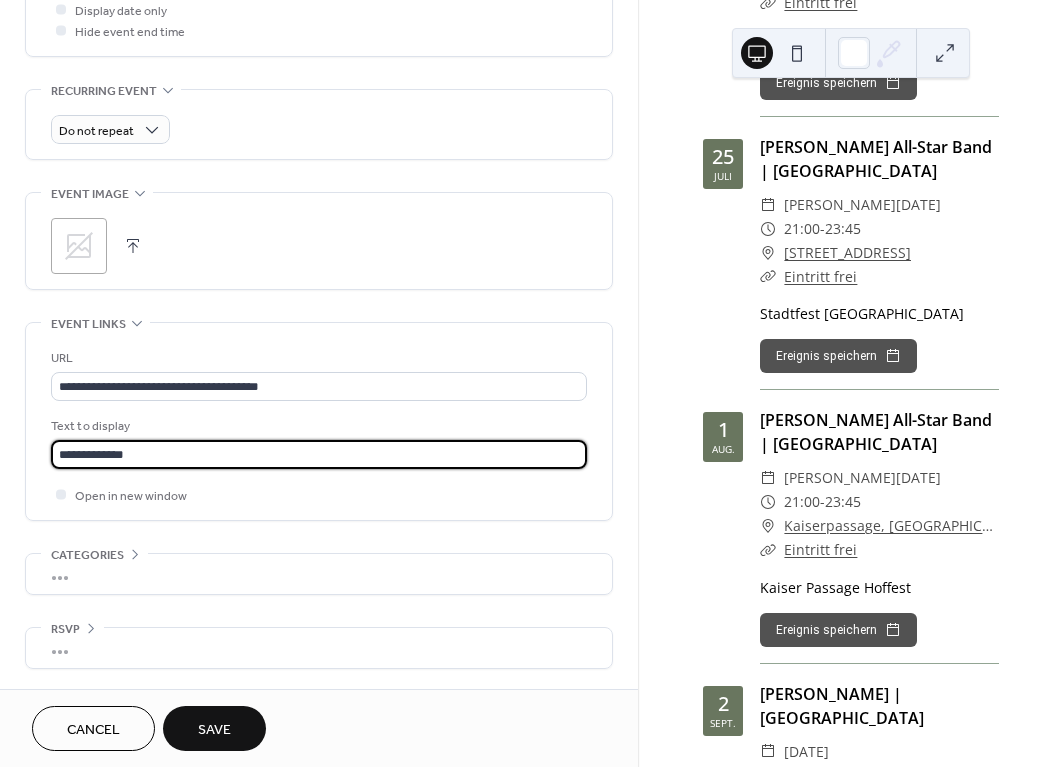type on "**********" 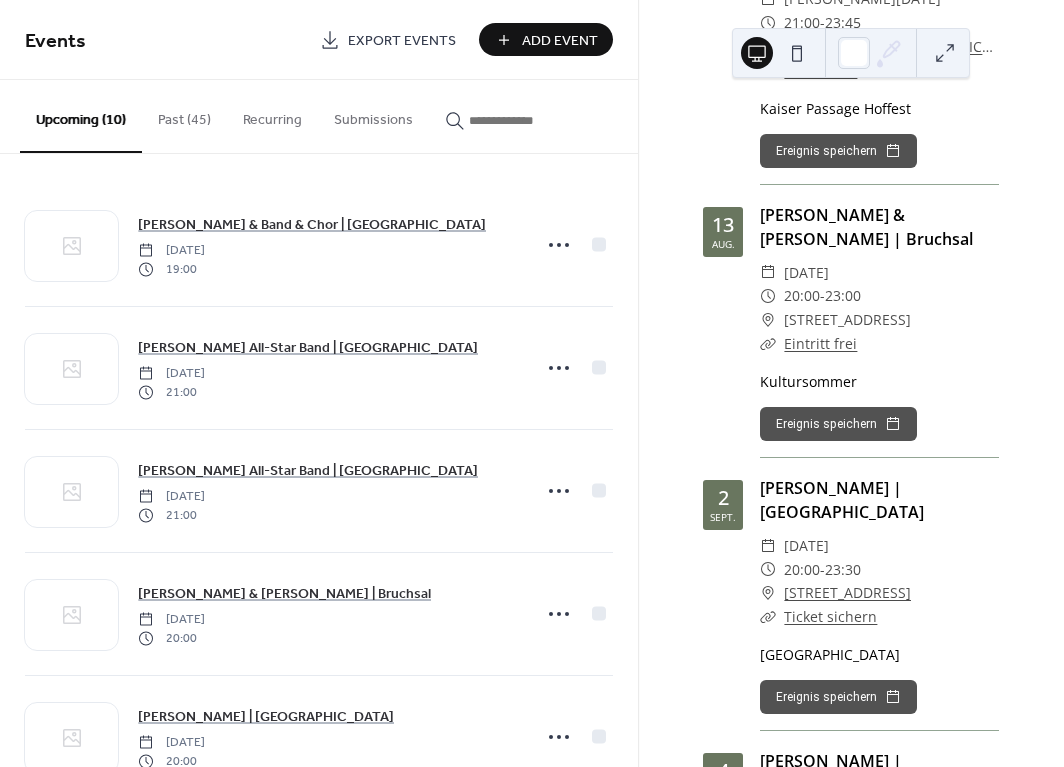 scroll, scrollTop: 724, scrollLeft: 0, axis: vertical 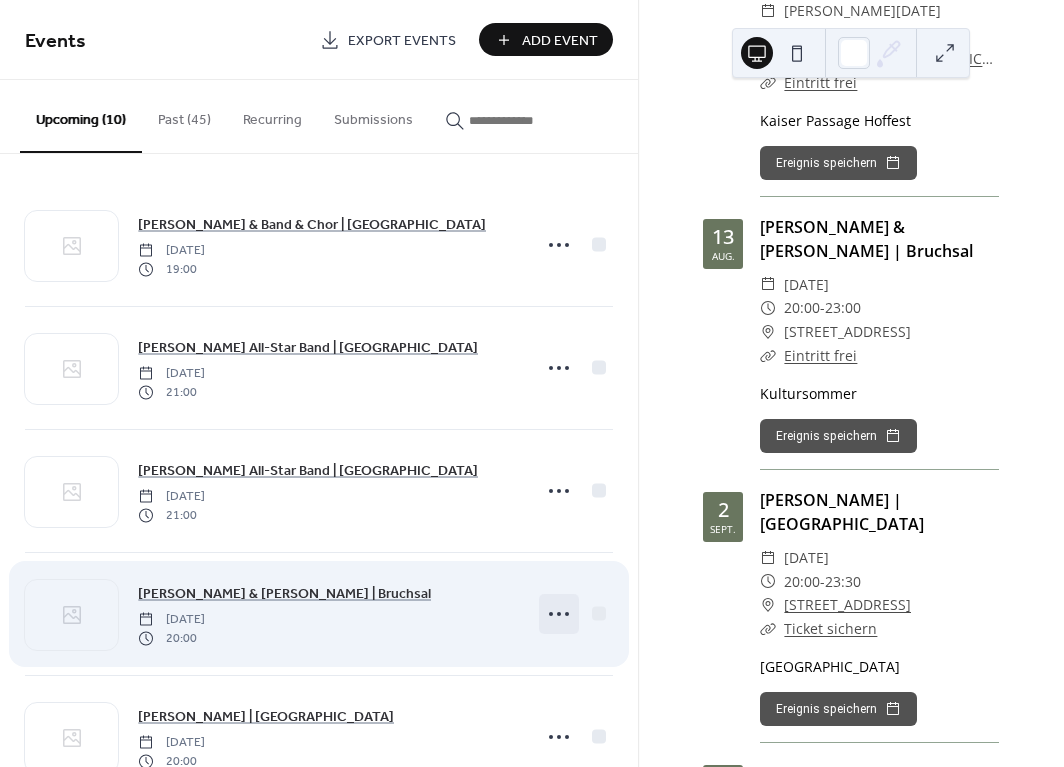 click 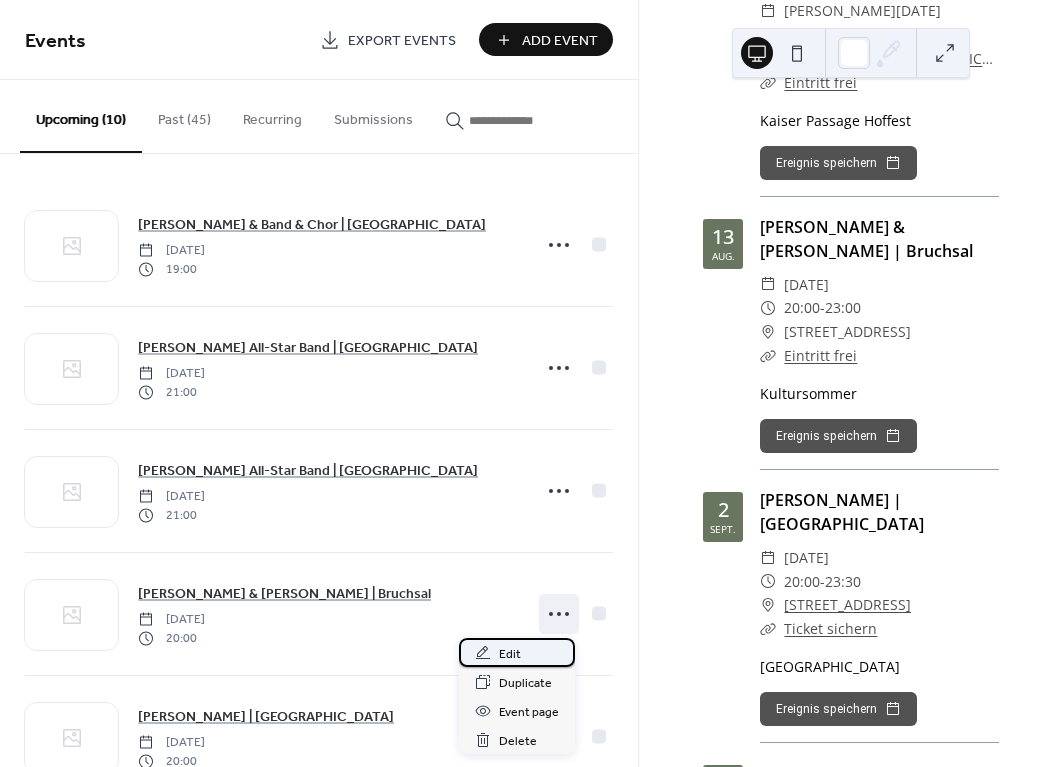 click on "Edit" at bounding box center [517, 652] 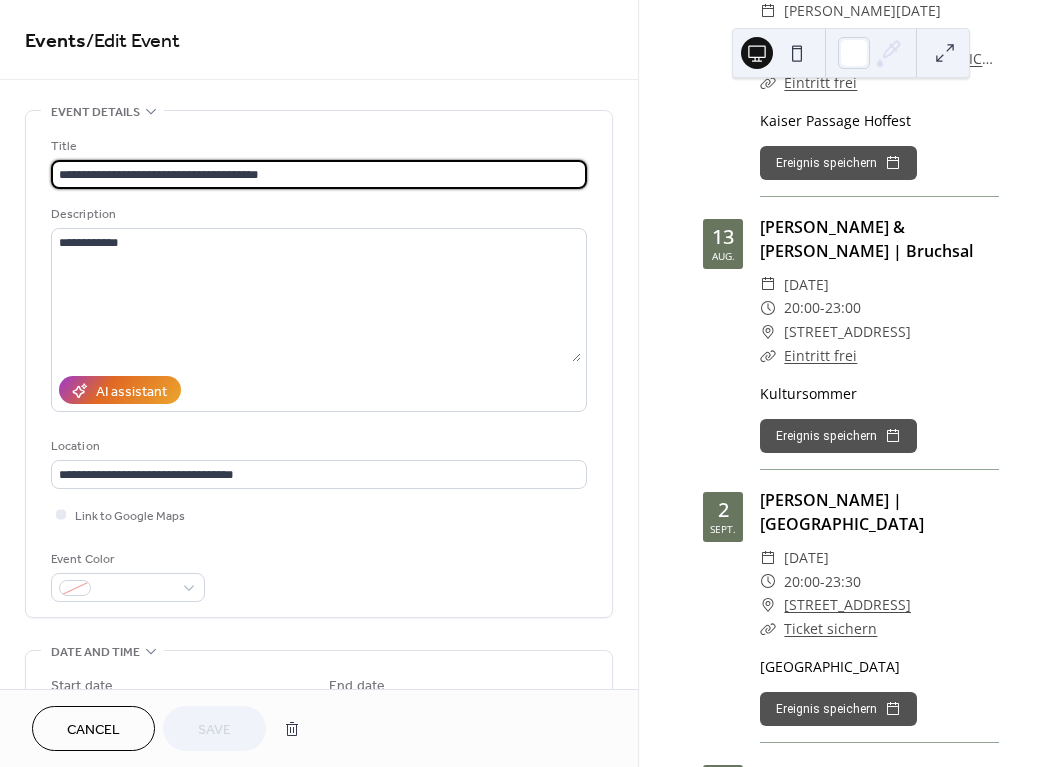 click on "Cancel" at bounding box center (93, 728) 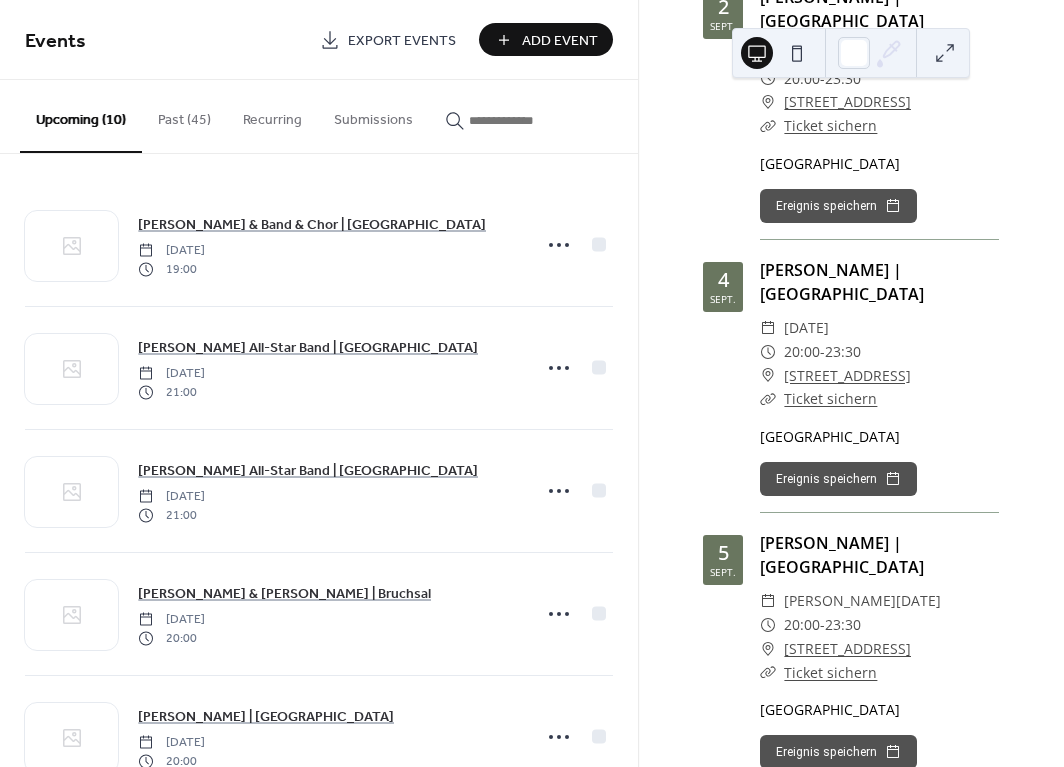 scroll, scrollTop: 1228, scrollLeft: 0, axis: vertical 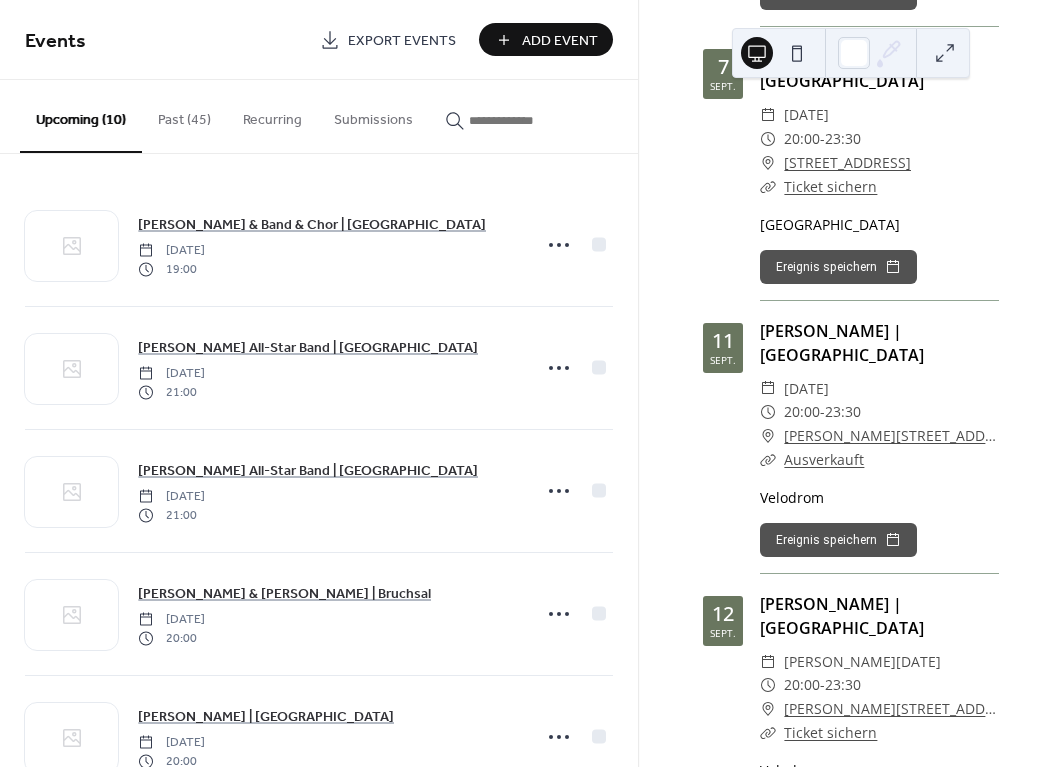 click on "Add Event" at bounding box center [560, 41] 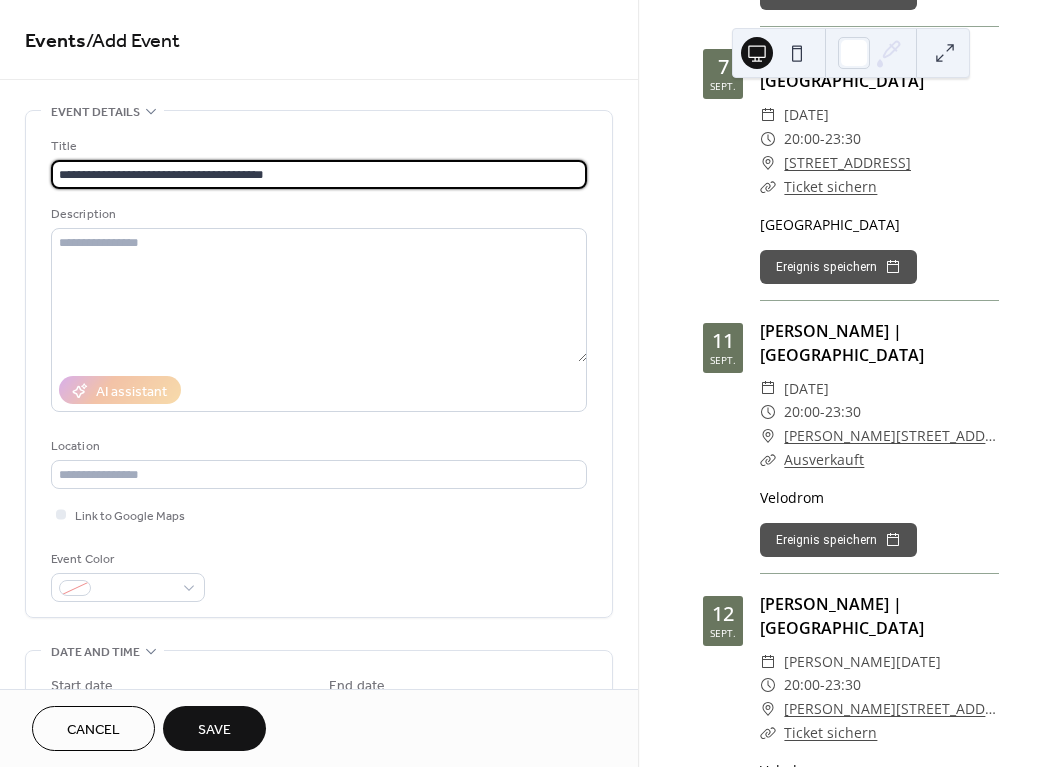drag, startPoint x: 213, startPoint y: 171, endPoint x: 323, endPoint y: 171, distance: 110 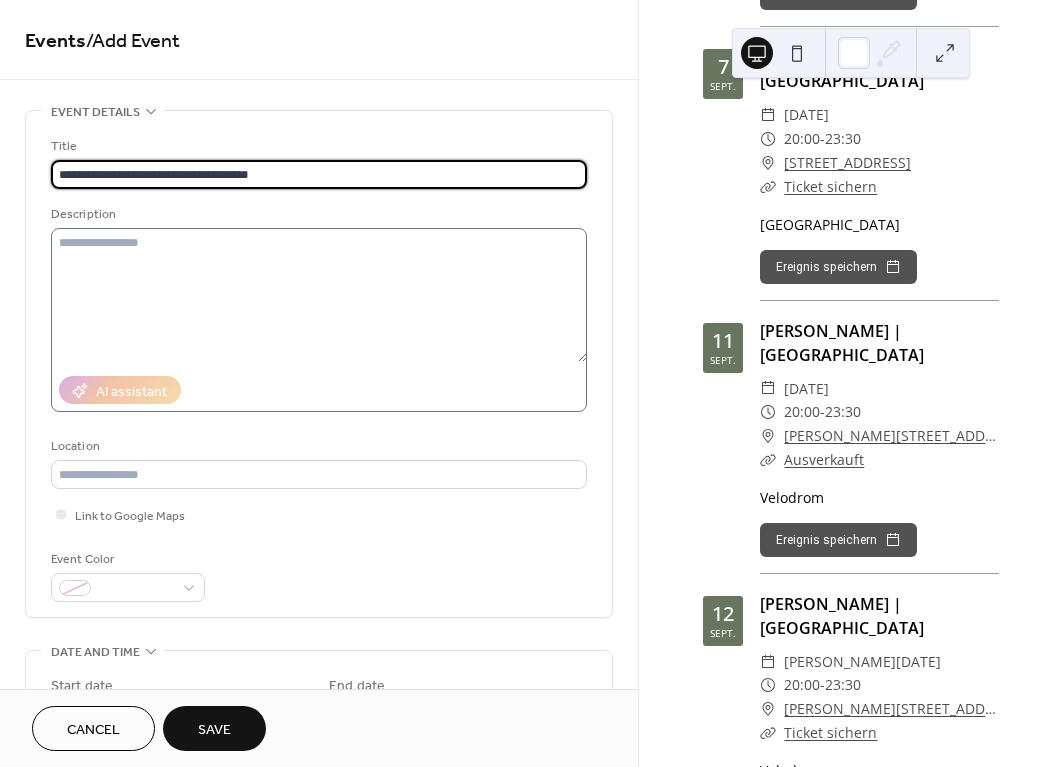 type on "**********" 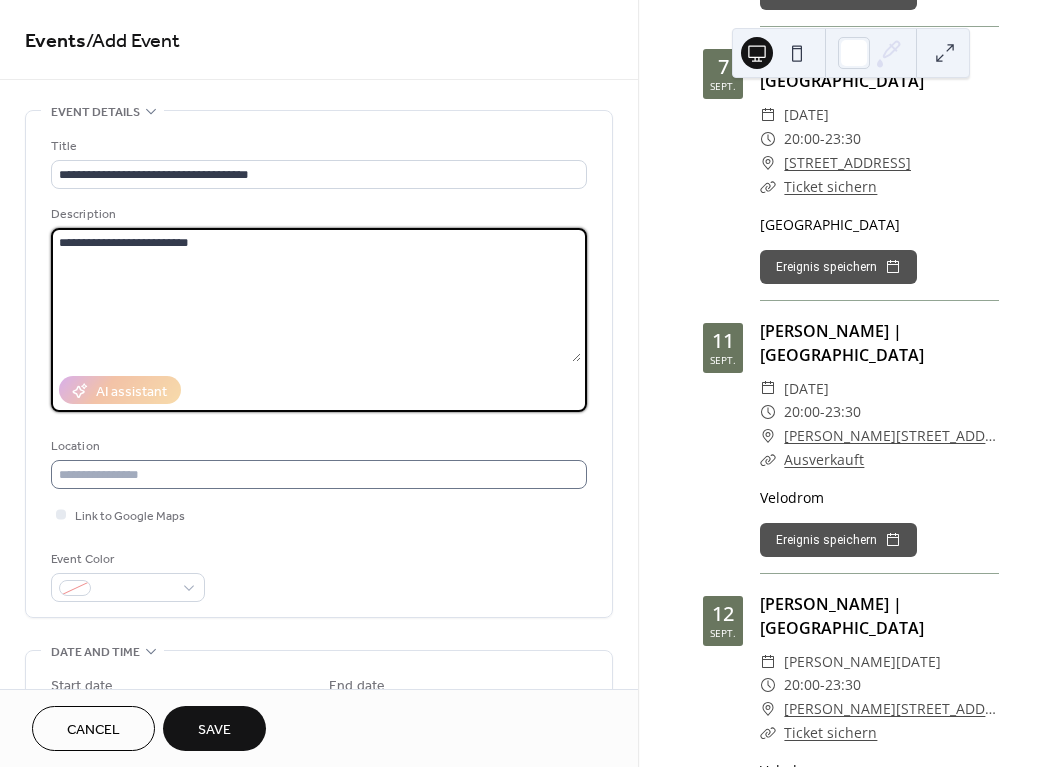 type on "**********" 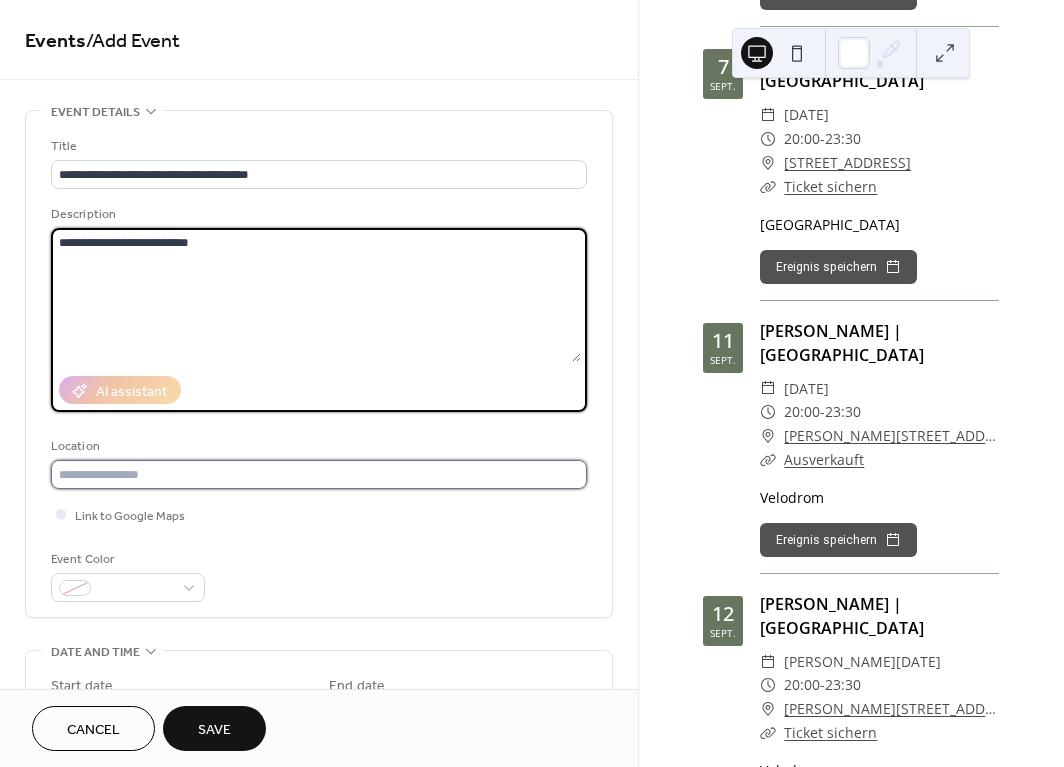 click at bounding box center (319, 474) 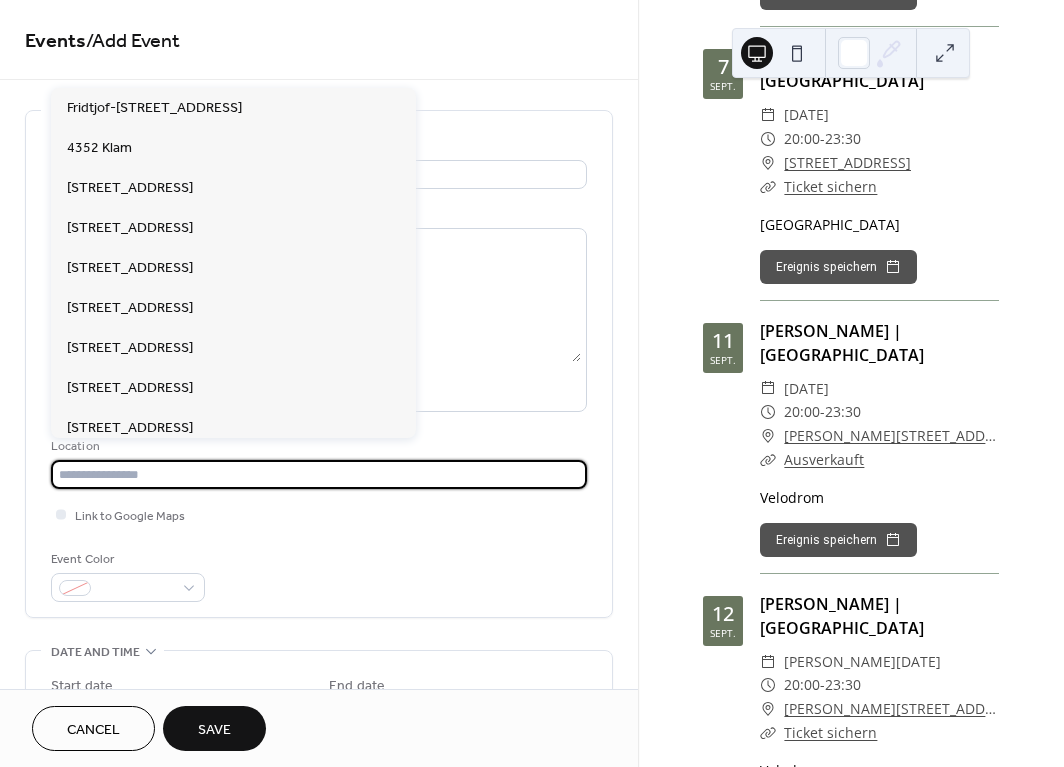 click at bounding box center (319, 474) 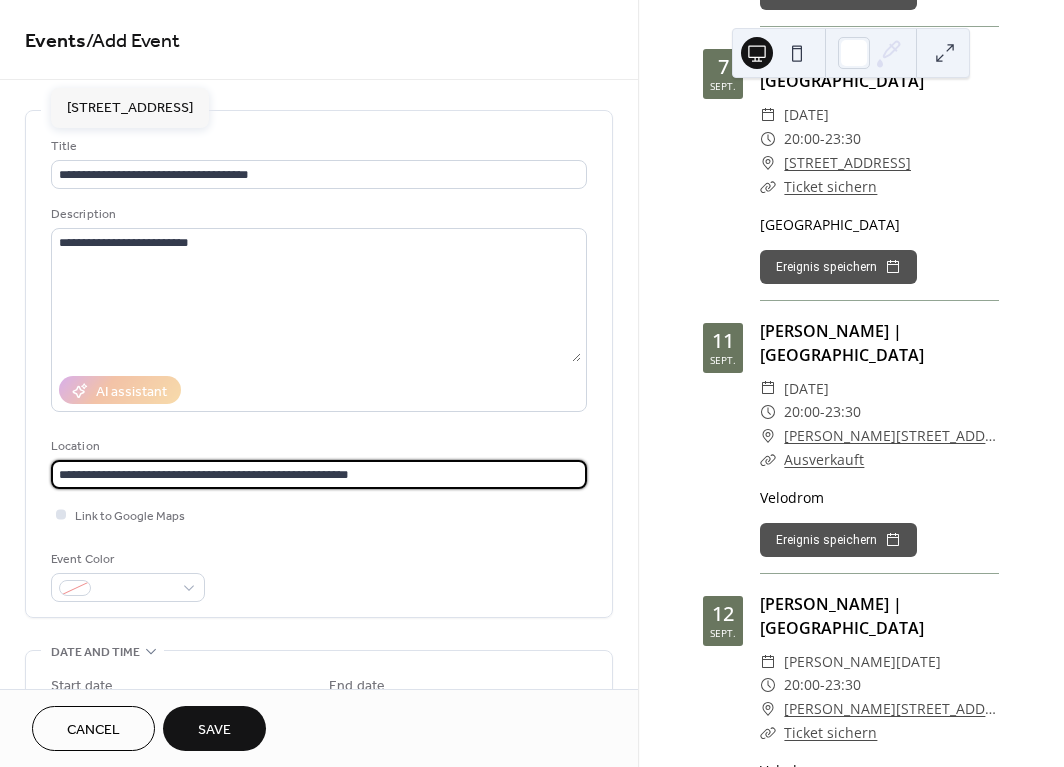 type on "**********" 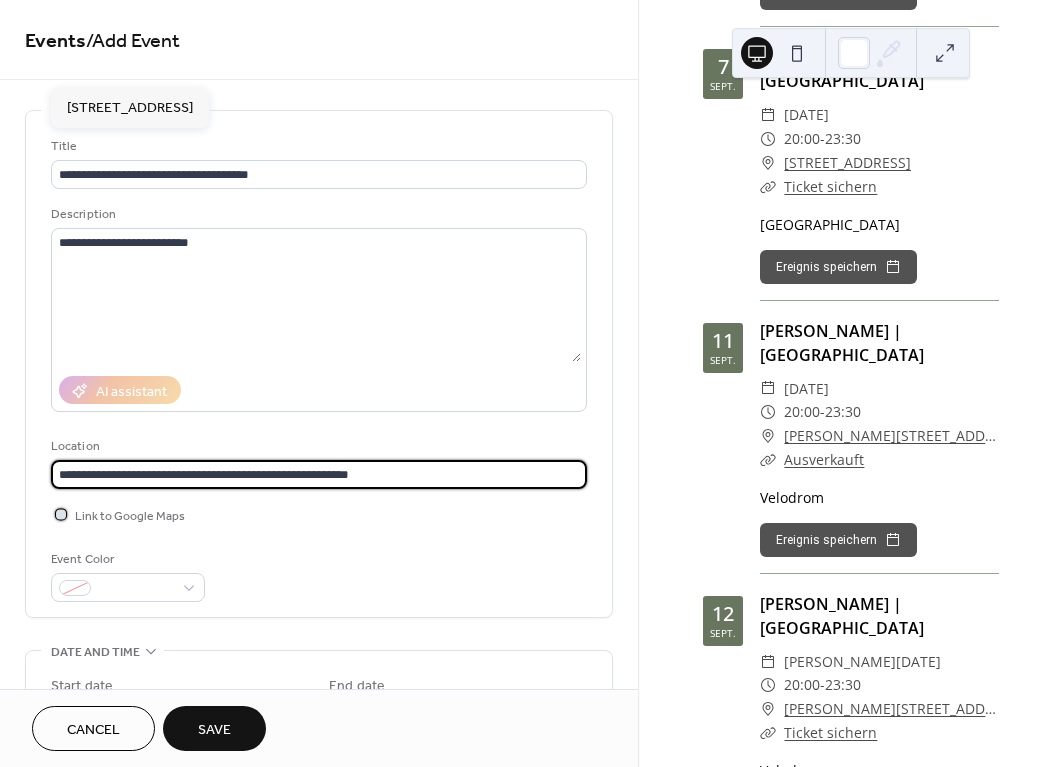 click at bounding box center (61, 514) 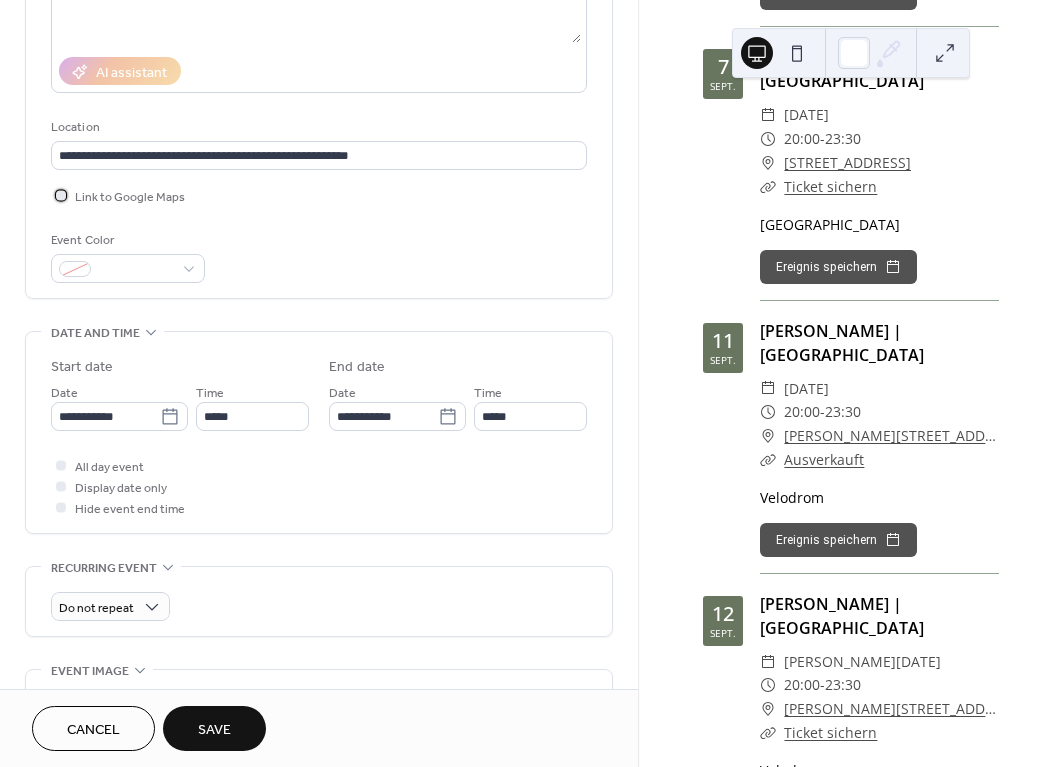scroll, scrollTop: 325, scrollLeft: 0, axis: vertical 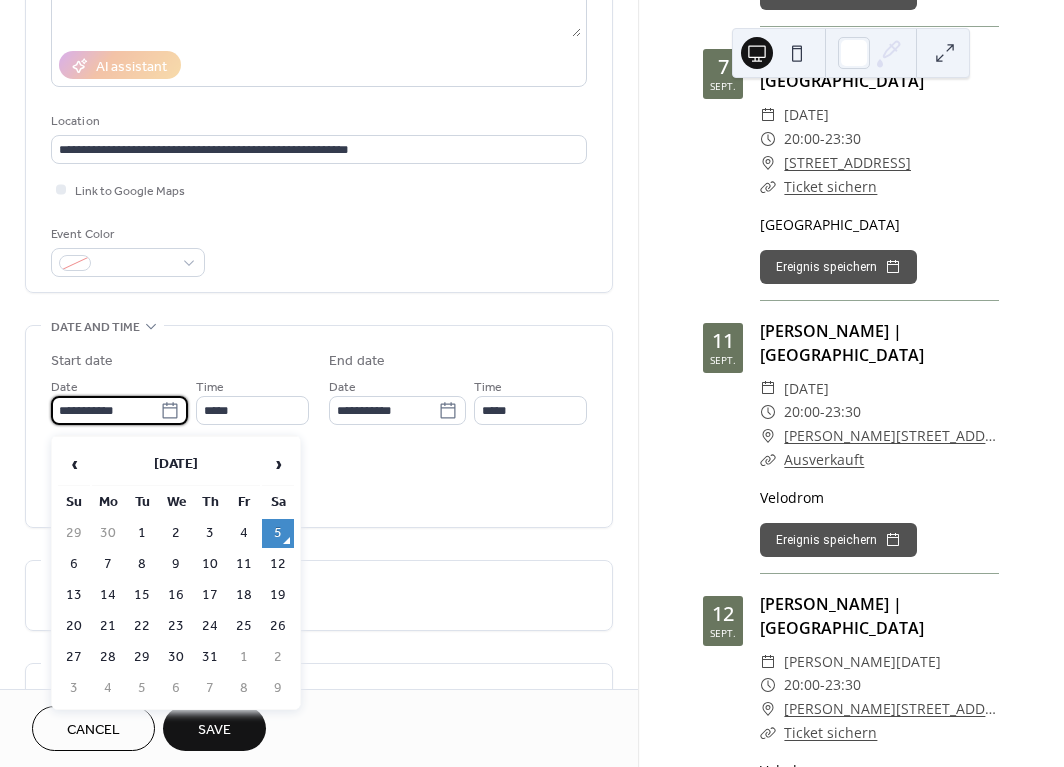 click on "**********" at bounding box center [105, 410] 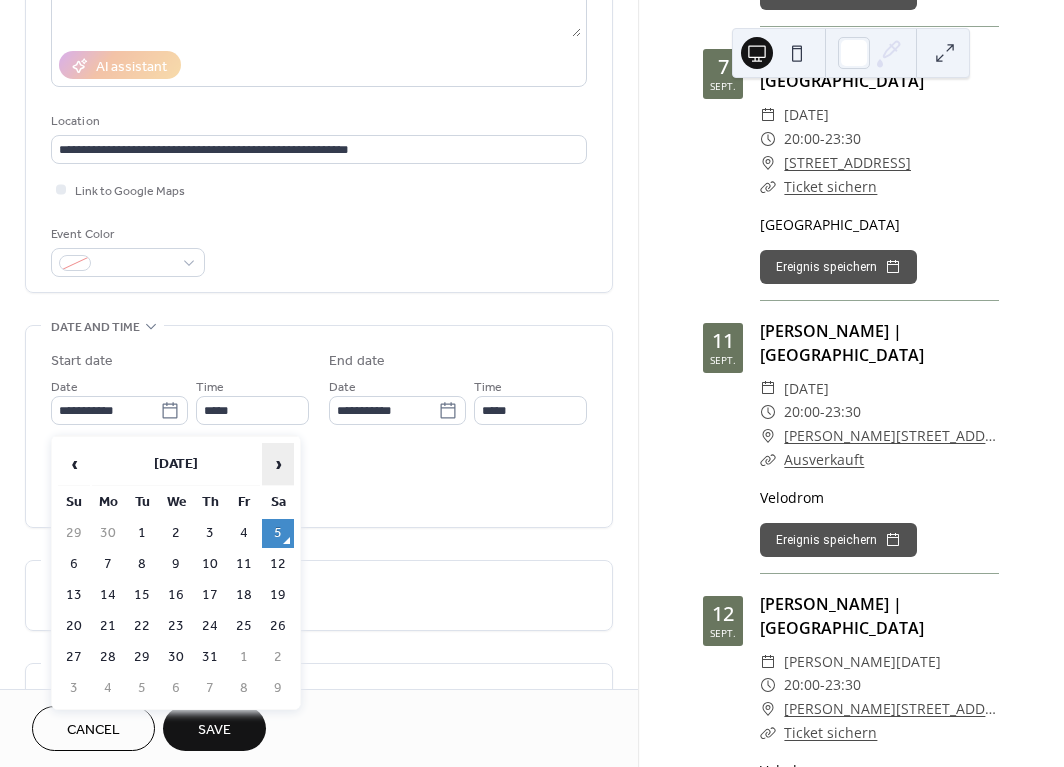 click on "›" at bounding box center (278, 464) 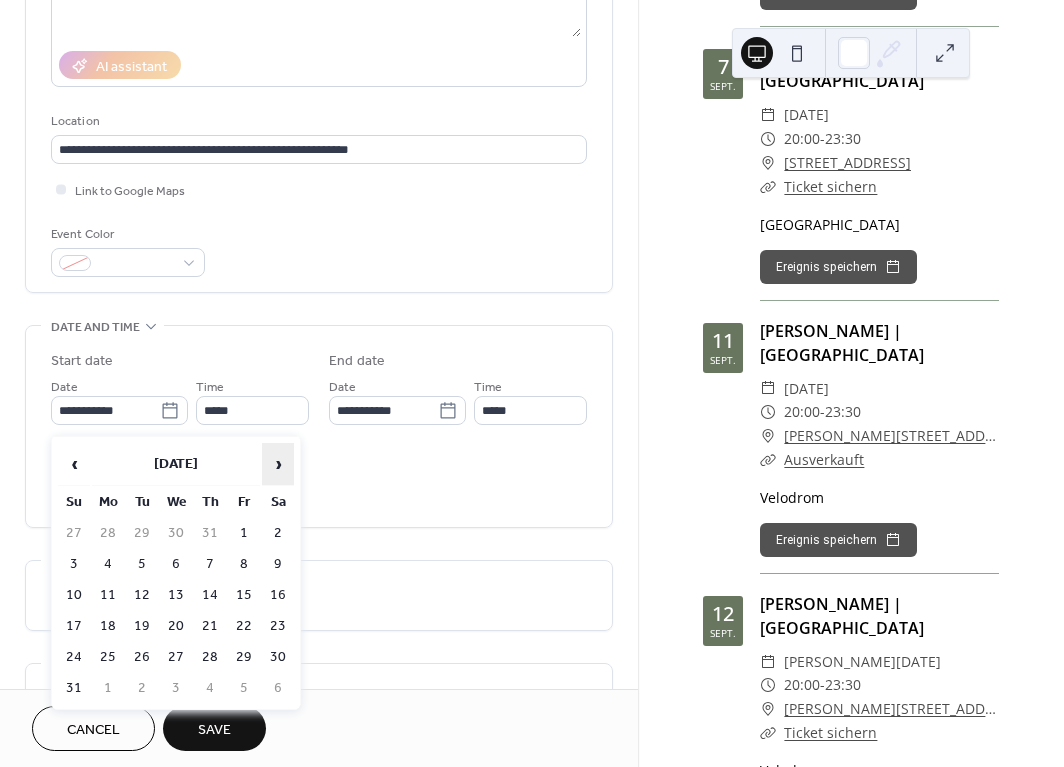 click on "›" at bounding box center (278, 464) 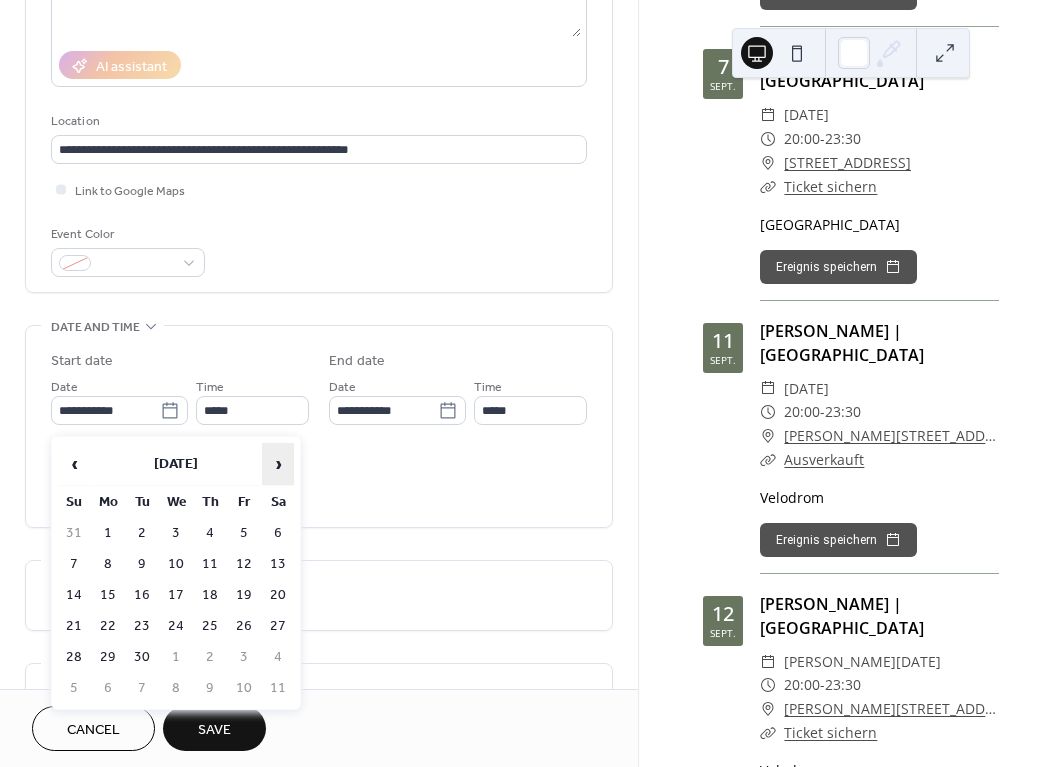 click on "›" at bounding box center (278, 464) 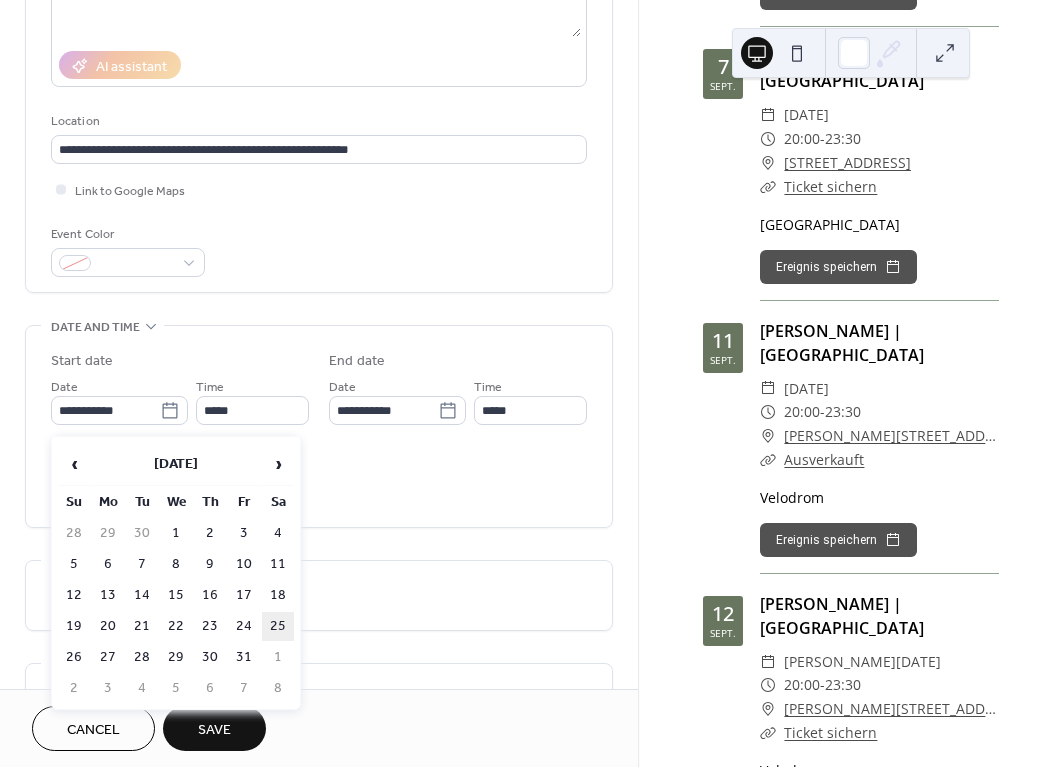 click on "25" at bounding box center (278, 626) 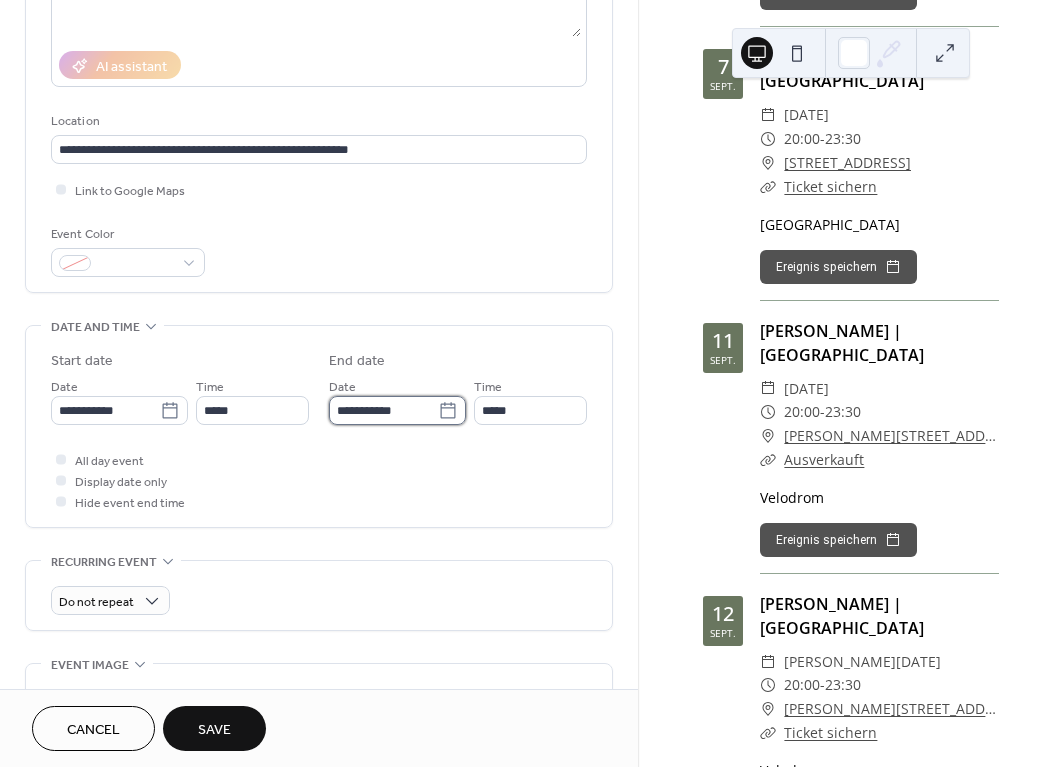 click on "**********" at bounding box center [383, 410] 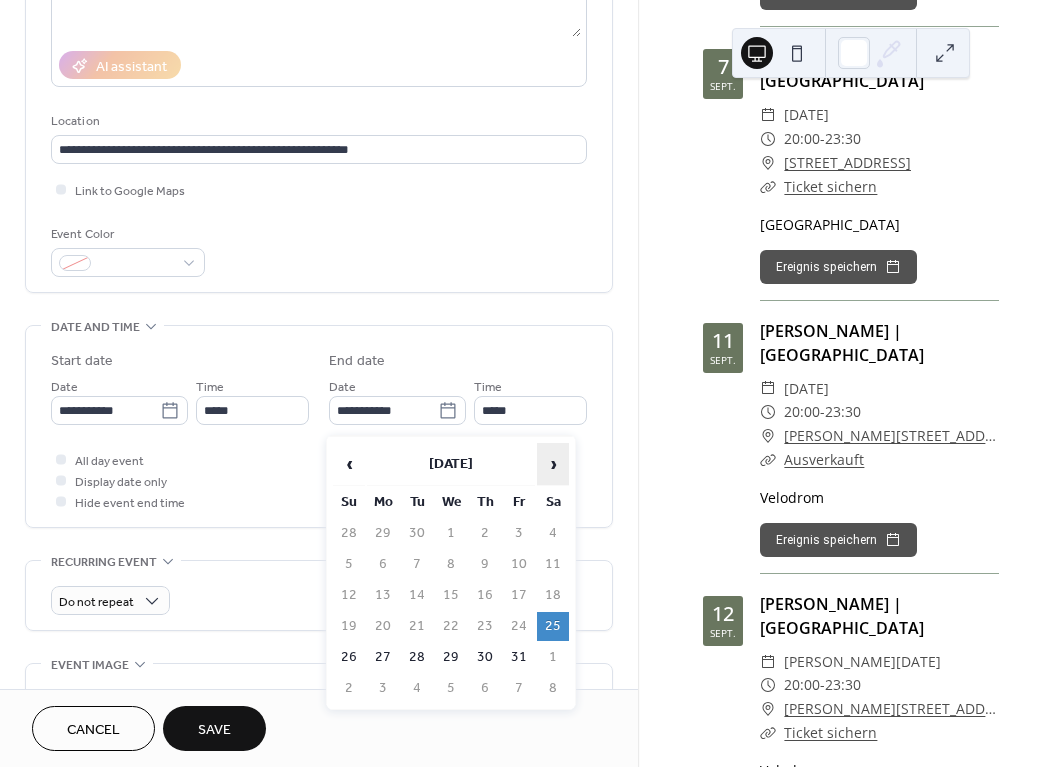 click on "›" at bounding box center (553, 464) 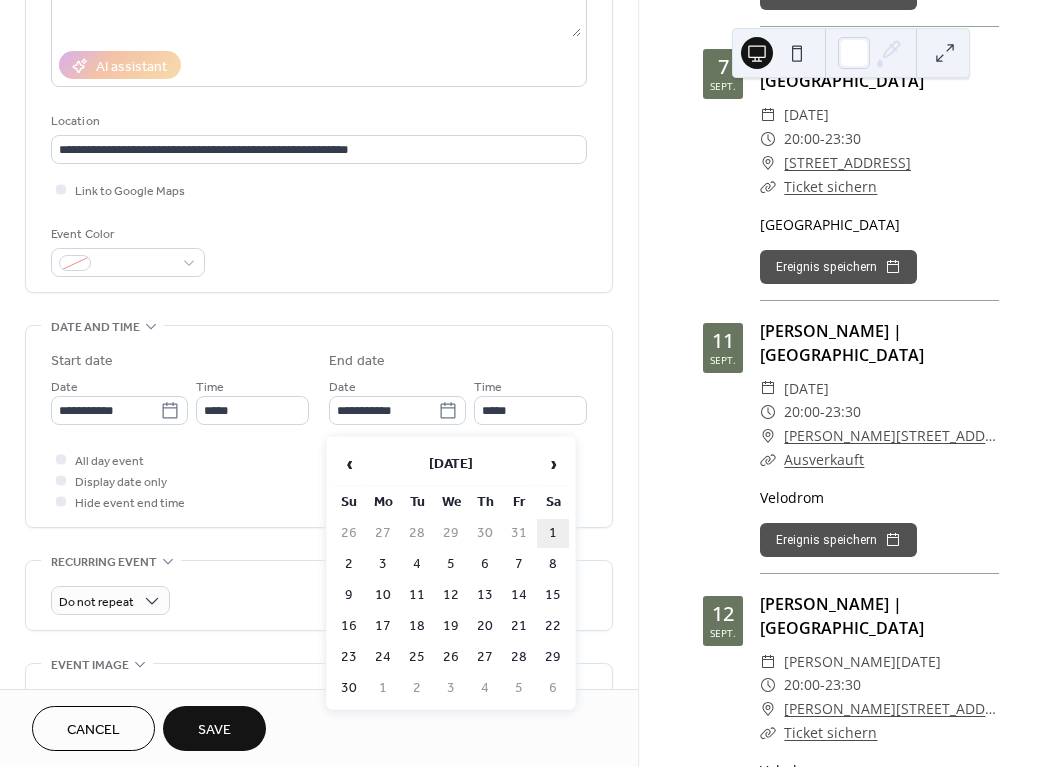 click on "1" at bounding box center (553, 533) 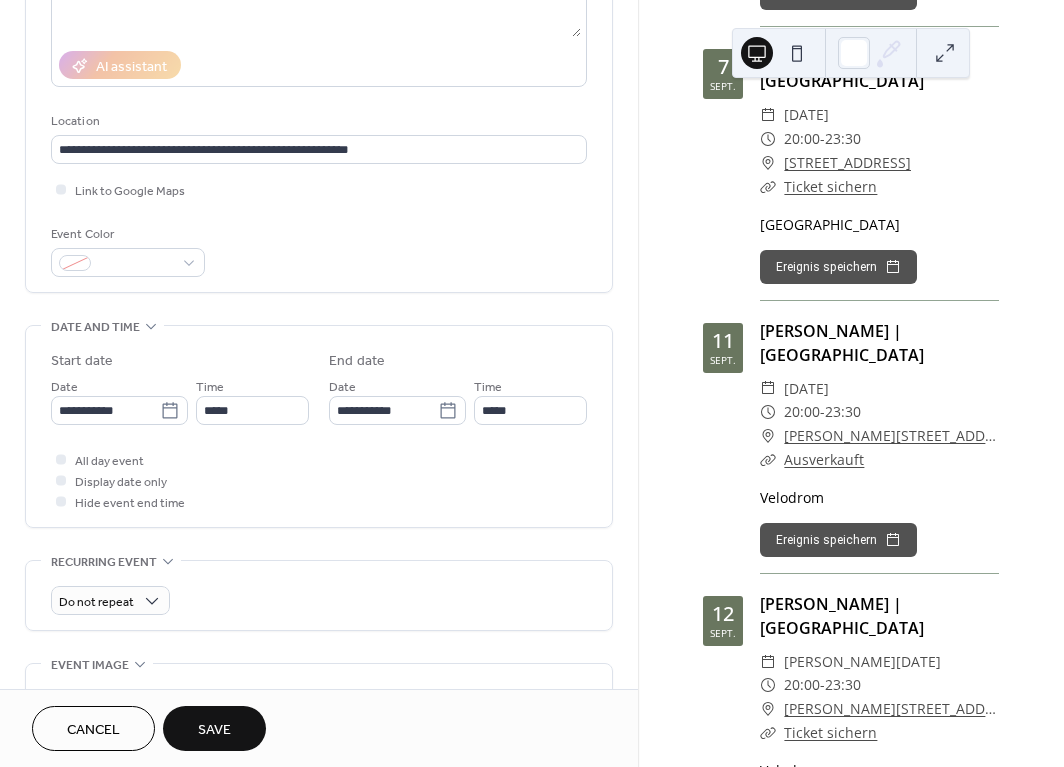 type on "**********" 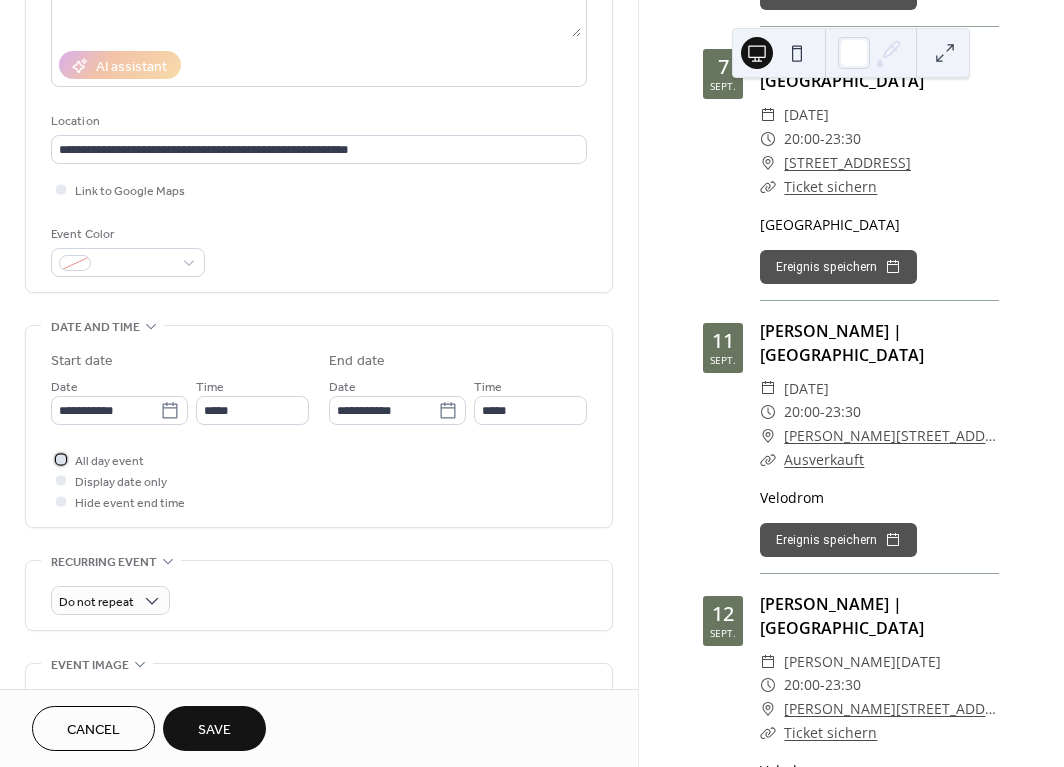 click at bounding box center (61, 459) 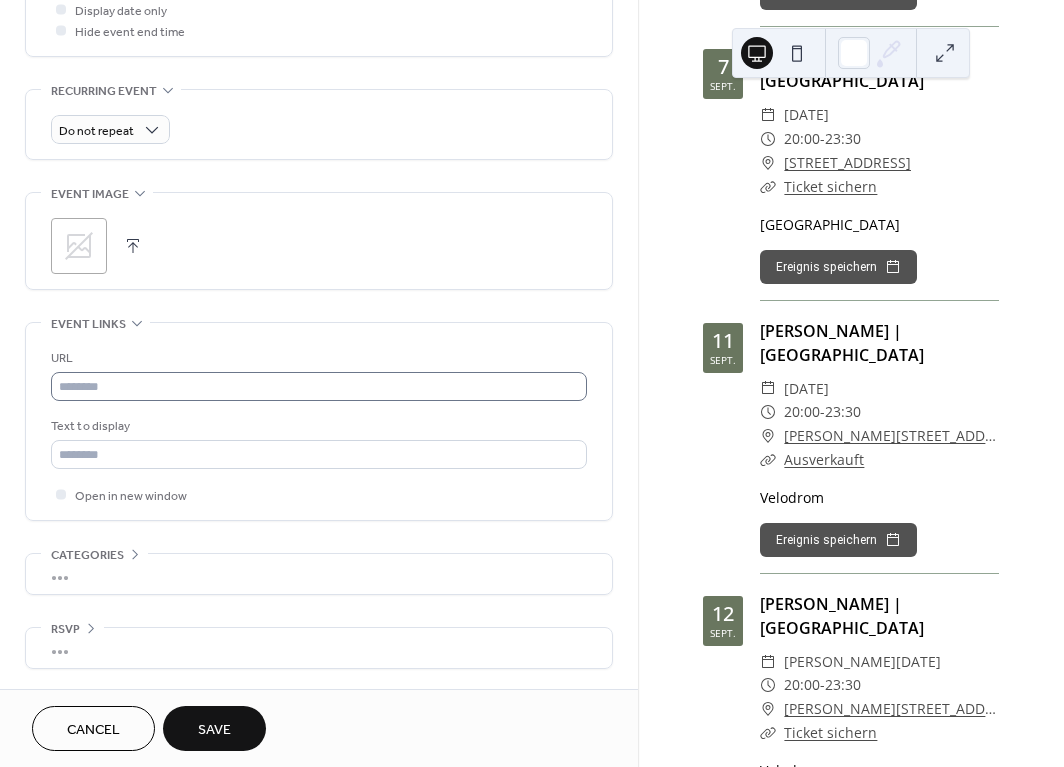 scroll, scrollTop: 804, scrollLeft: 0, axis: vertical 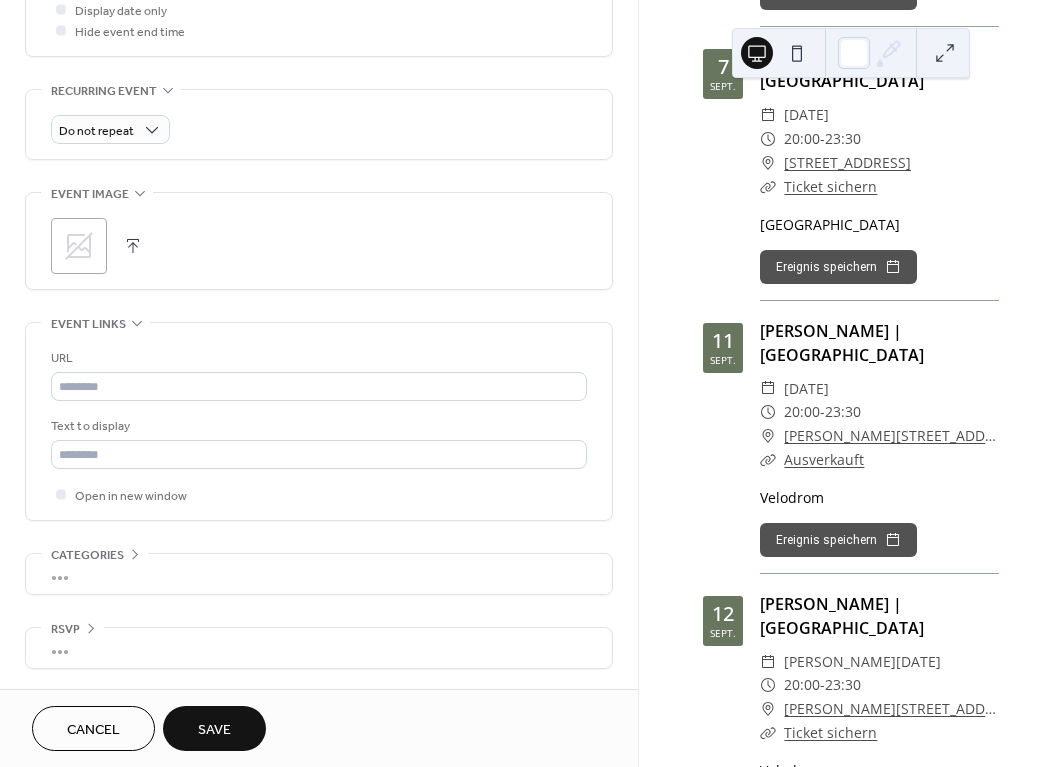 click on "Save" at bounding box center (214, 730) 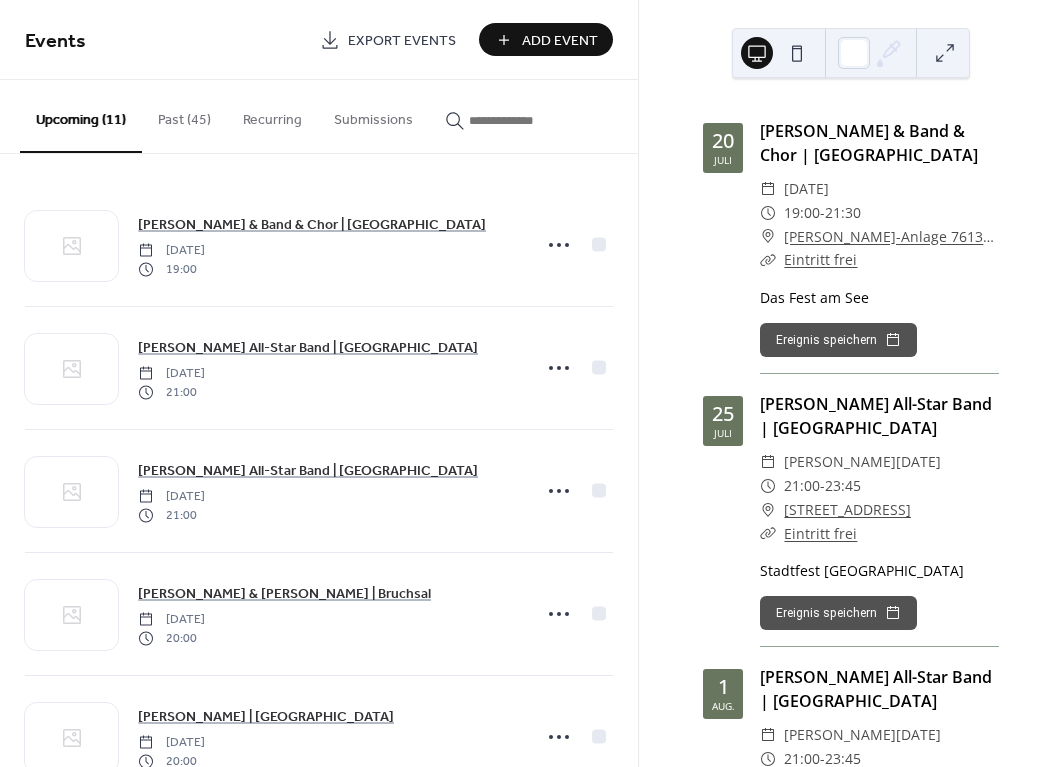scroll, scrollTop: 0, scrollLeft: 0, axis: both 